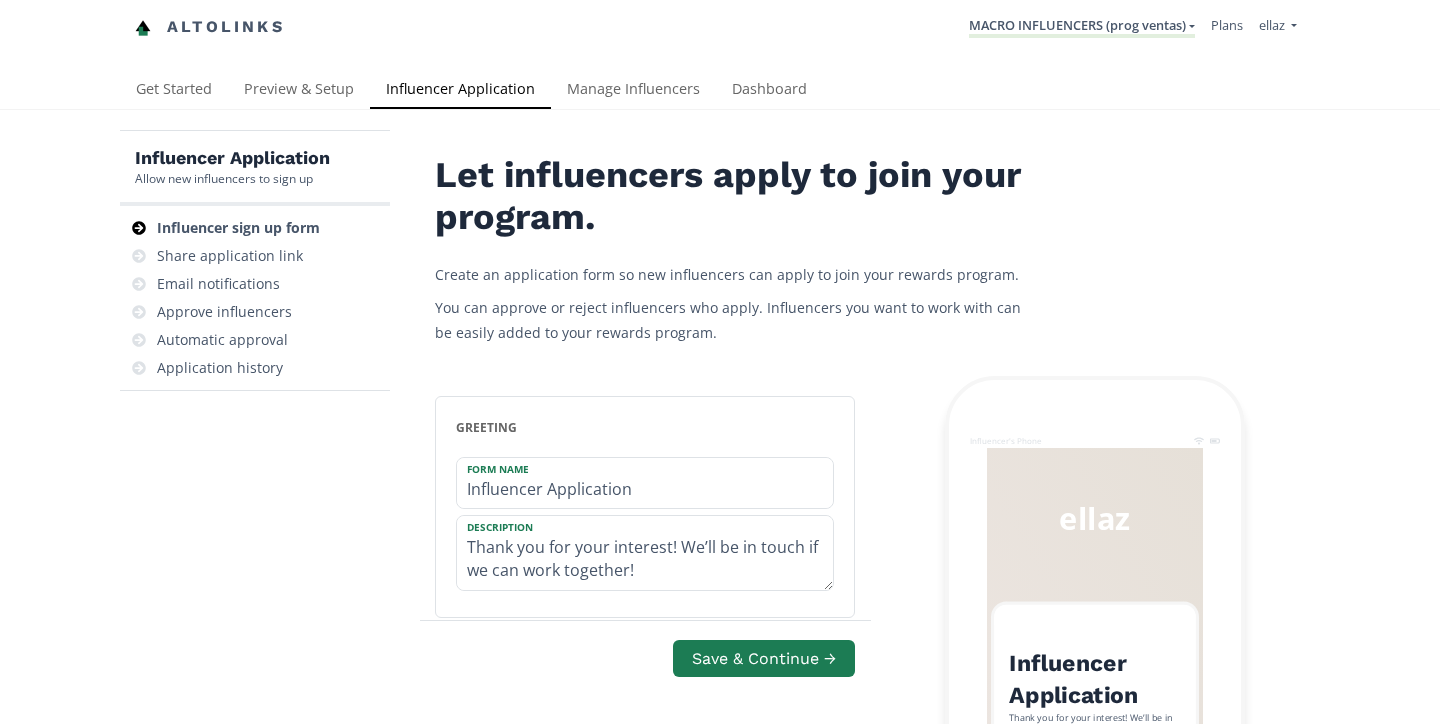 scroll, scrollTop: 0, scrollLeft: 0, axis: both 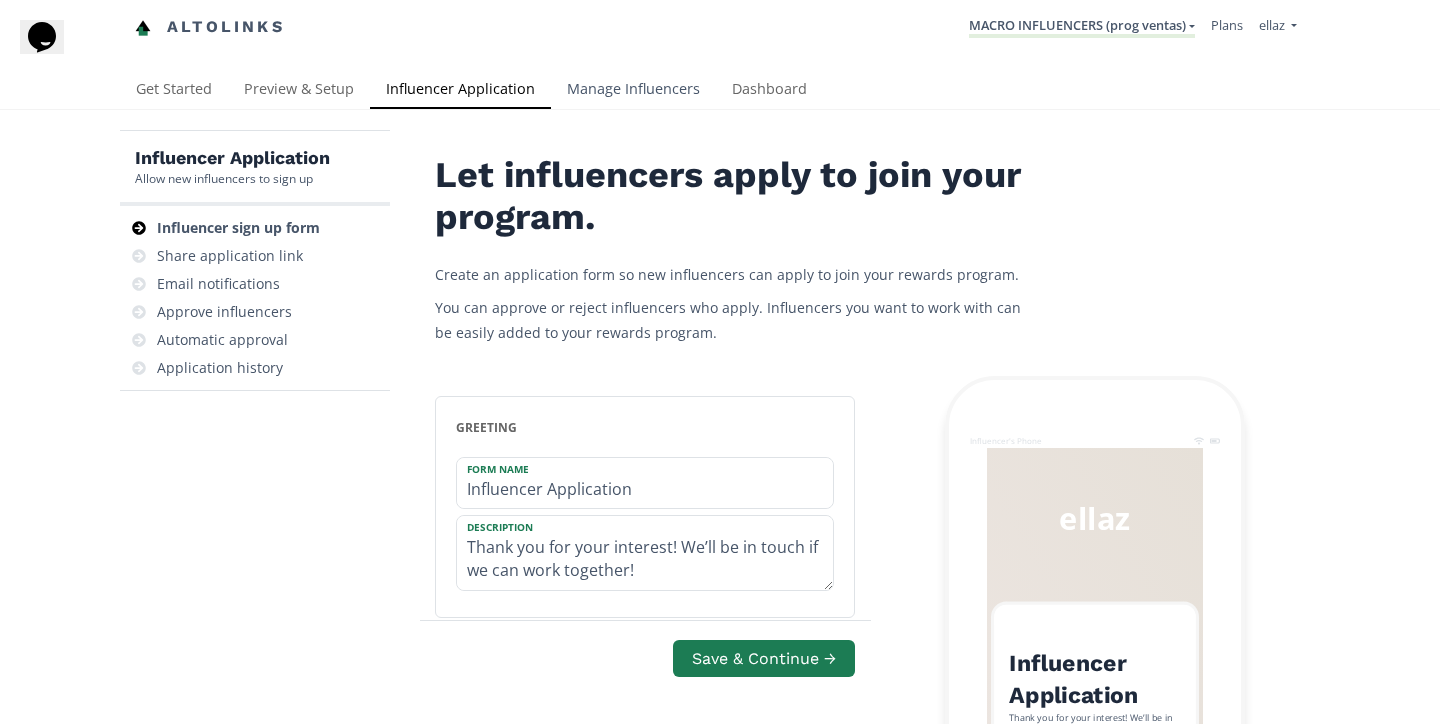 click on "Manage Influencers" at bounding box center [633, 91] 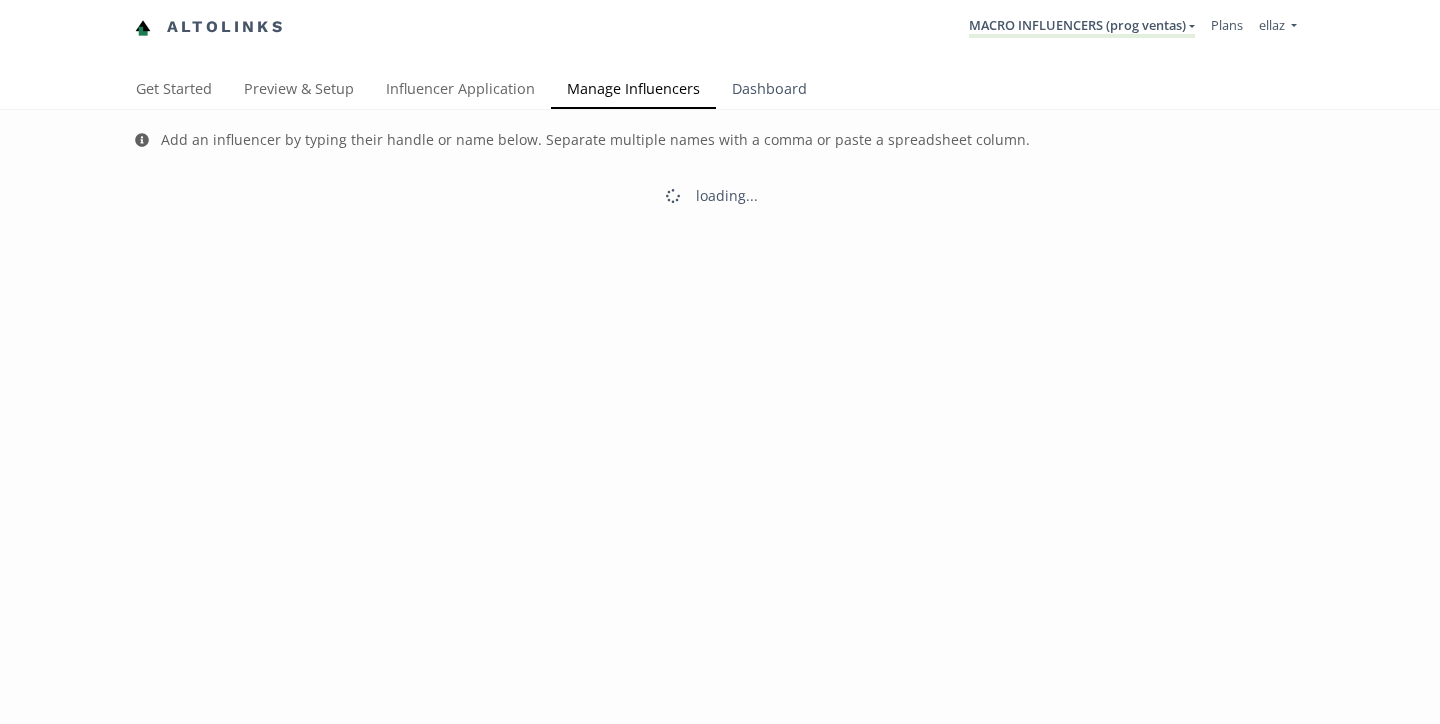 scroll, scrollTop: 0, scrollLeft: 0, axis: both 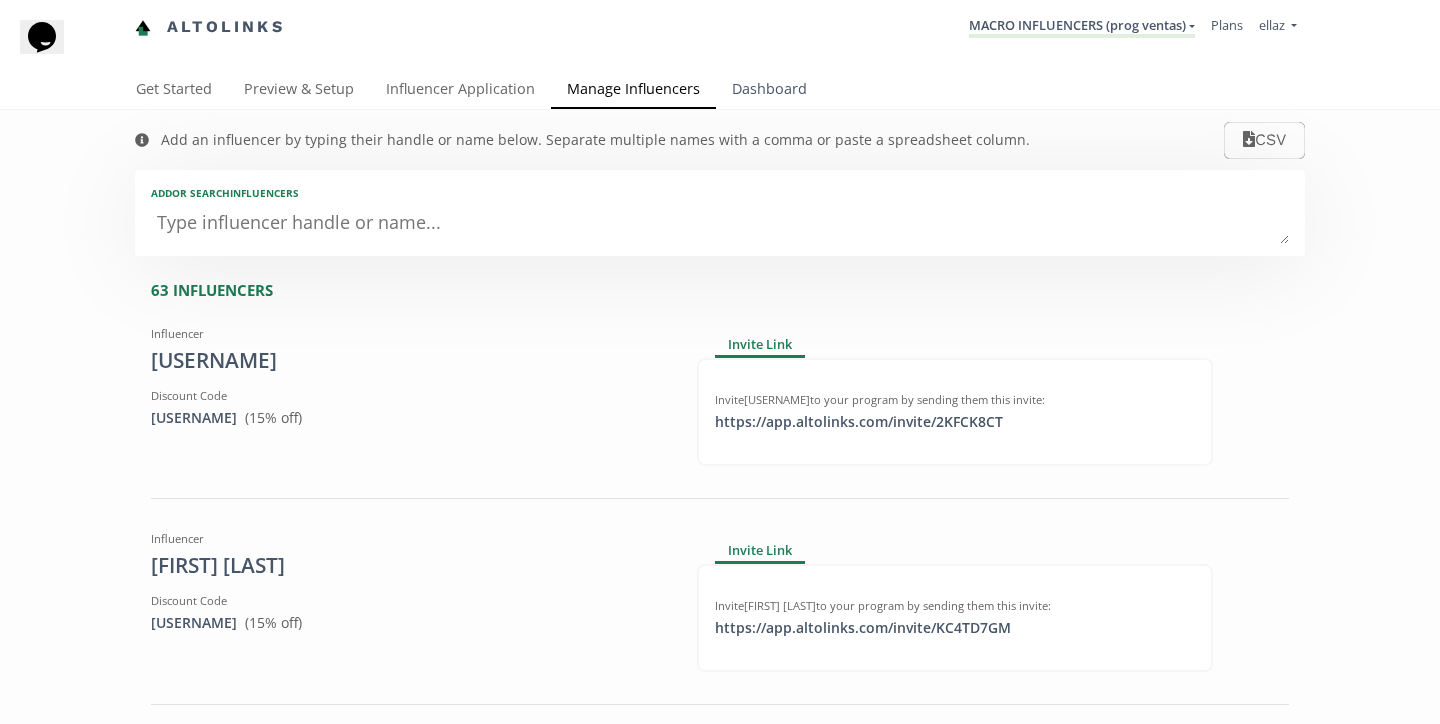 click on "Dashboard" at bounding box center (769, 91) 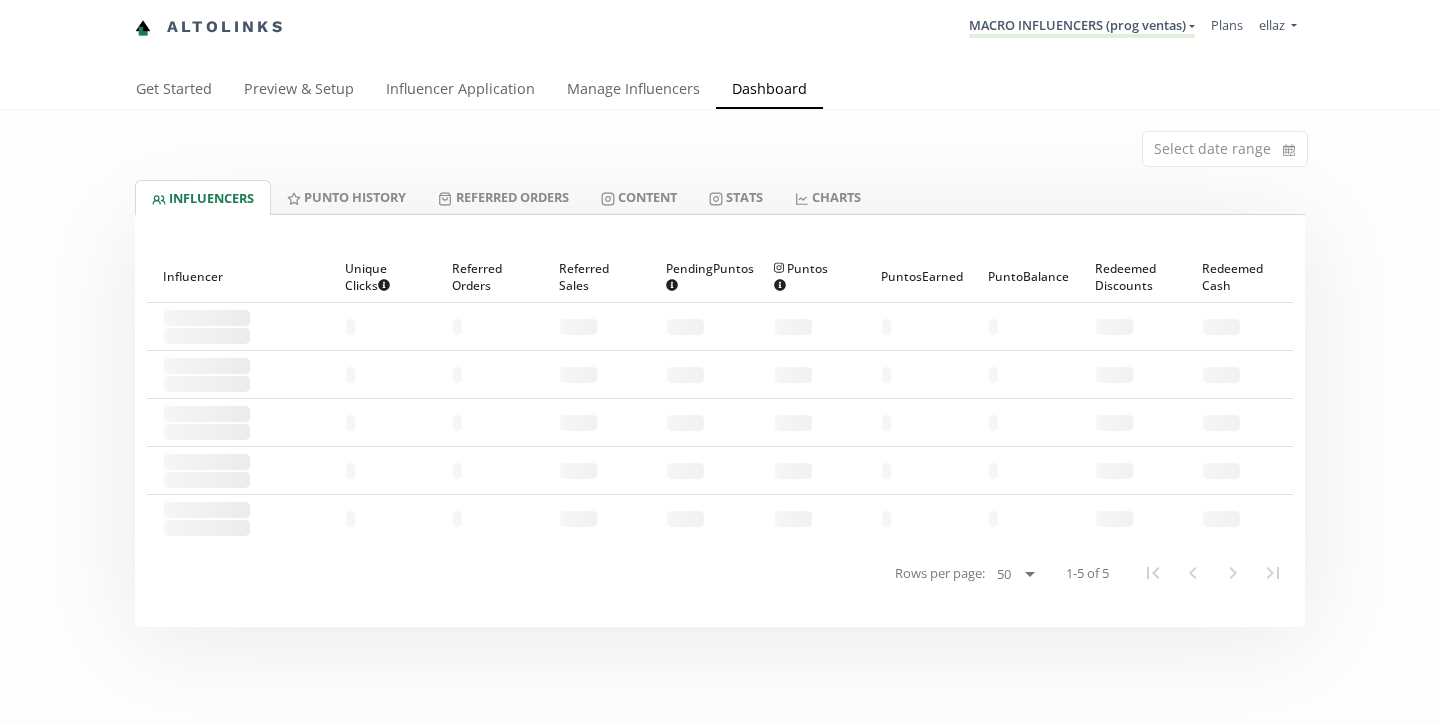 scroll, scrollTop: 0, scrollLeft: 0, axis: both 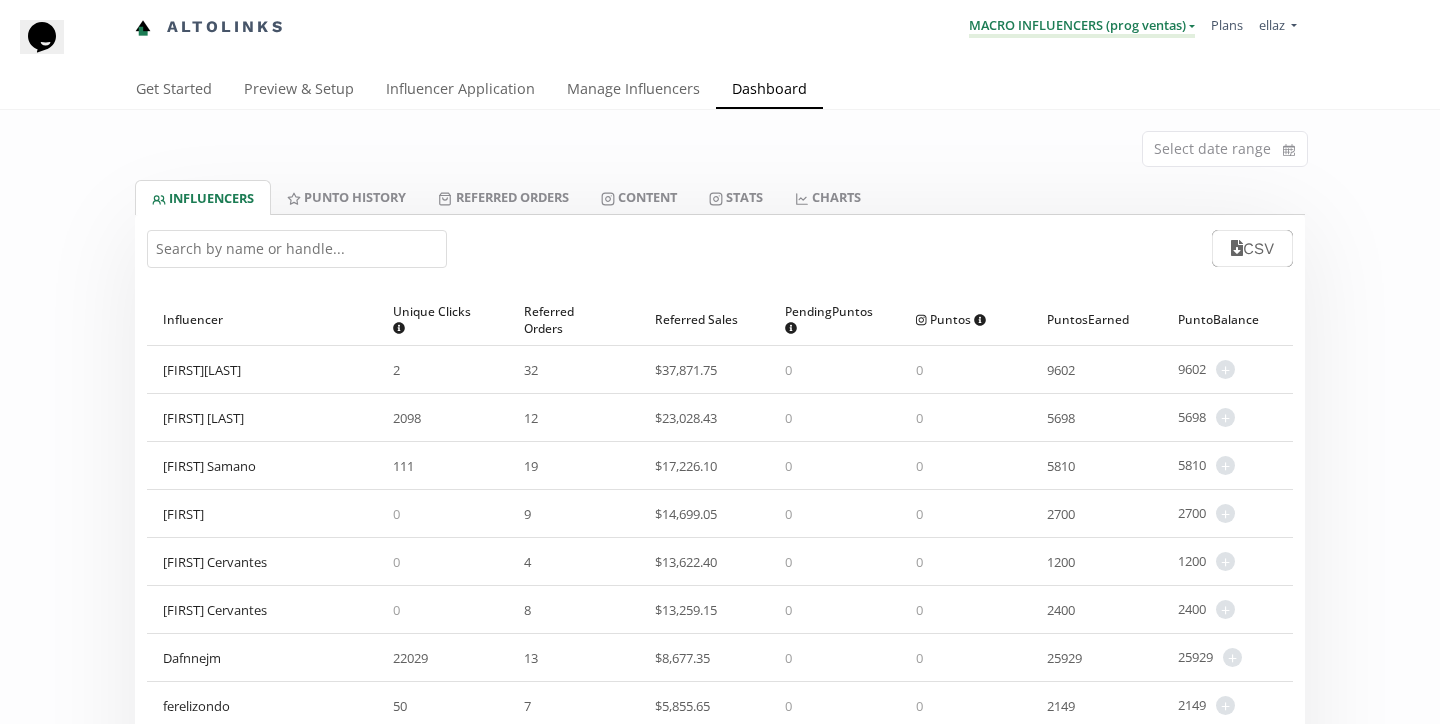 click on "MACRO INFLUENCERS (prog ventas)" at bounding box center [1082, 27] 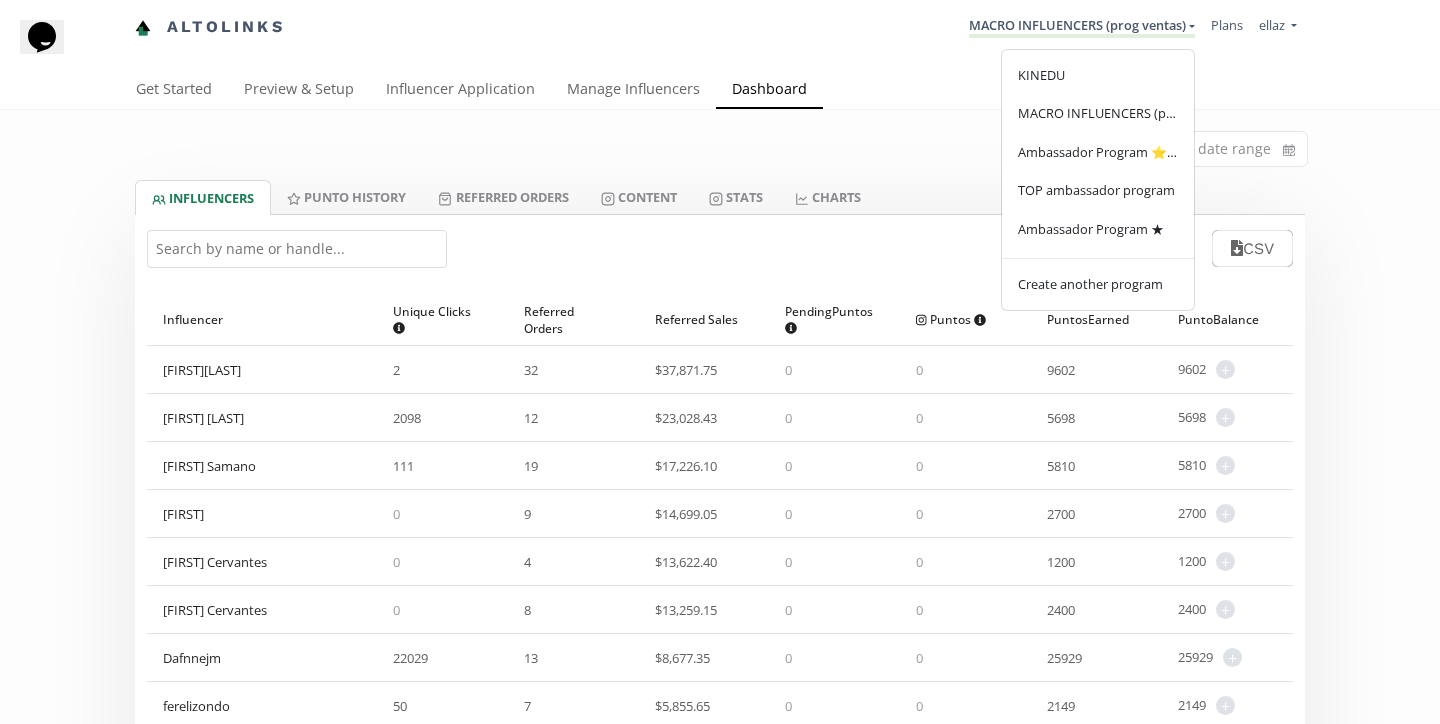 click on "Select date range" at bounding box center (720, 145) 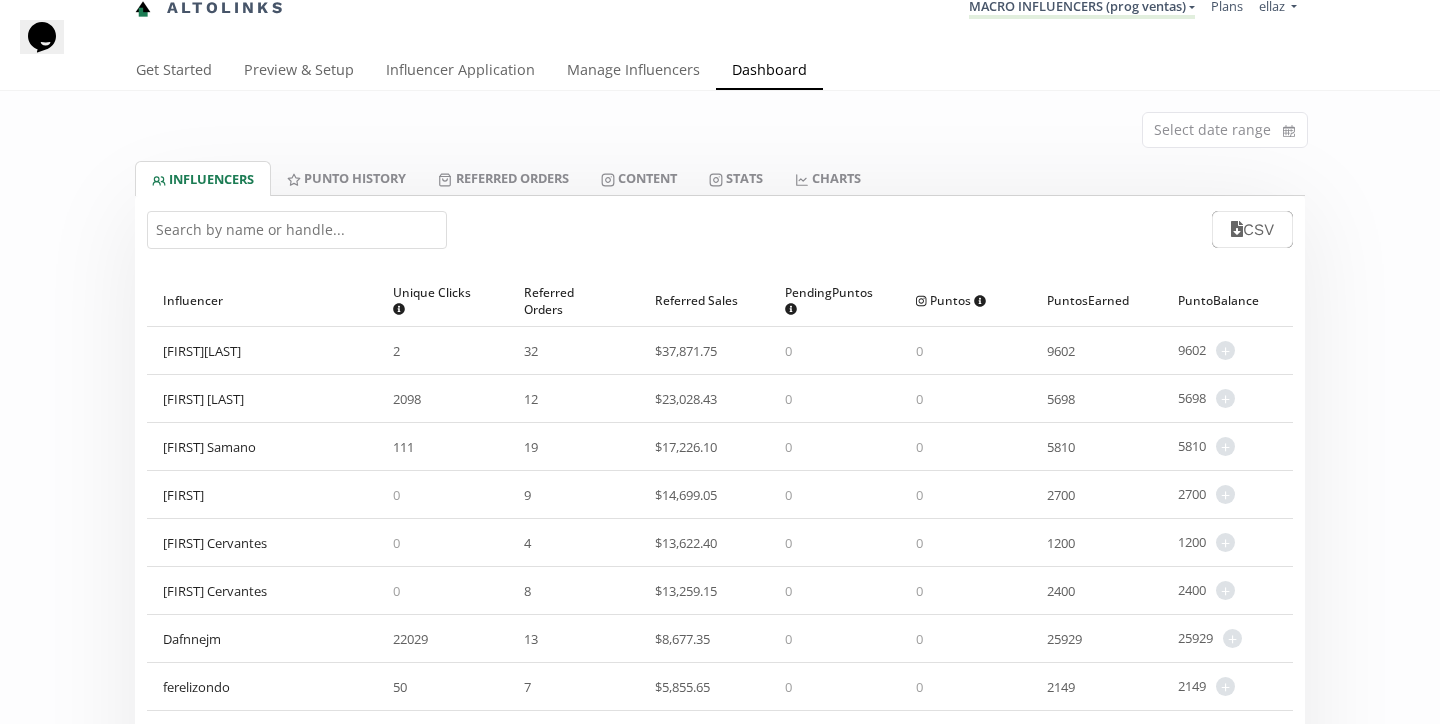 scroll, scrollTop: 0, scrollLeft: 0, axis: both 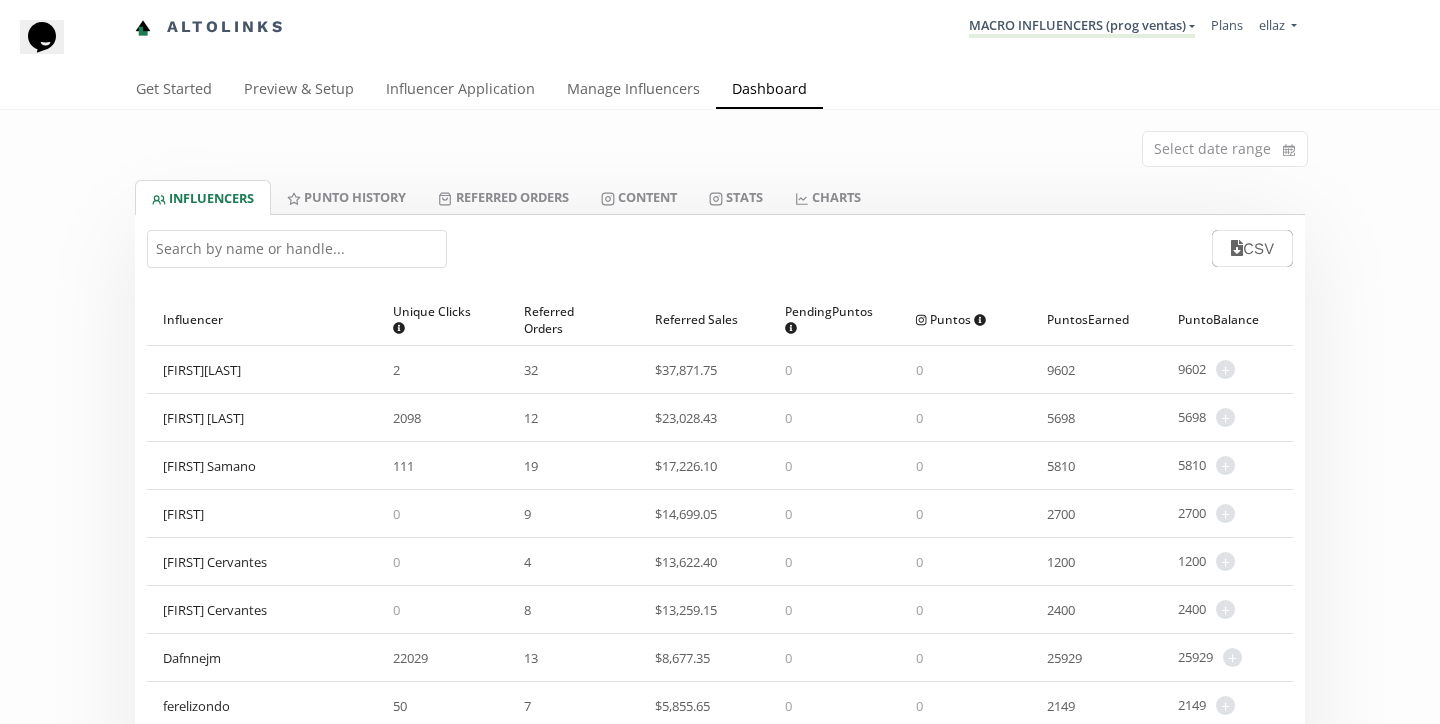 click on "MACRO INFLUENCERS (prog ventas)
KINEDU
MACRO INFLUENCERS (prog ventas)
Ambassador Program ⭐️⭐️
TOP ambassador program
Ambassador Program ★
Create another program" at bounding box center [1082, 27] 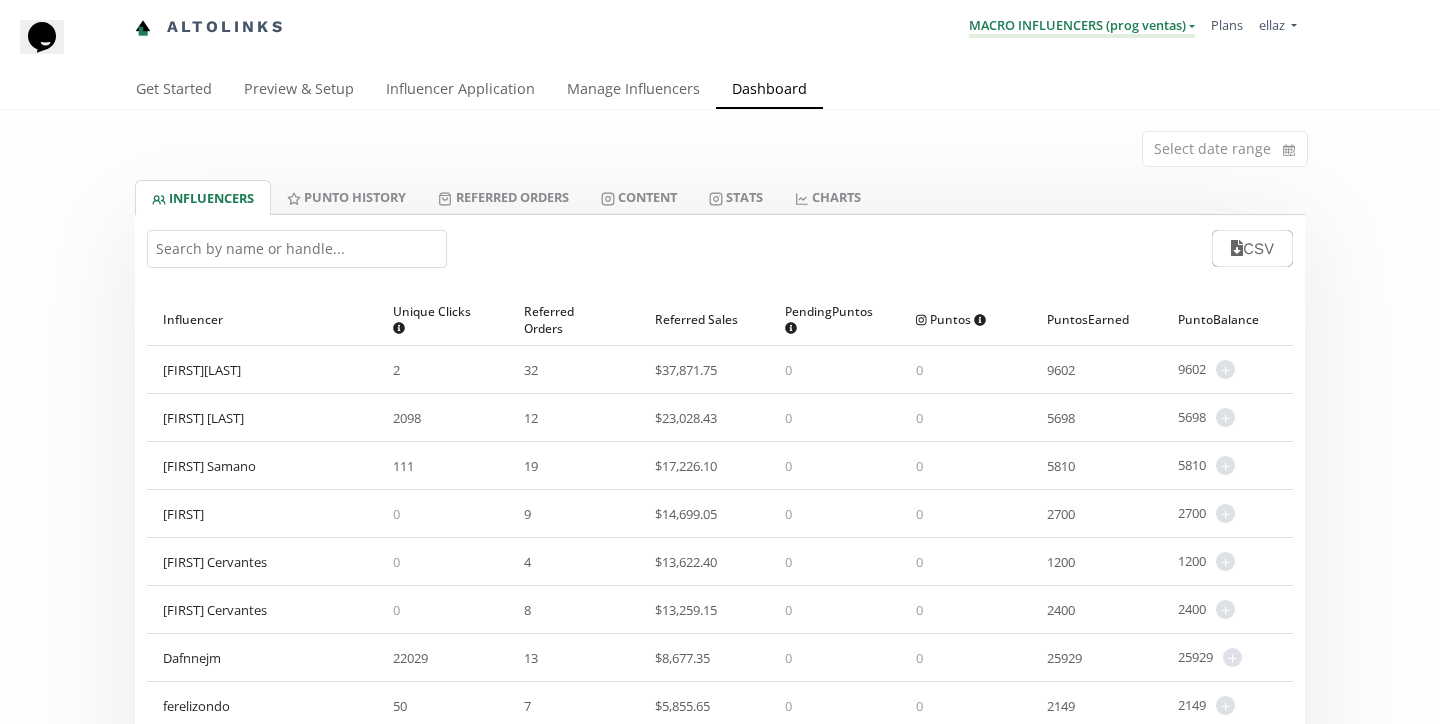click on "MACRO INFLUENCERS (prog ventas)" at bounding box center [1082, 27] 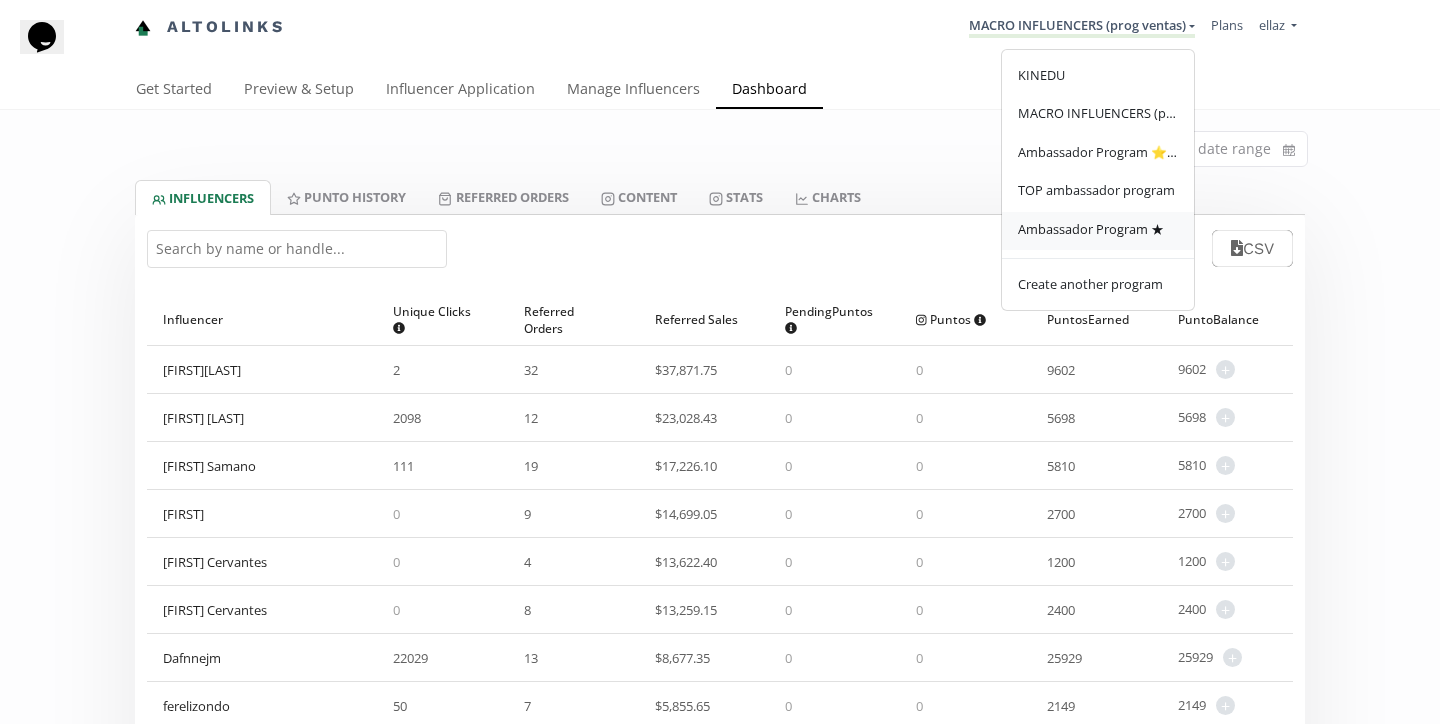 click on "Ambassador Program ★" at bounding box center [1091, 229] 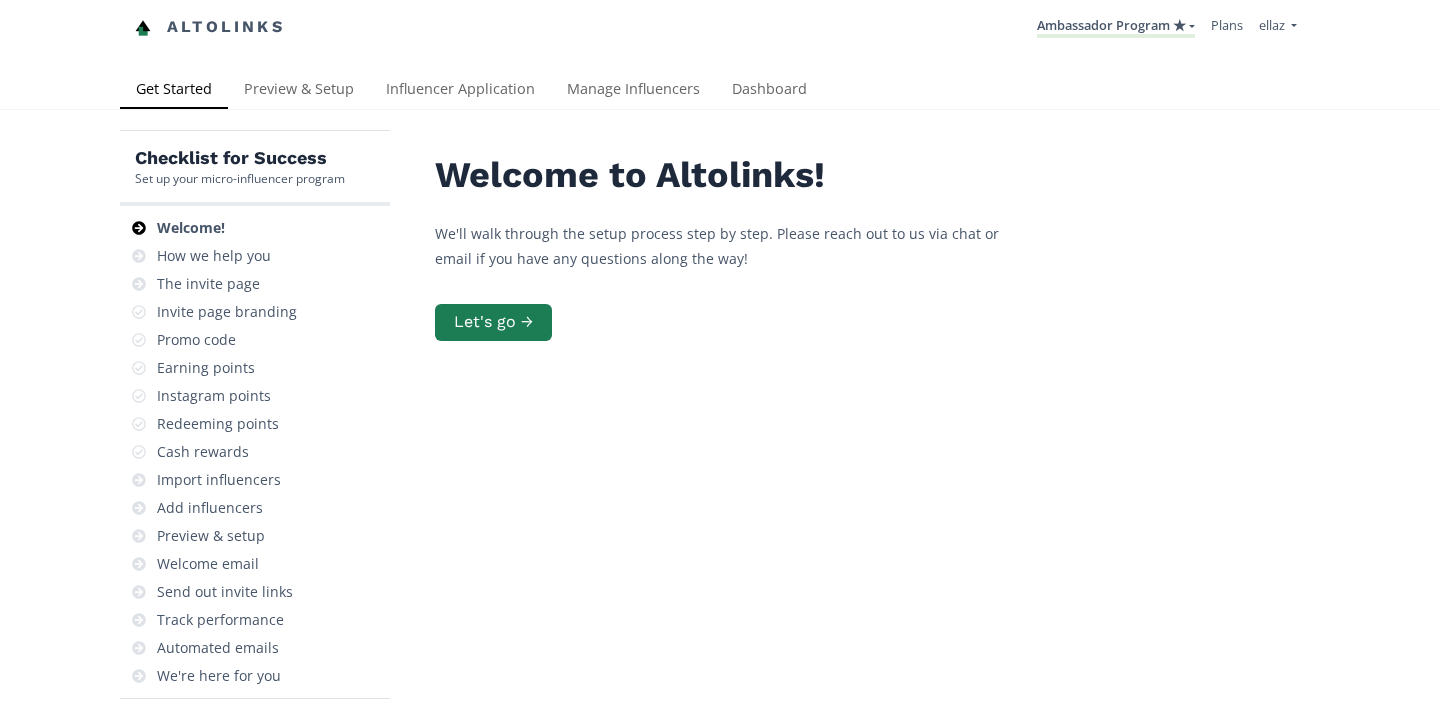 scroll, scrollTop: 0, scrollLeft: 0, axis: both 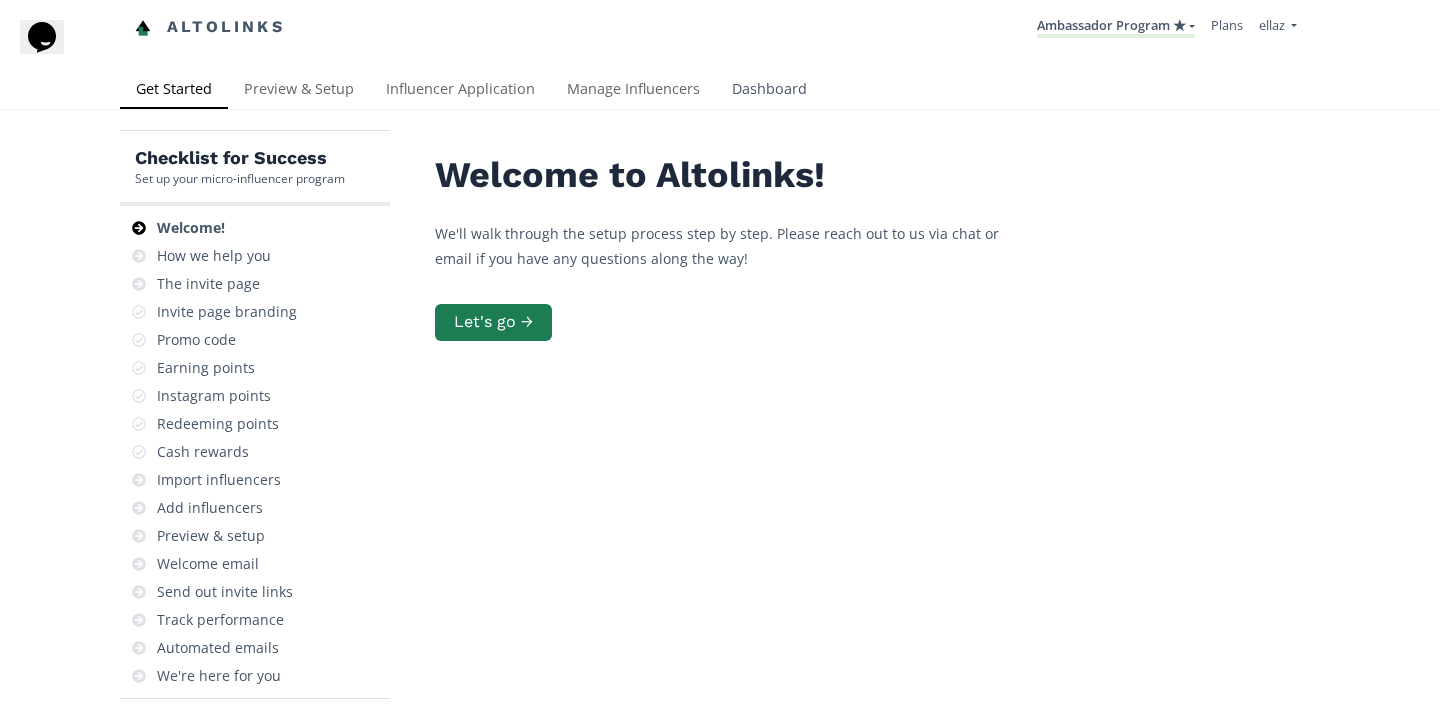 click on "Dashboard" at bounding box center (769, 91) 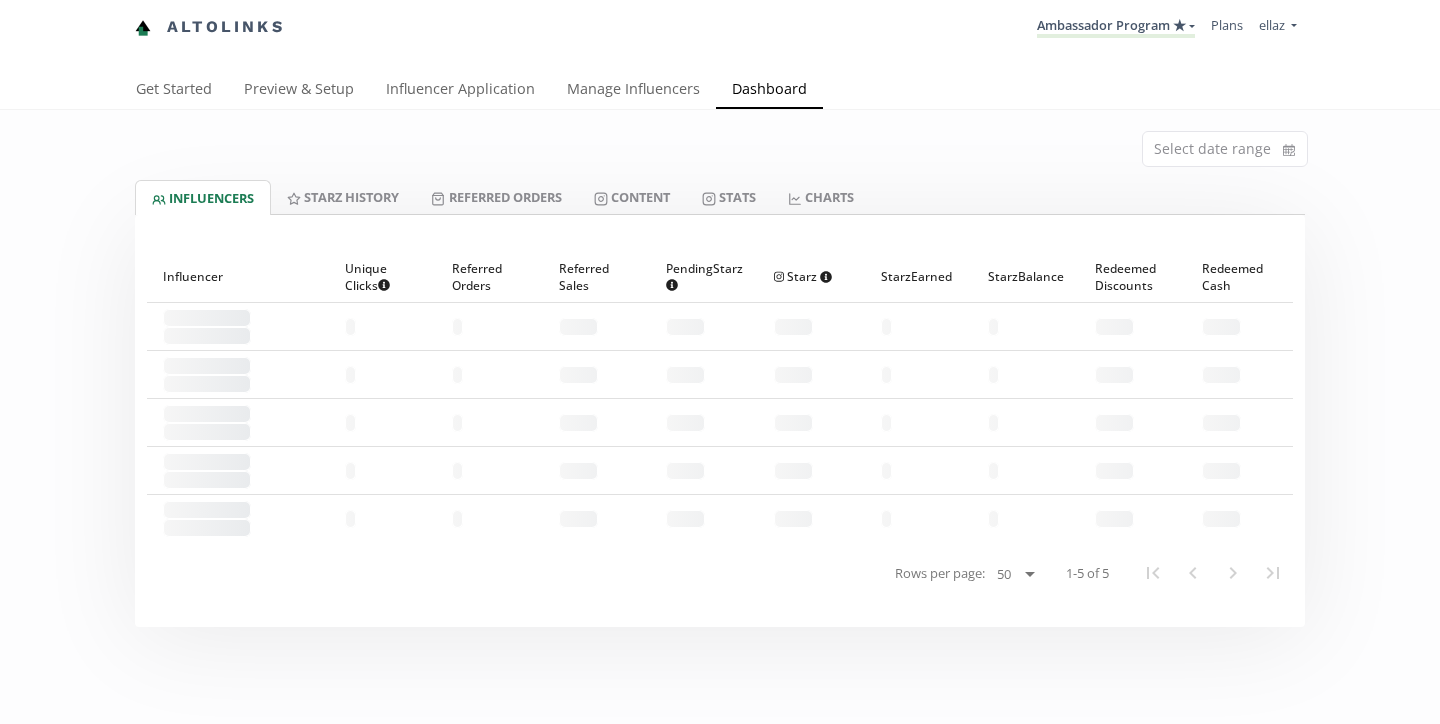 scroll, scrollTop: 0, scrollLeft: 0, axis: both 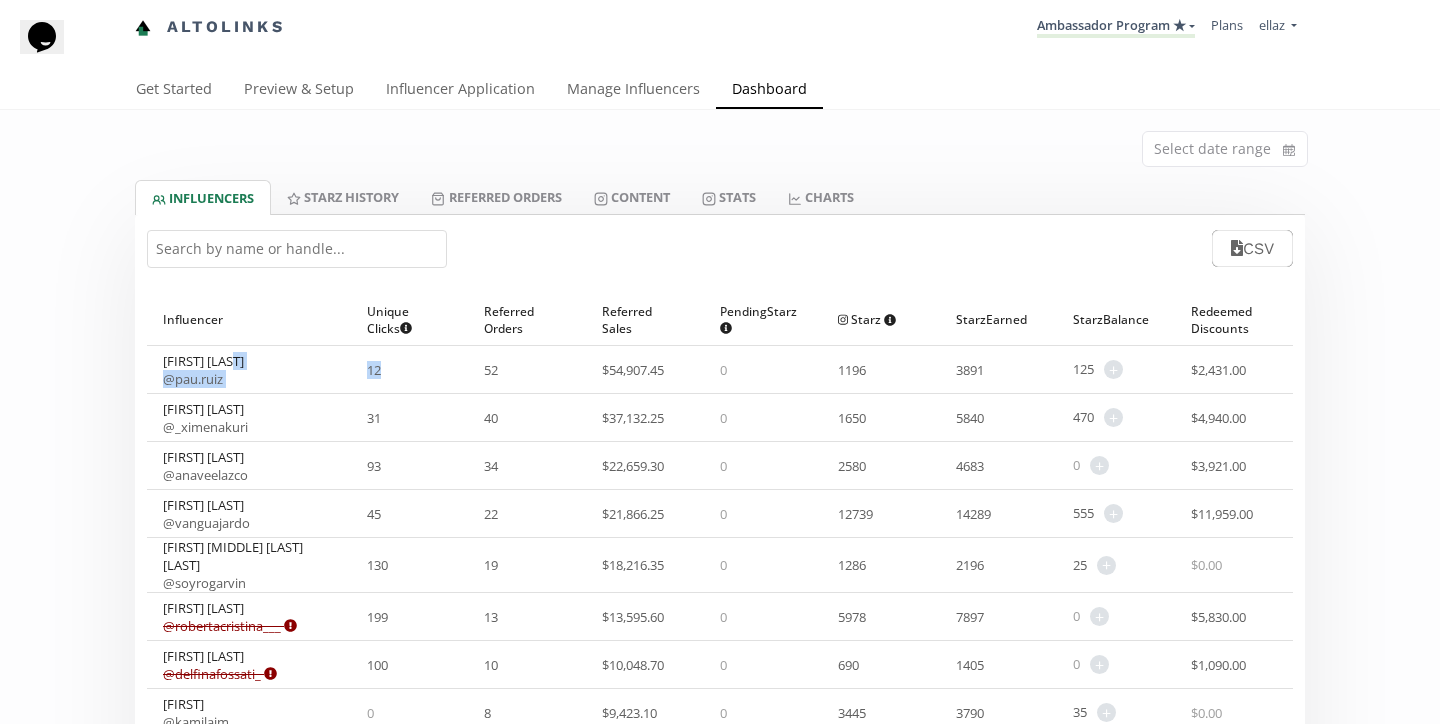 drag, startPoint x: 341, startPoint y: 366, endPoint x: 422, endPoint y: 369, distance: 81.055534 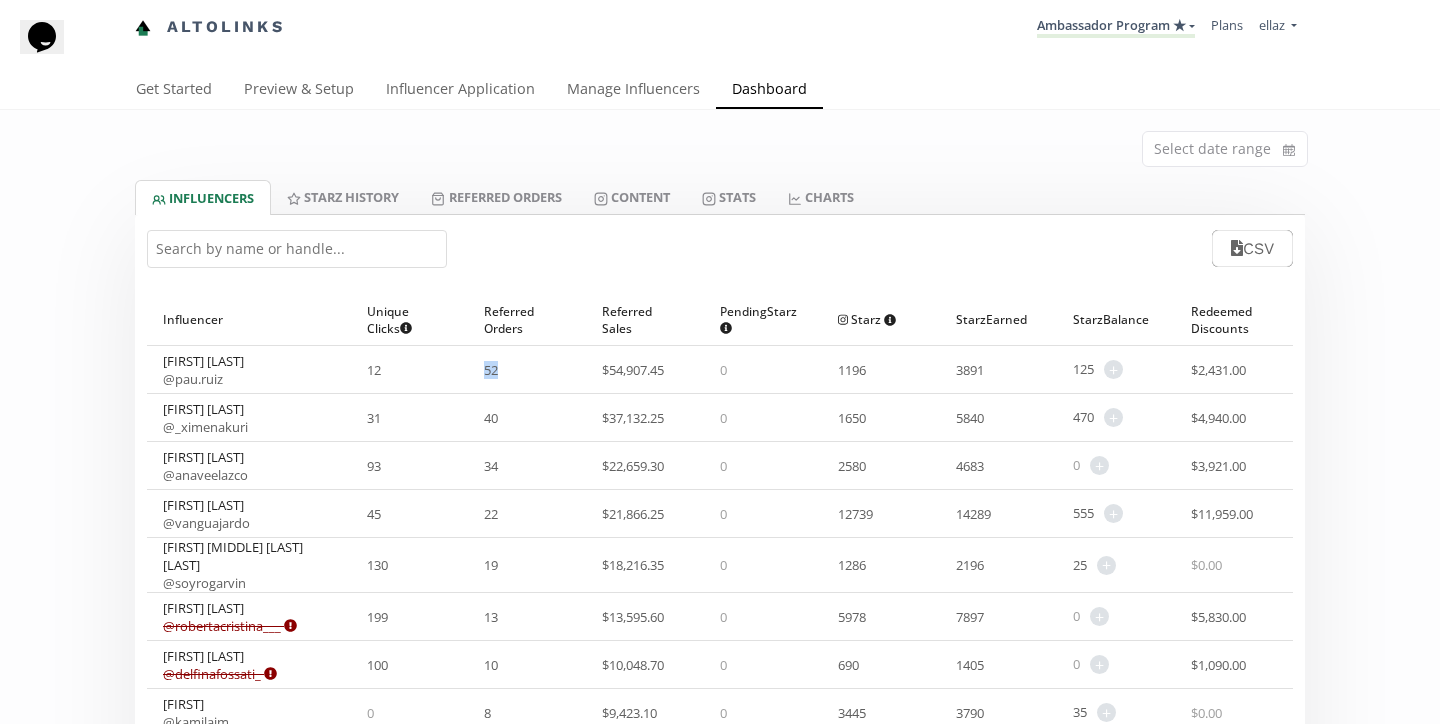 drag, startPoint x: 479, startPoint y: 370, endPoint x: 520, endPoint y: 376, distance: 41.4367 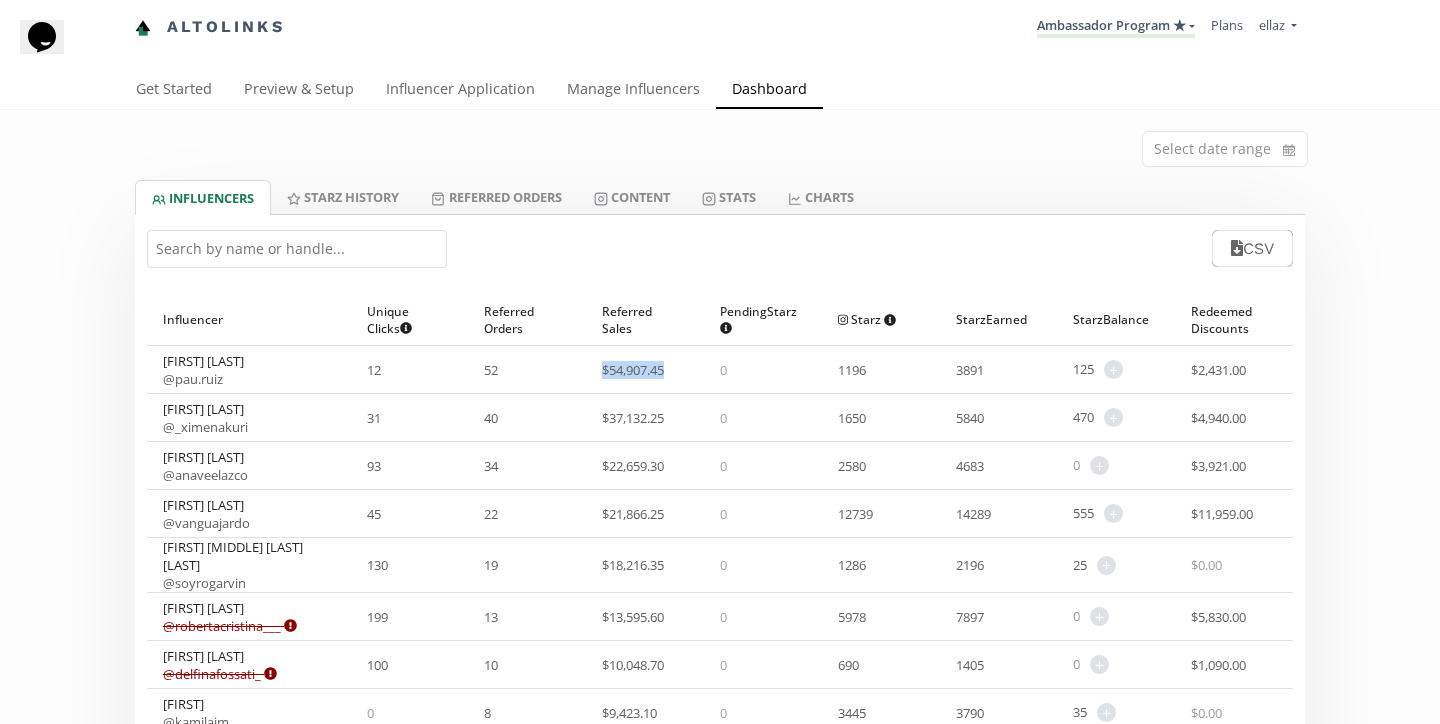 drag, startPoint x: 597, startPoint y: 369, endPoint x: 683, endPoint y: 379, distance: 86.579445 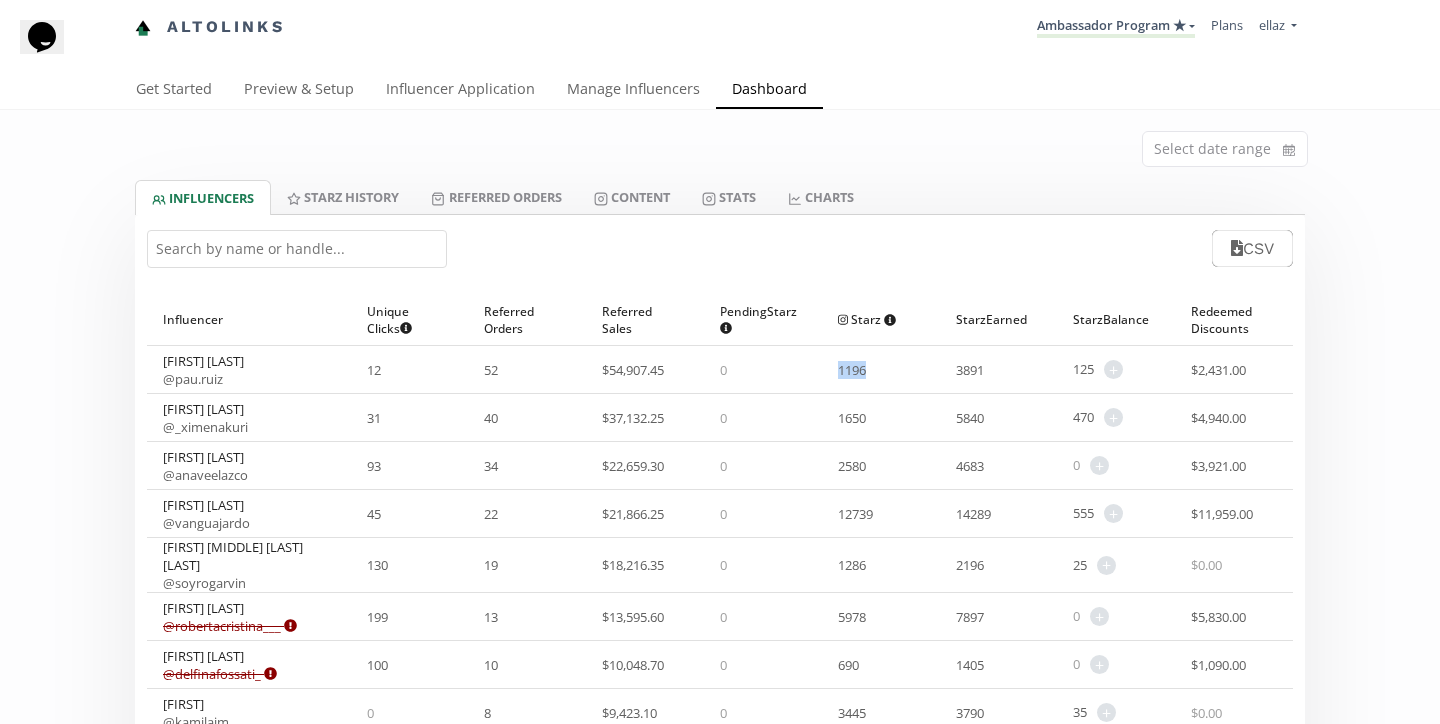 drag, startPoint x: 829, startPoint y: 369, endPoint x: 872, endPoint y: 369, distance: 43 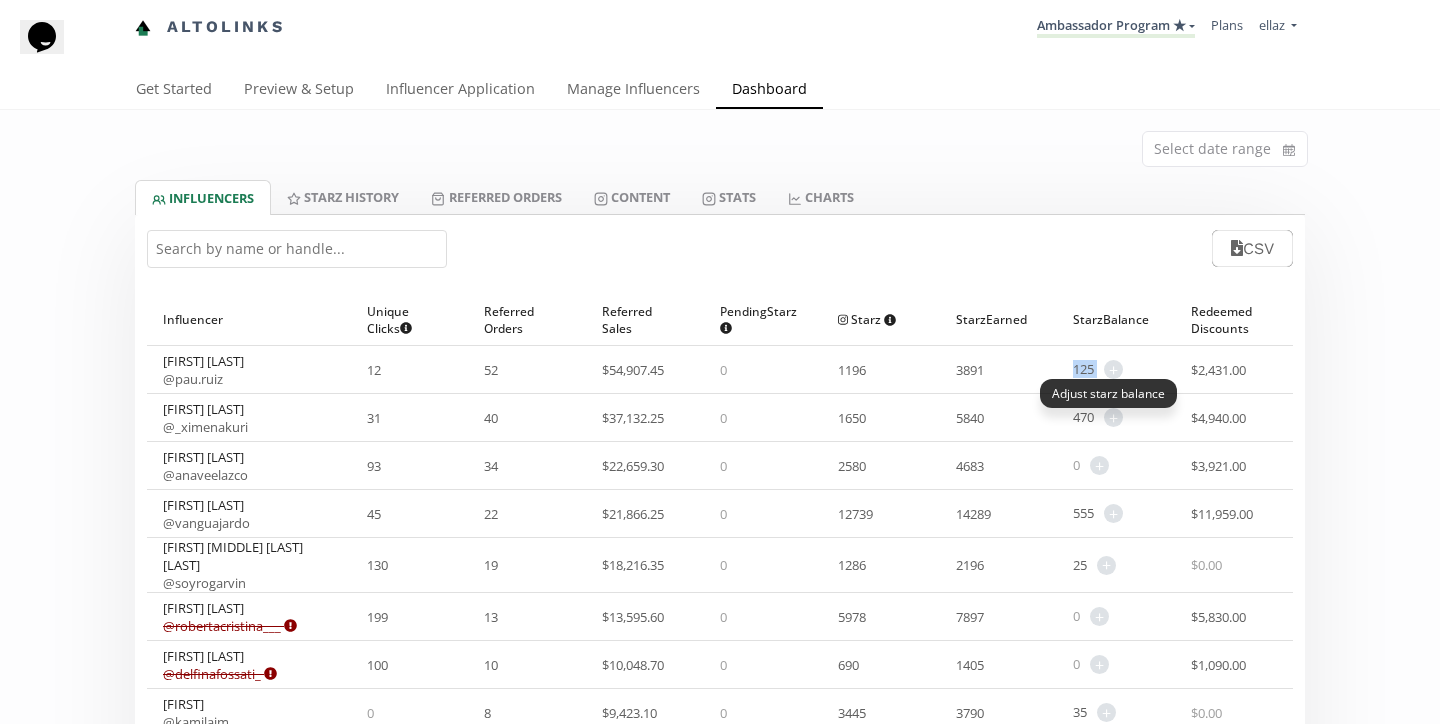 drag, startPoint x: 1069, startPoint y: 372, endPoint x: 1101, endPoint y: 372, distance: 32 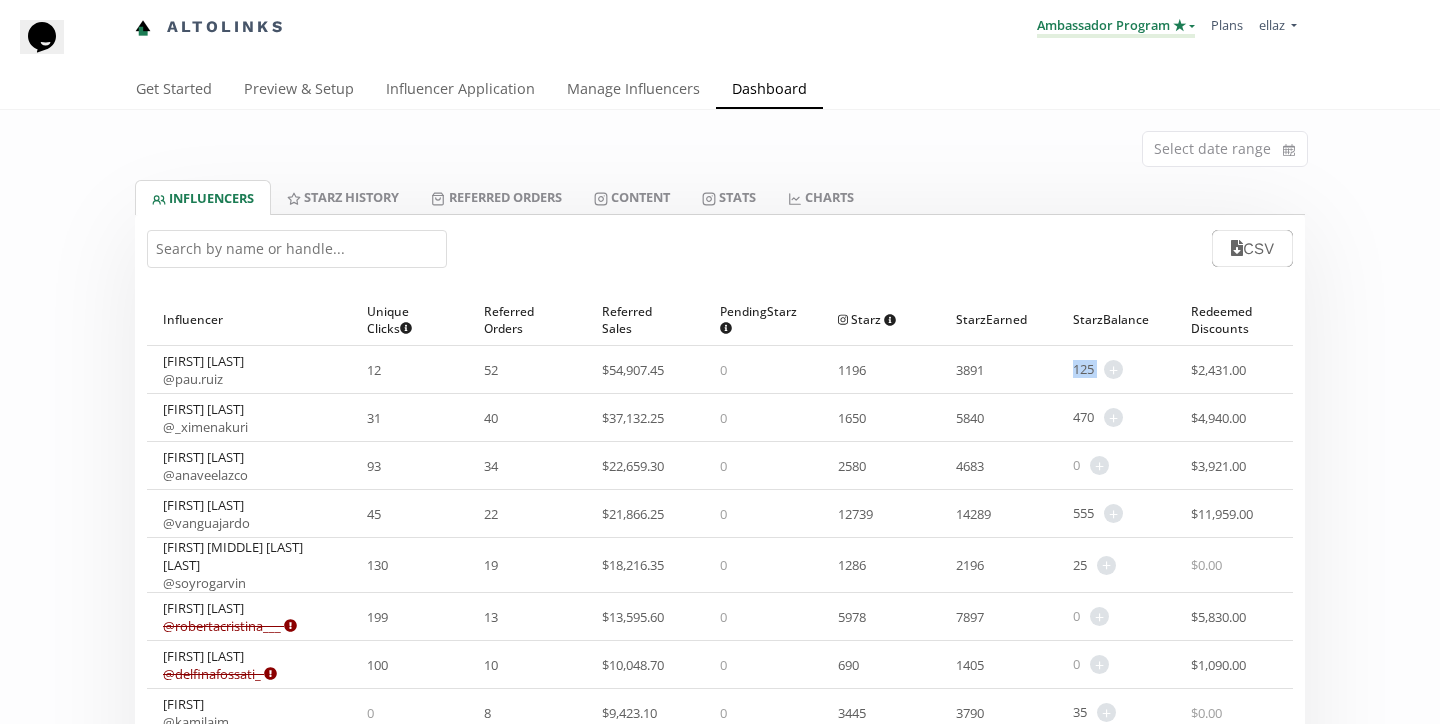 click on "Ambassador Program ★" at bounding box center [1116, 27] 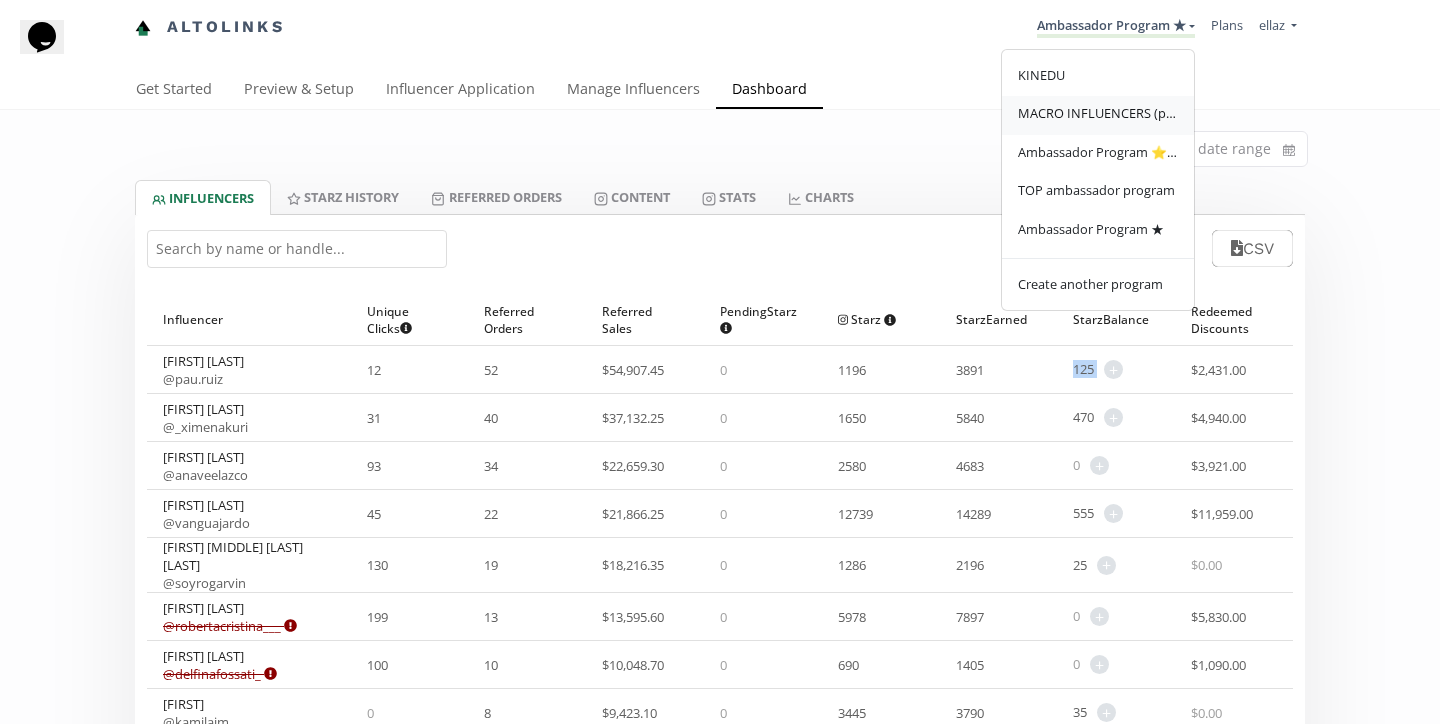 click on "MACRO INFLUENCERS (prog ventas)" at bounding box center [1098, 113] 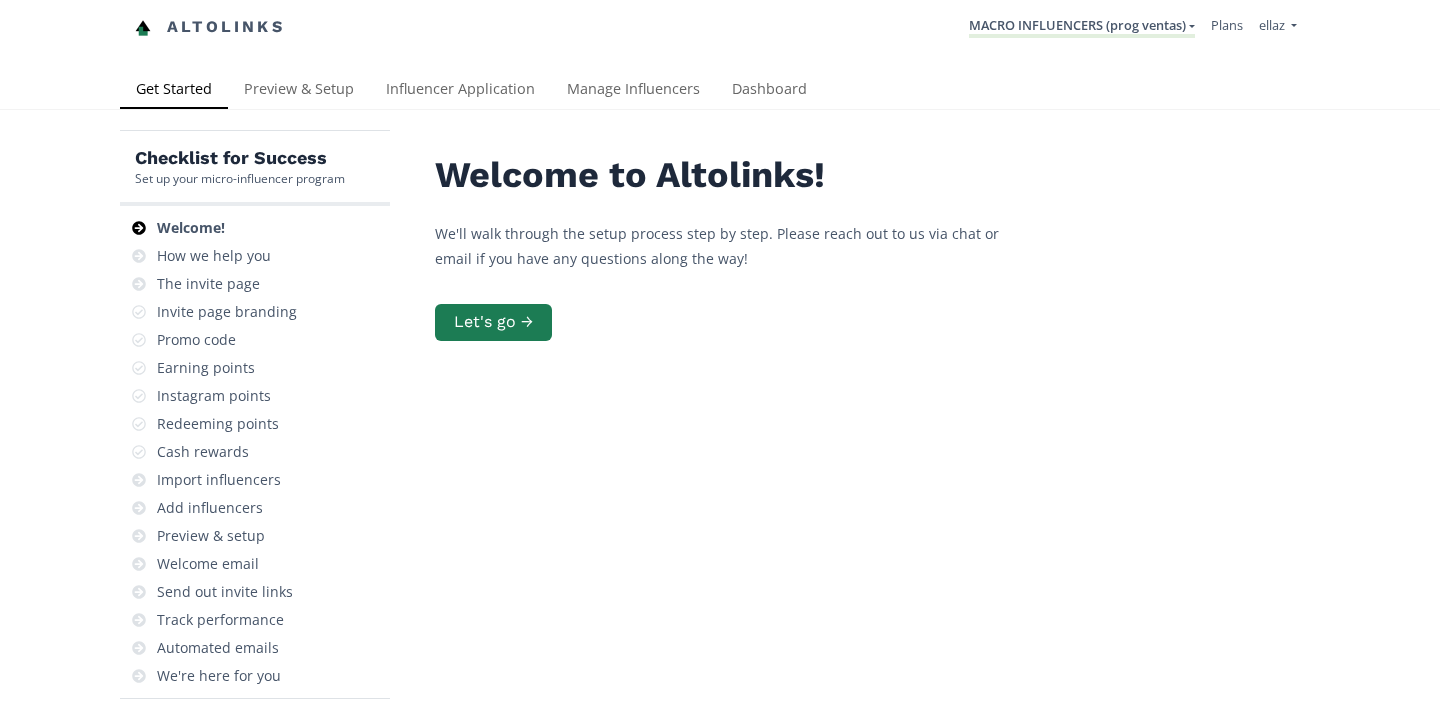 scroll, scrollTop: 0, scrollLeft: 0, axis: both 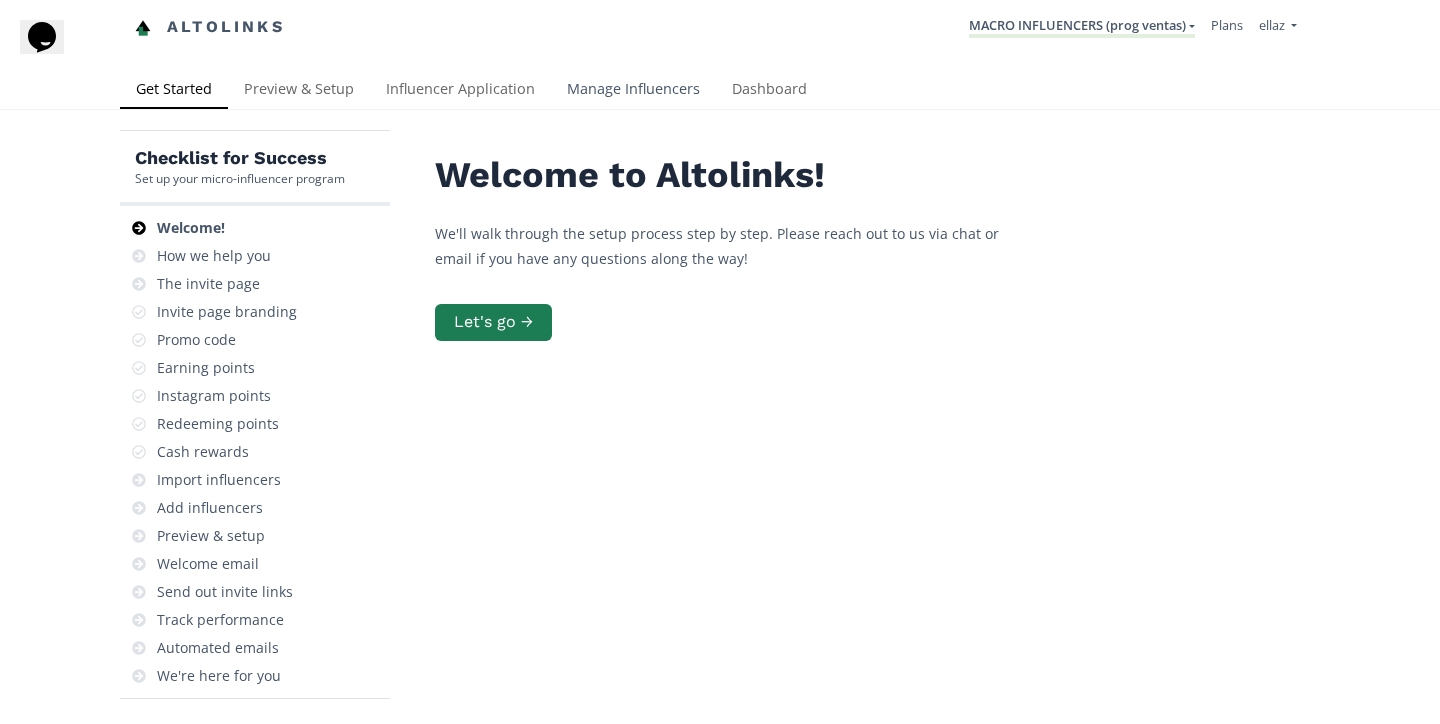 click on "Manage Influencers" at bounding box center (633, 91) 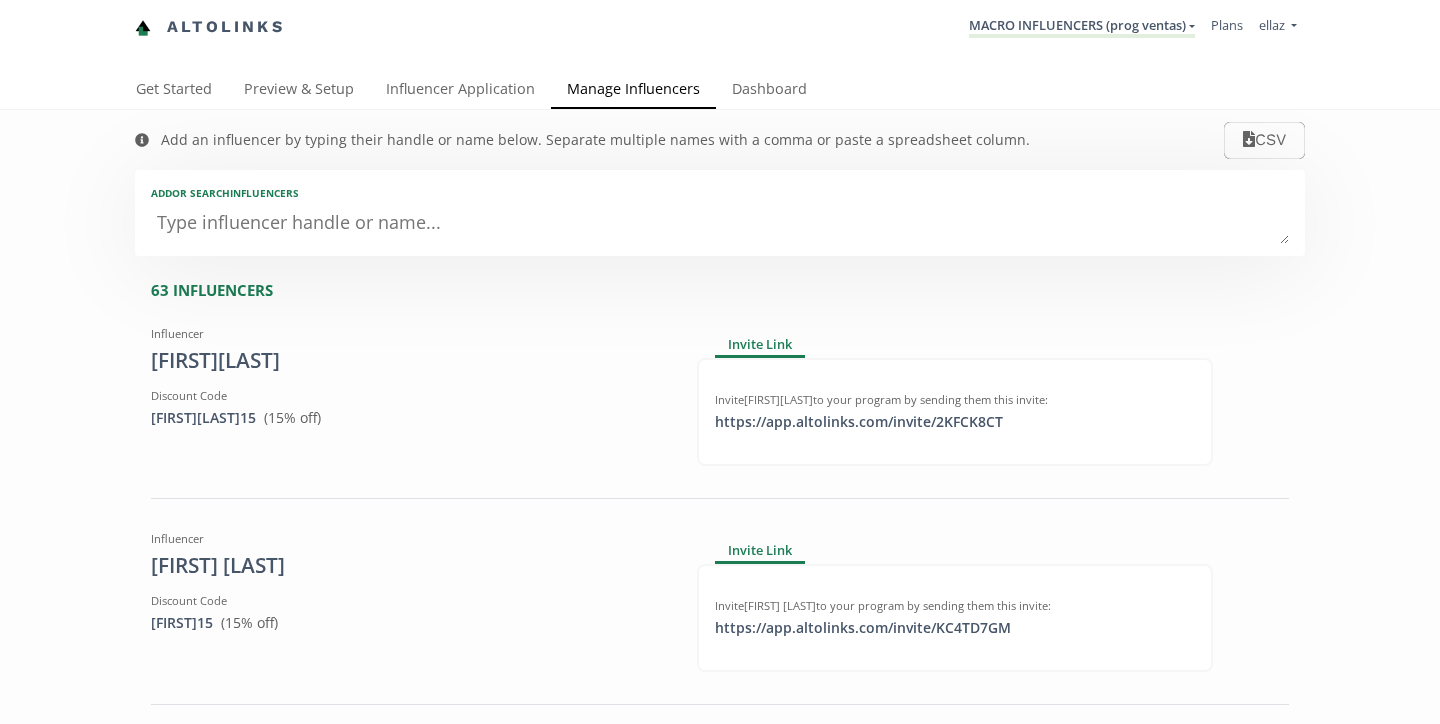 scroll, scrollTop: 0, scrollLeft: 0, axis: both 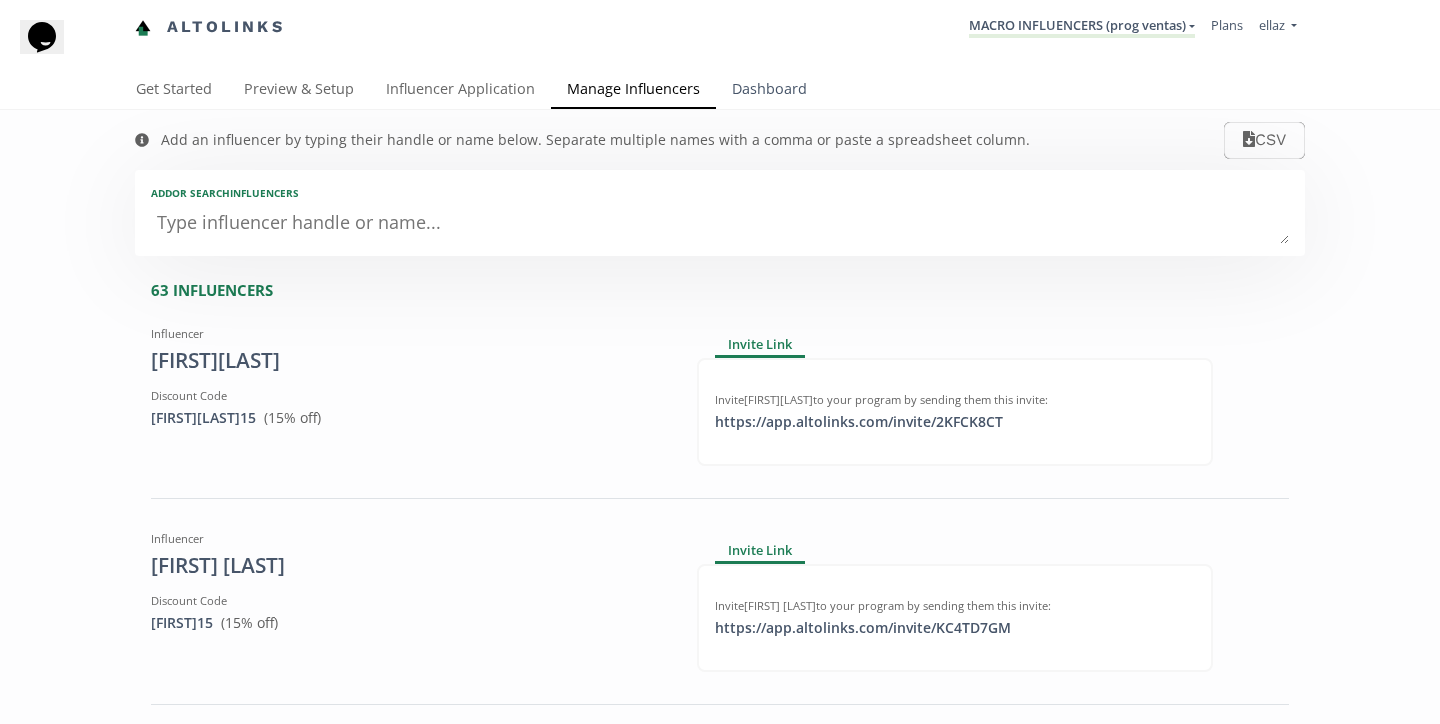 click on "Dashboard" at bounding box center [769, 91] 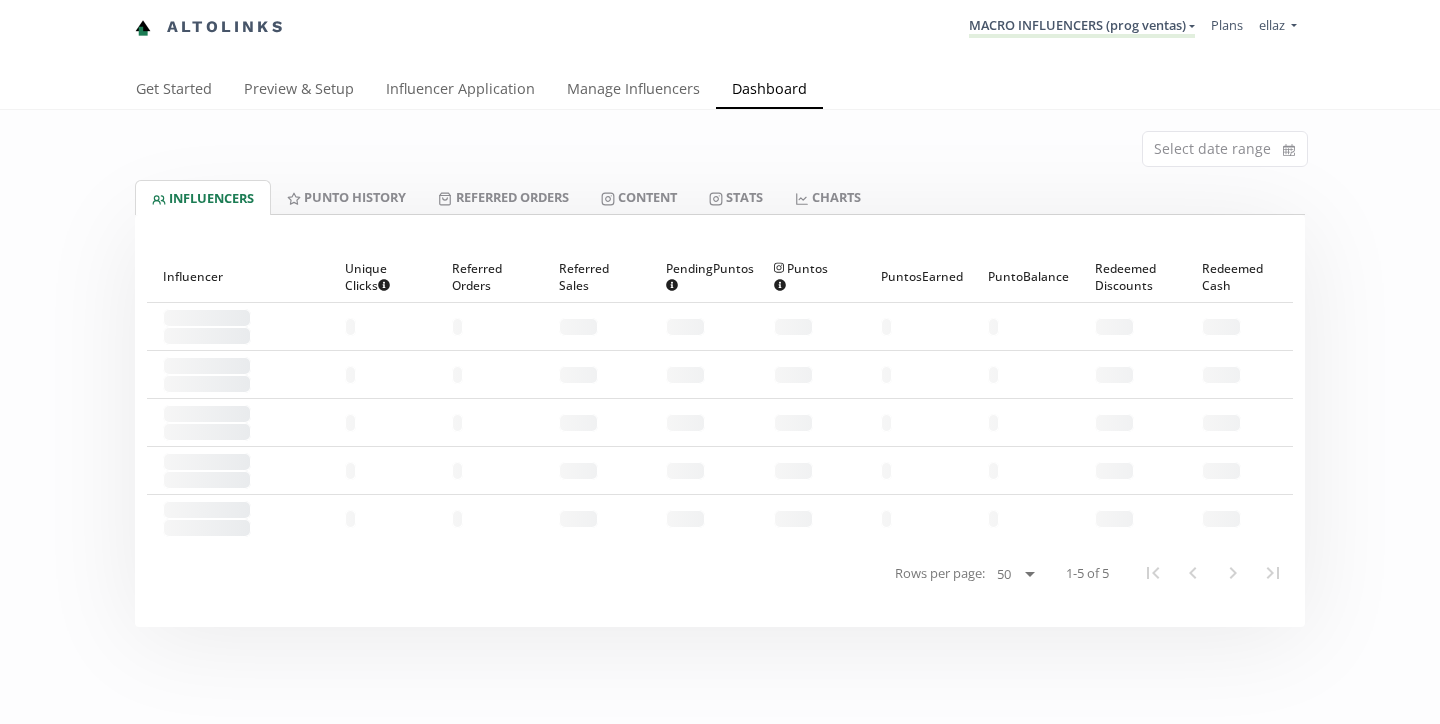 scroll, scrollTop: 0, scrollLeft: 0, axis: both 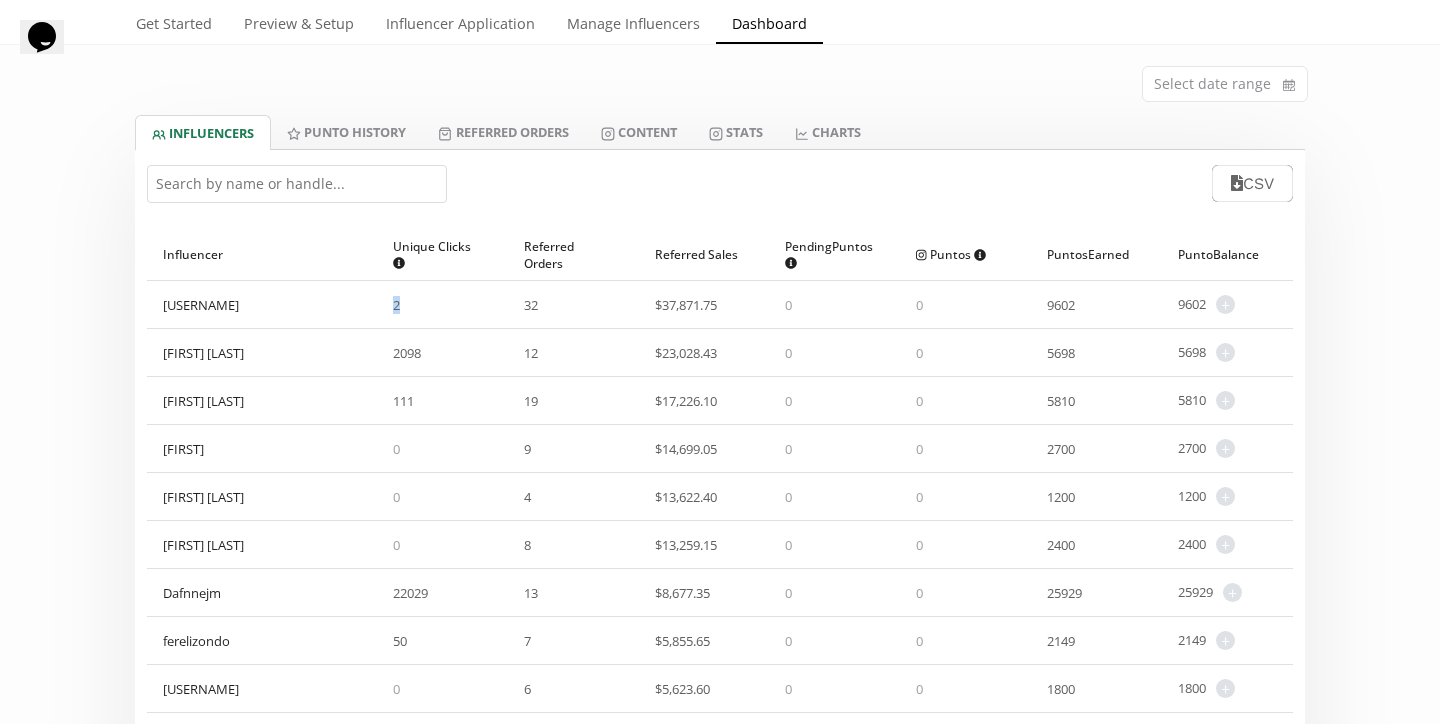 drag, startPoint x: 394, startPoint y: 305, endPoint x: 410, endPoint y: 305, distance: 16 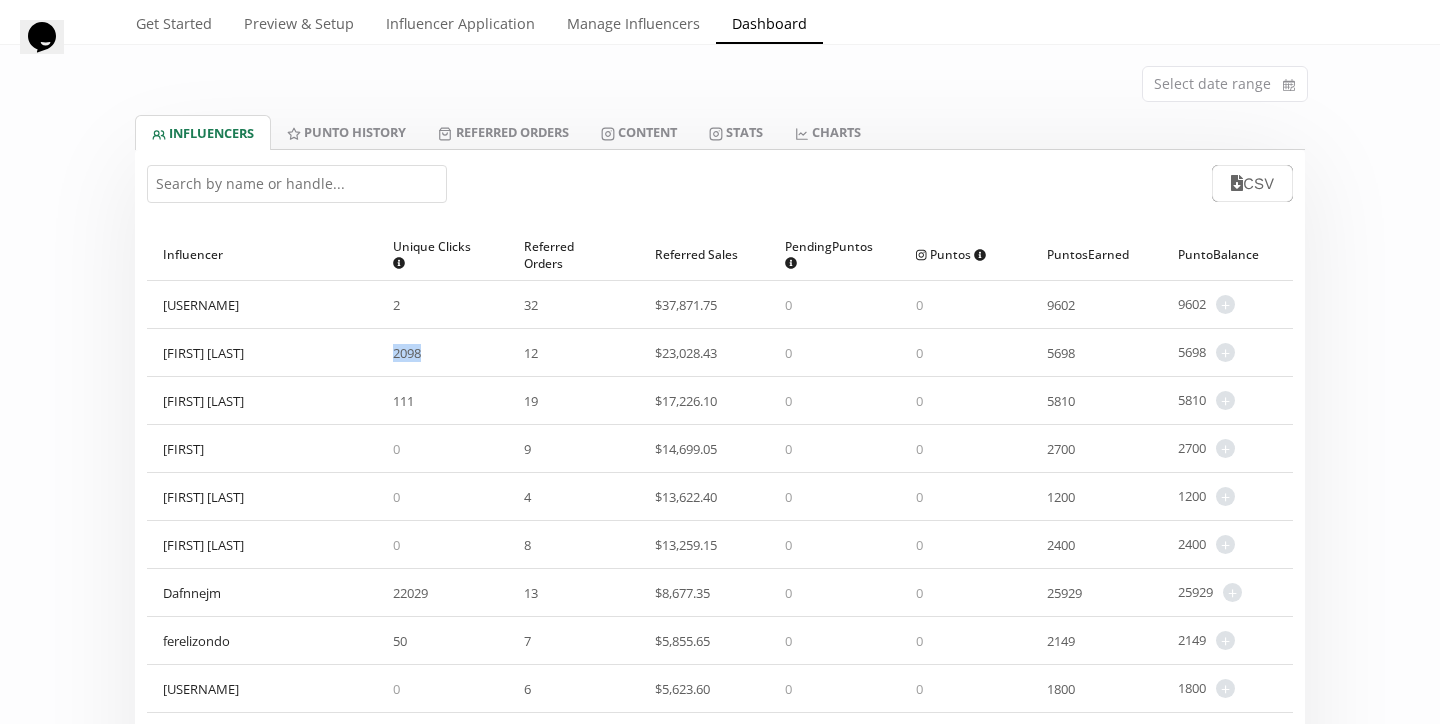 drag, startPoint x: 381, startPoint y: 353, endPoint x: 439, endPoint y: 352, distance: 58.00862 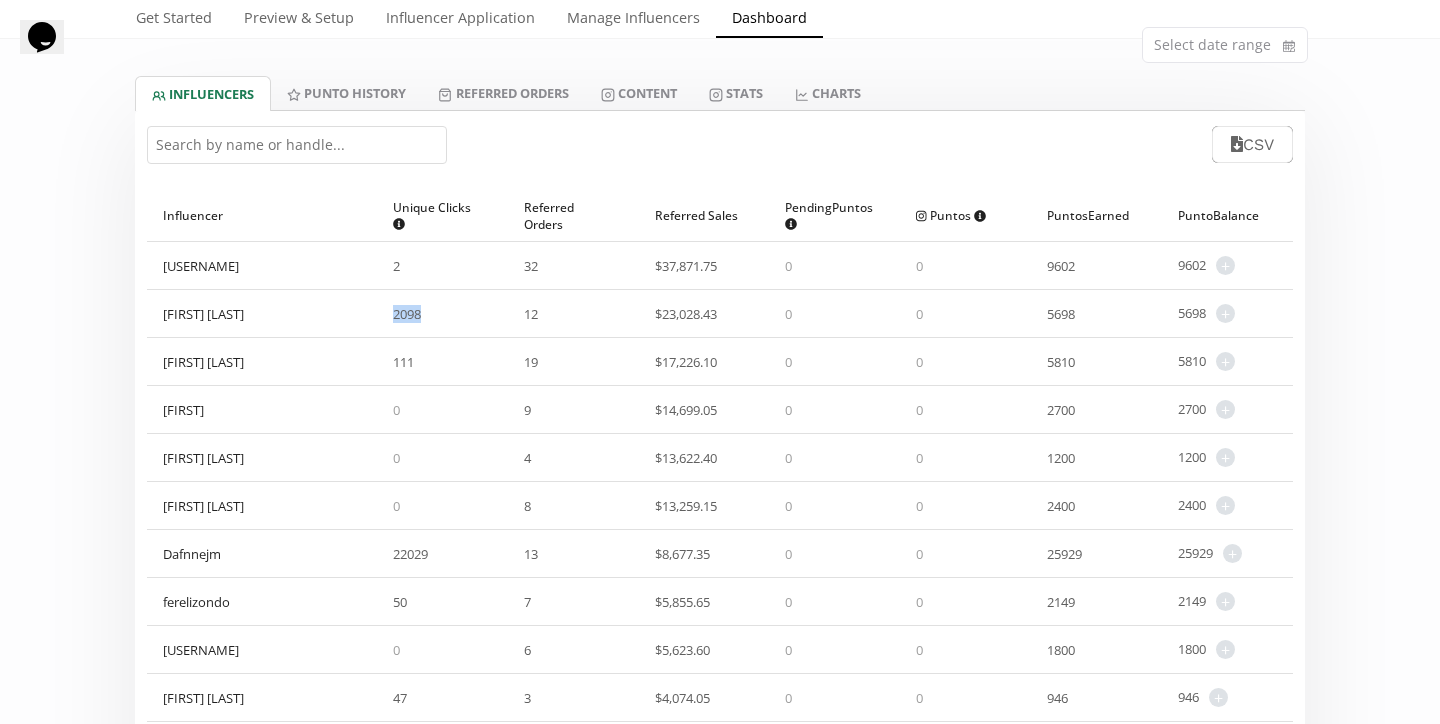 scroll, scrollTop: 122, scrollLeft: 0, axis: vertical 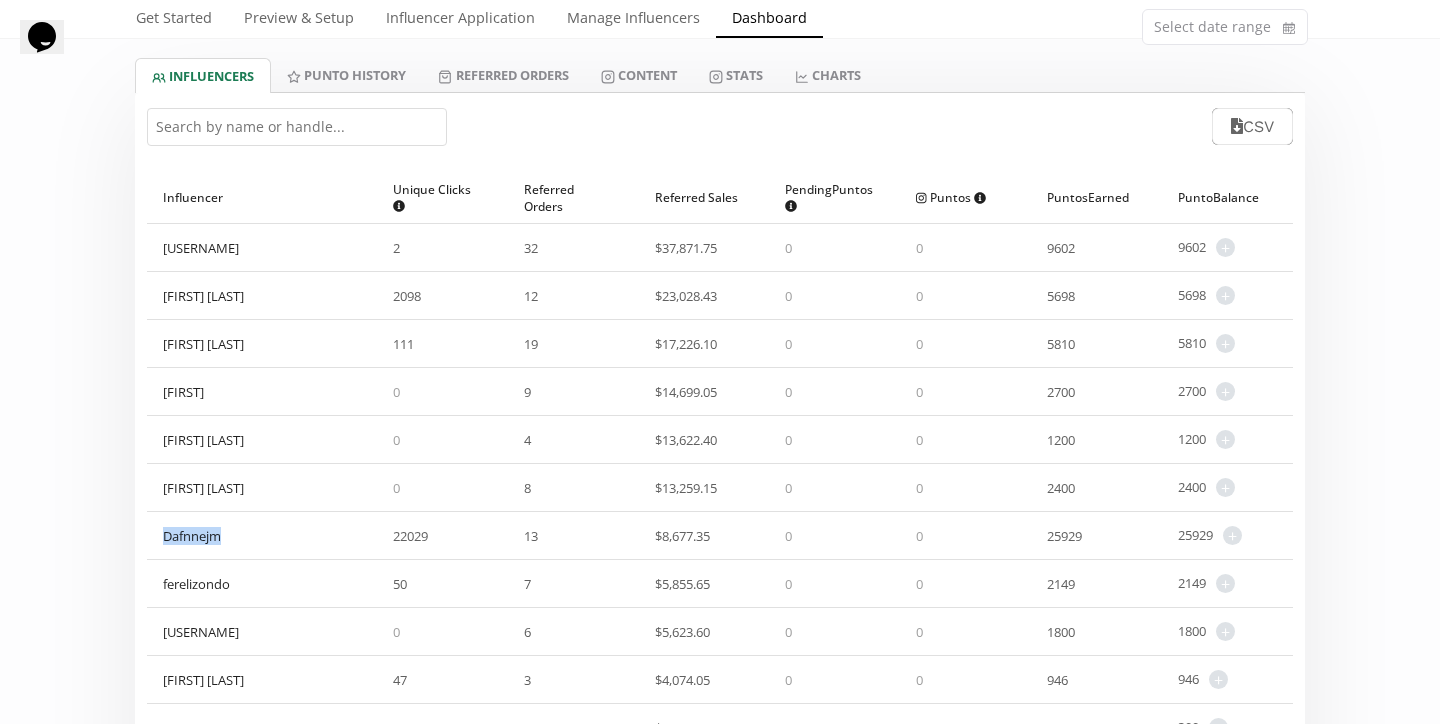 drag, startPoint x: 157, startPoint y: 537, endPoint x: 264, endPoint y: 544, distance: 107.22873 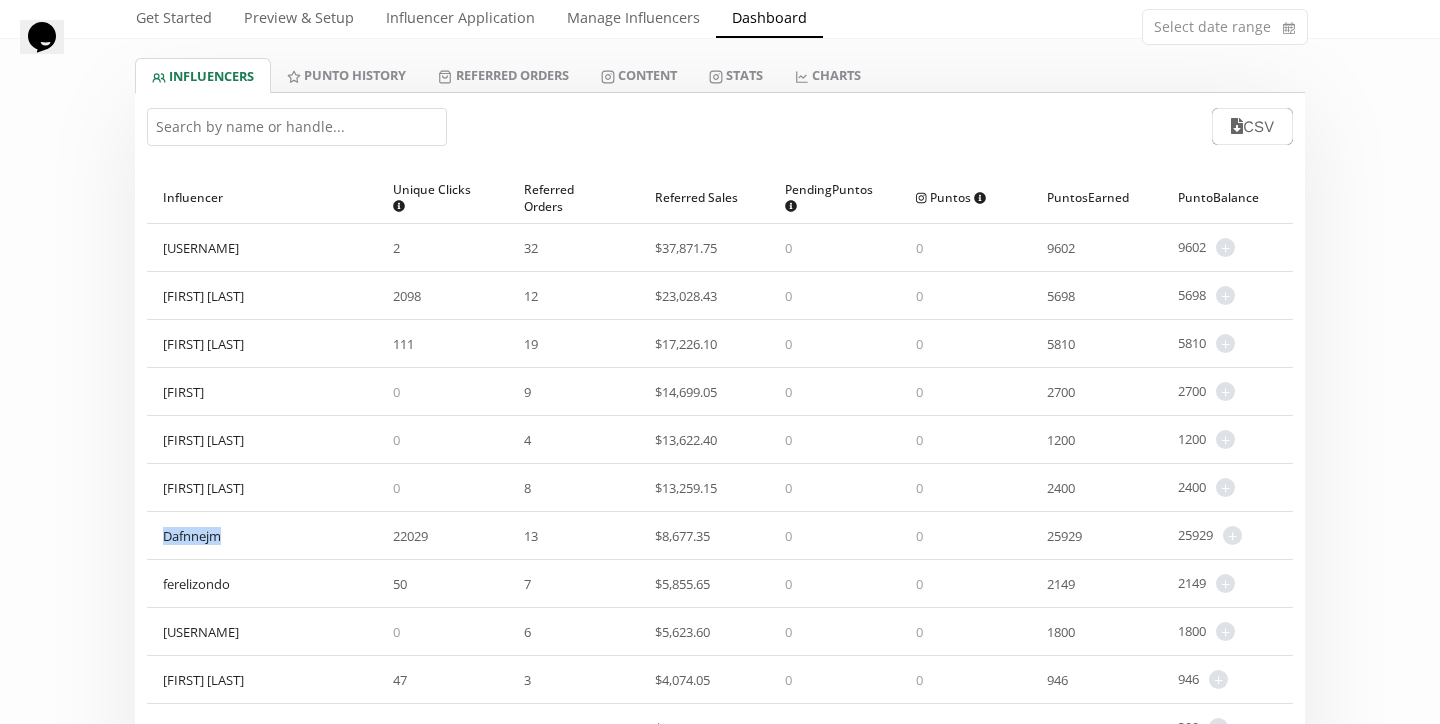 click on "Dafnnejm" at bounding box center (192, 536) 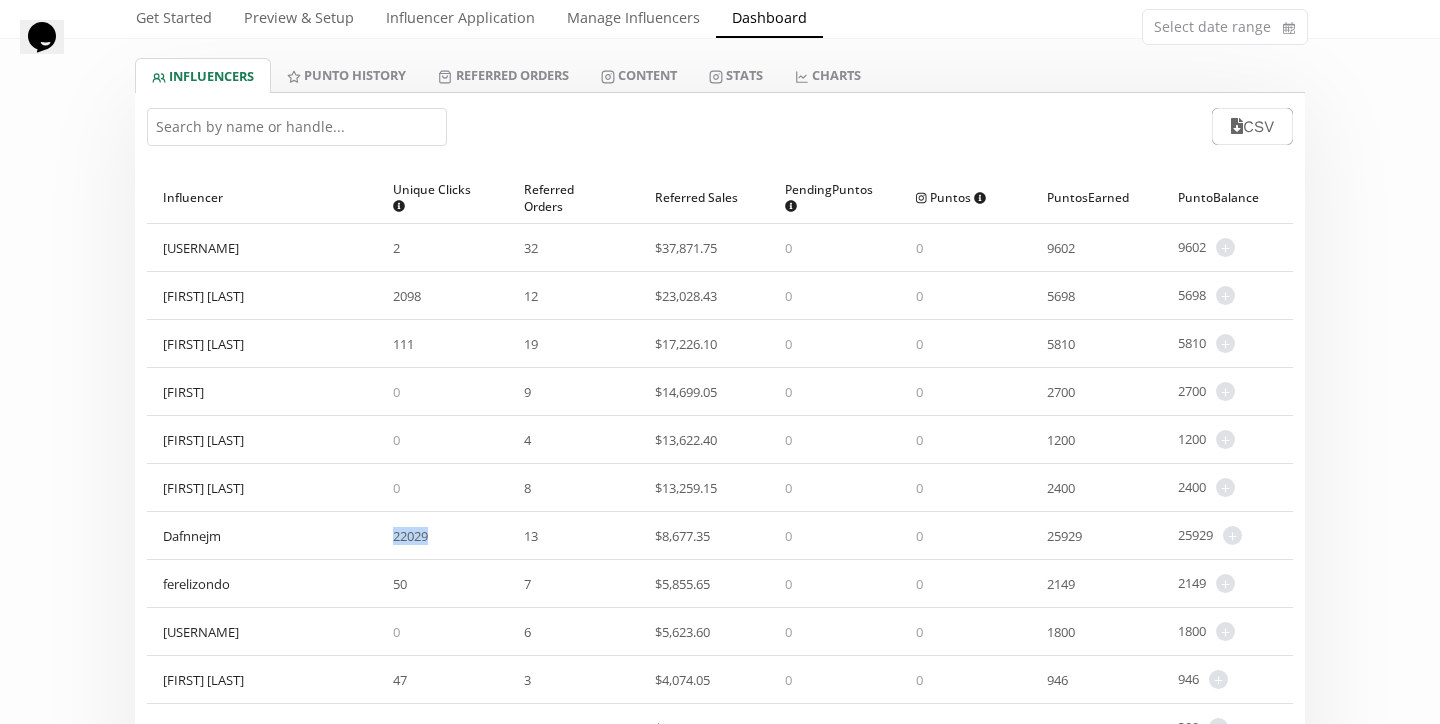 drag, startPoint x: 383, startPoint y: 538, endPoint x: 427, endPoint y: 537, distance: 44.011364 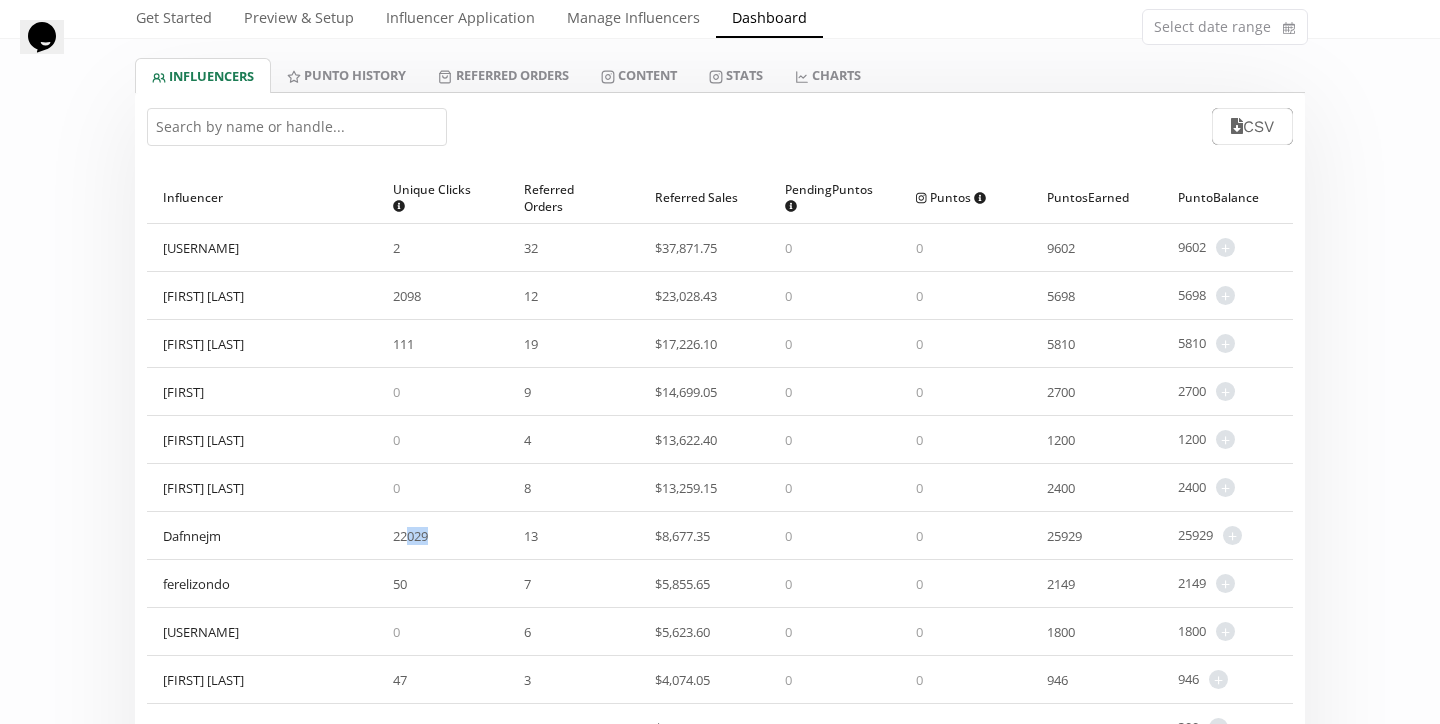drag, startPoint x: 406, startPoint y: 536, endPoint x: 435, endPoint y: 536, distance: 29 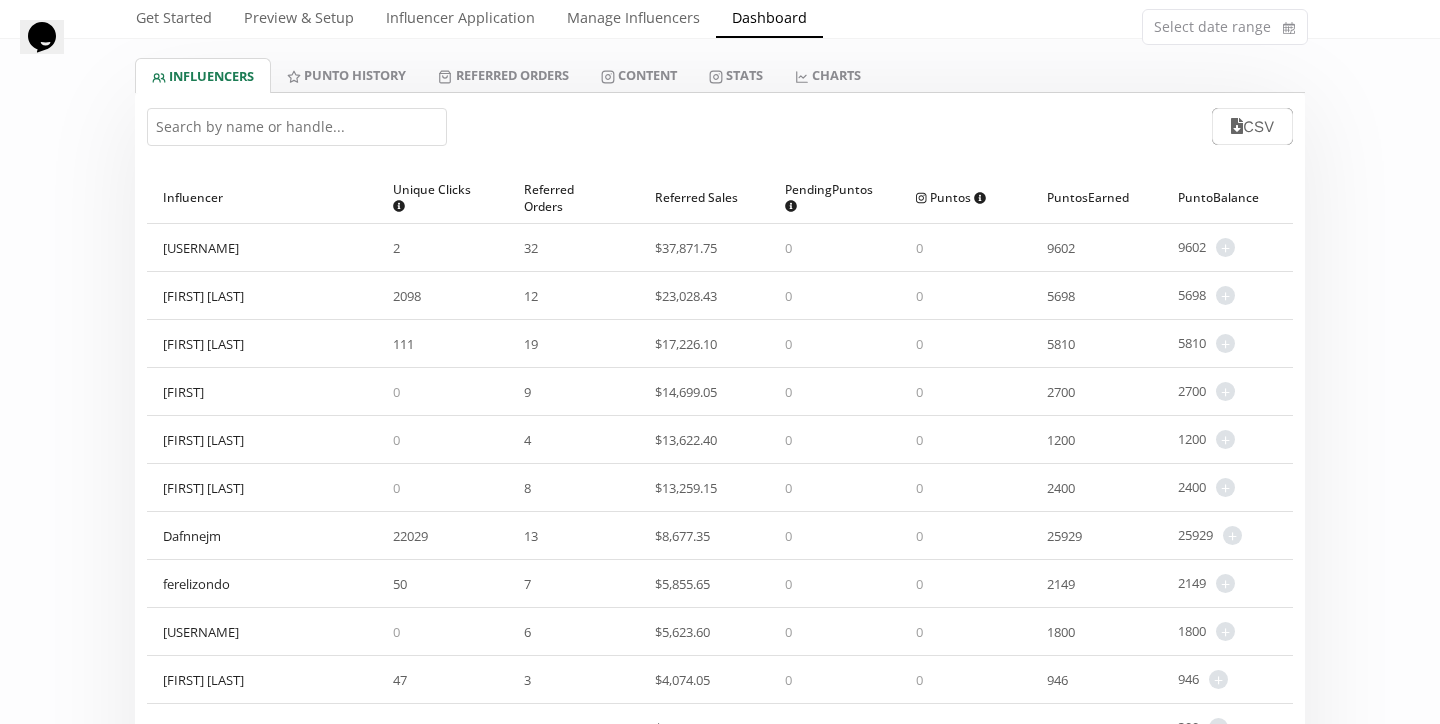 click on "22029" at bounding box center [410, 536] 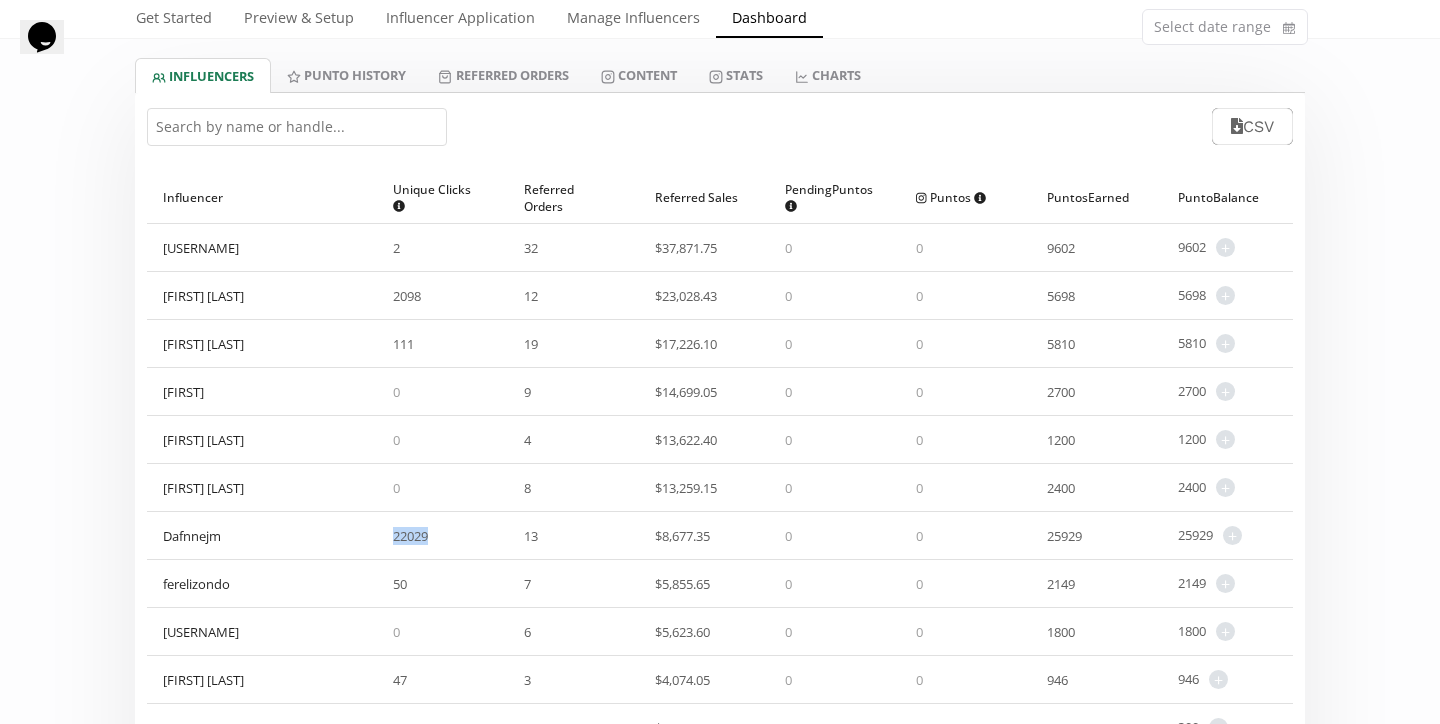 drag, startPoint x: 389, startPoint y: 536, endPoint x: 449, endPoint y: 537, distance: 60.00833 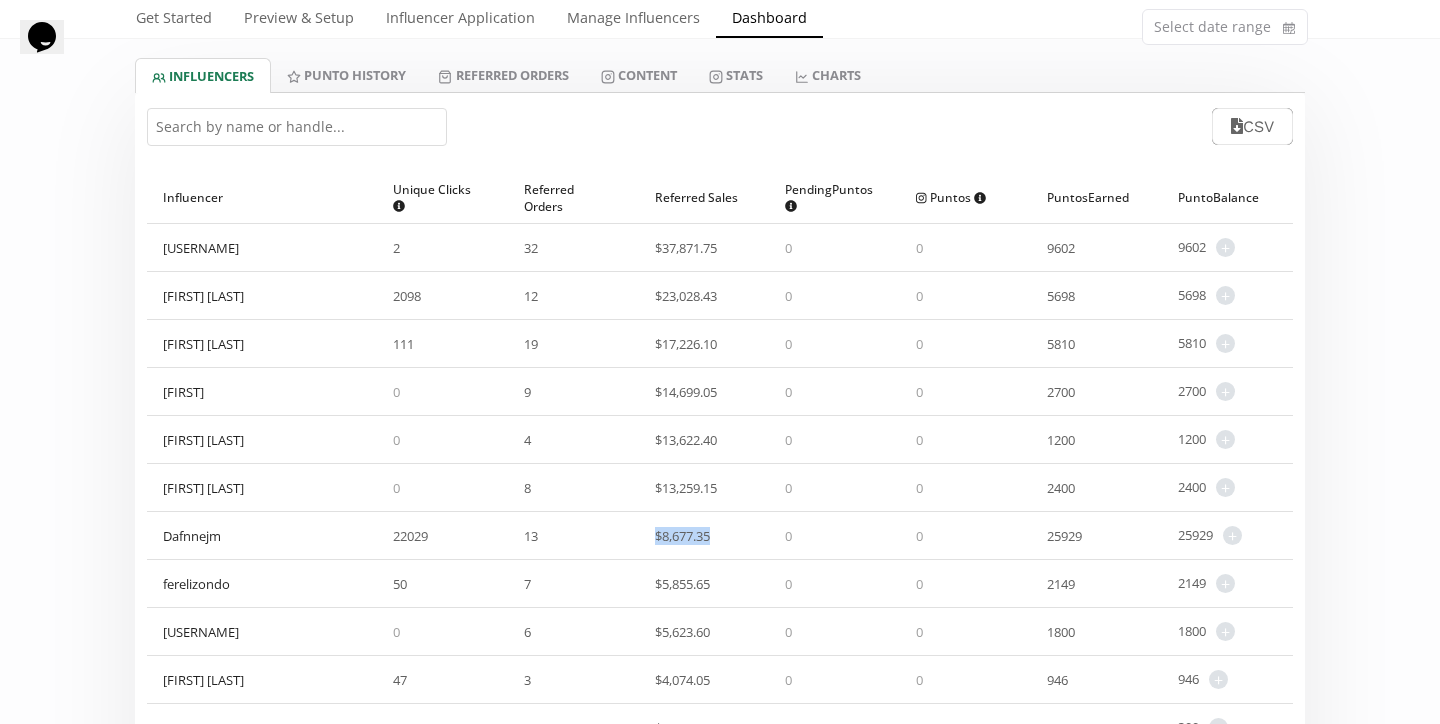 drag, startPoint x: 647, startPoint y: 543, endPoint x: 715, endPoint y: 543, distance: 68 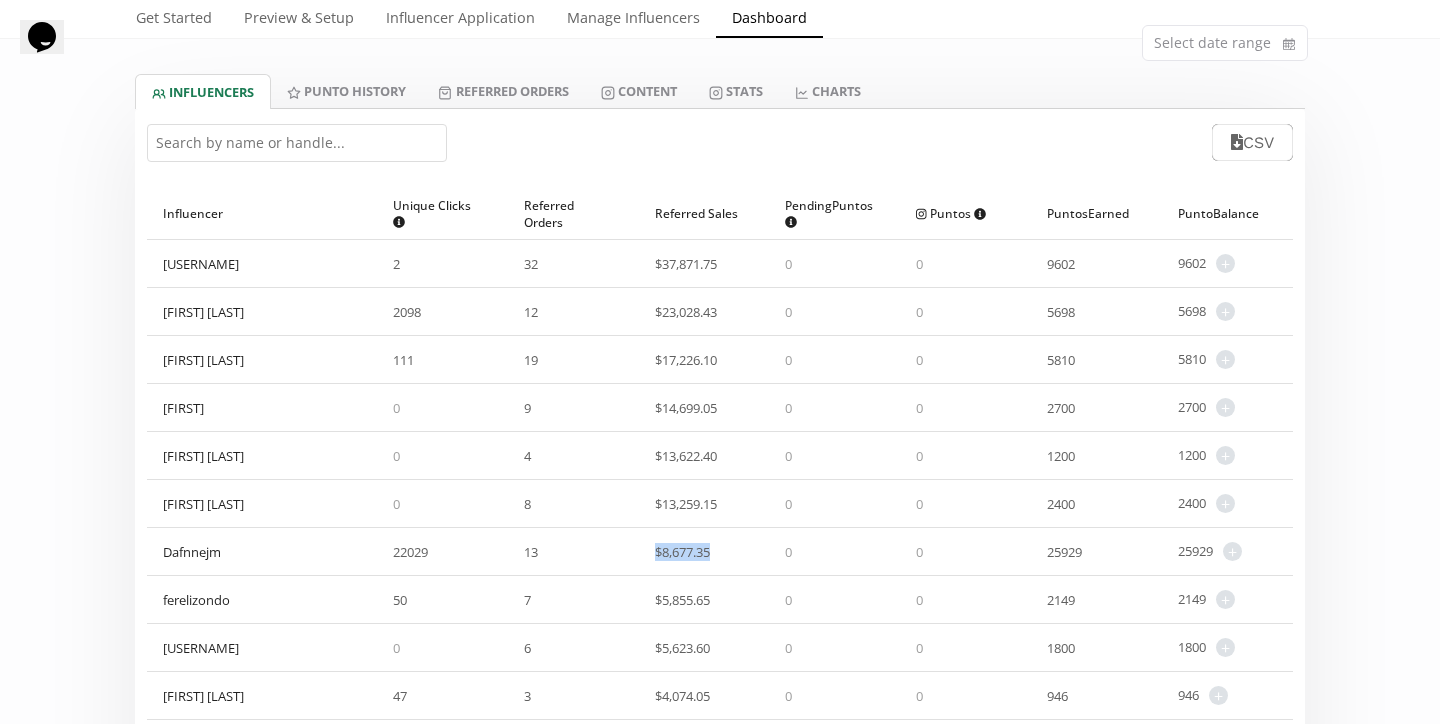 scroll, scrollTop: 109, scrollLeft: 0, axis: vertical 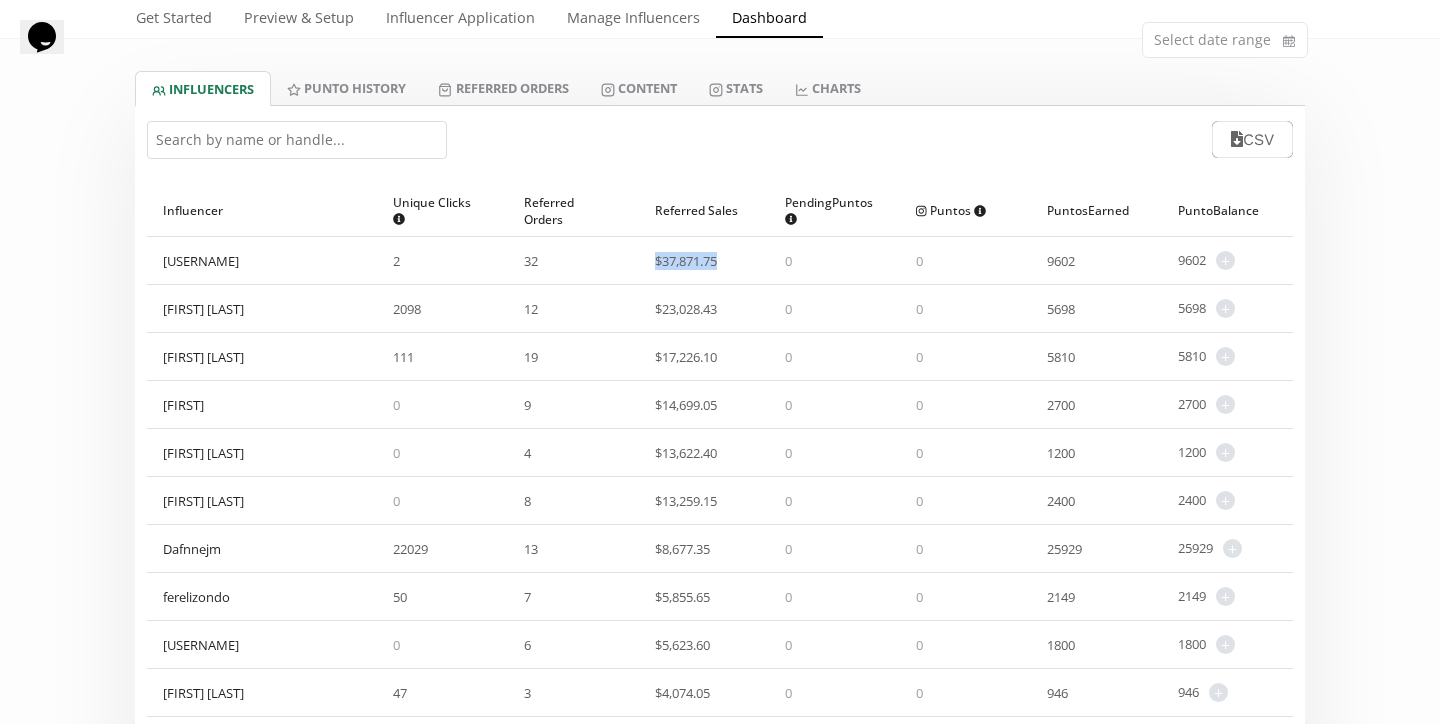 drag, startPoint x: 643, startPoint y: 256, endPoint x: 726, endPoint y: 271, distance: 84.34453 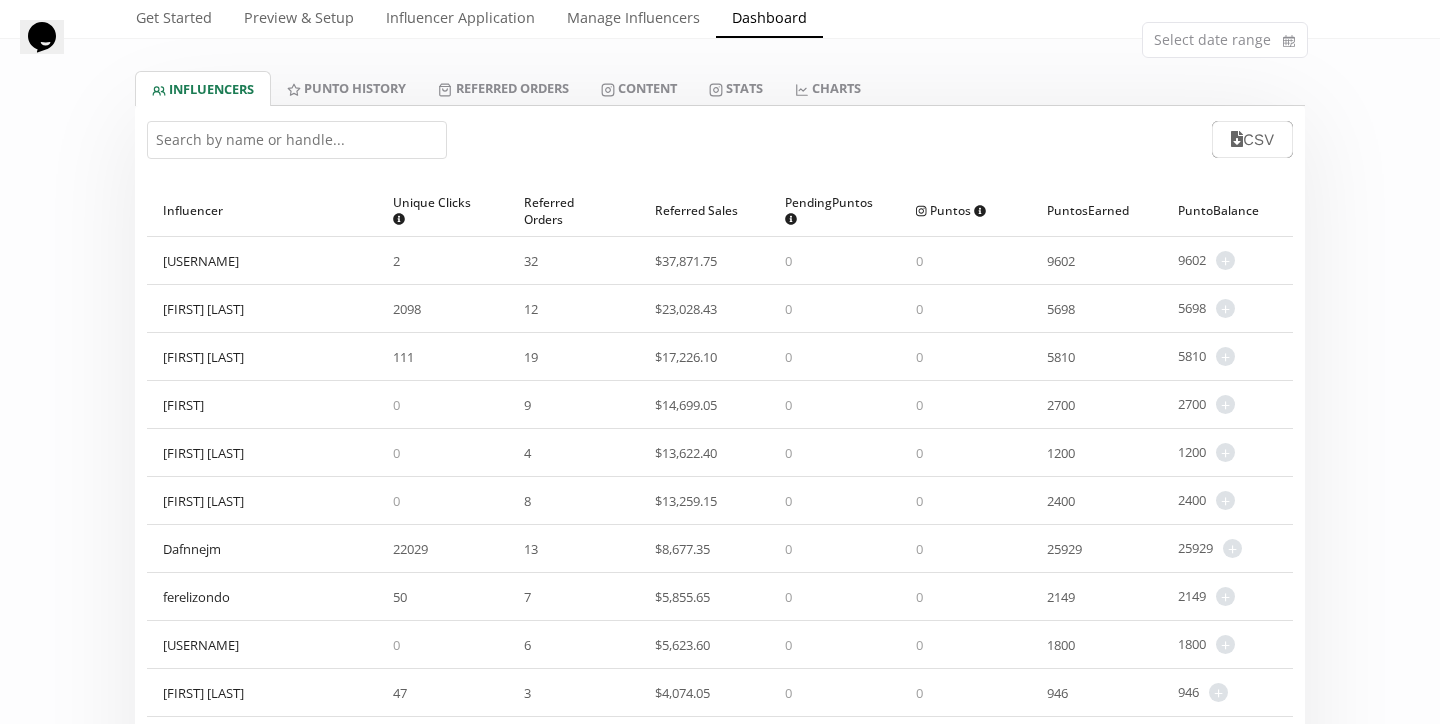 click on "$ 23,028.43" at bounding box center [686, 309] 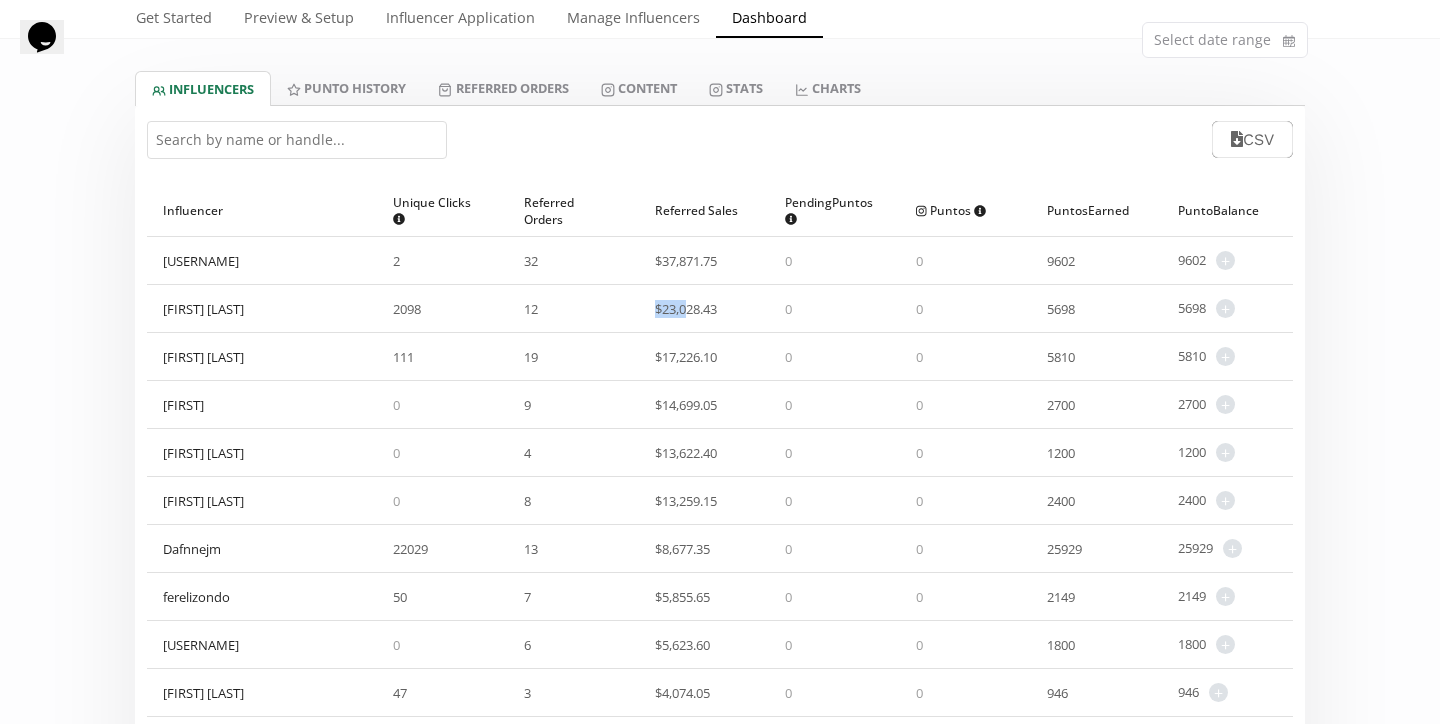 drag, startPoint x: 649, startPoint y: 308, endPoint x: 718, endPoint y: 314, distance: 69.260376 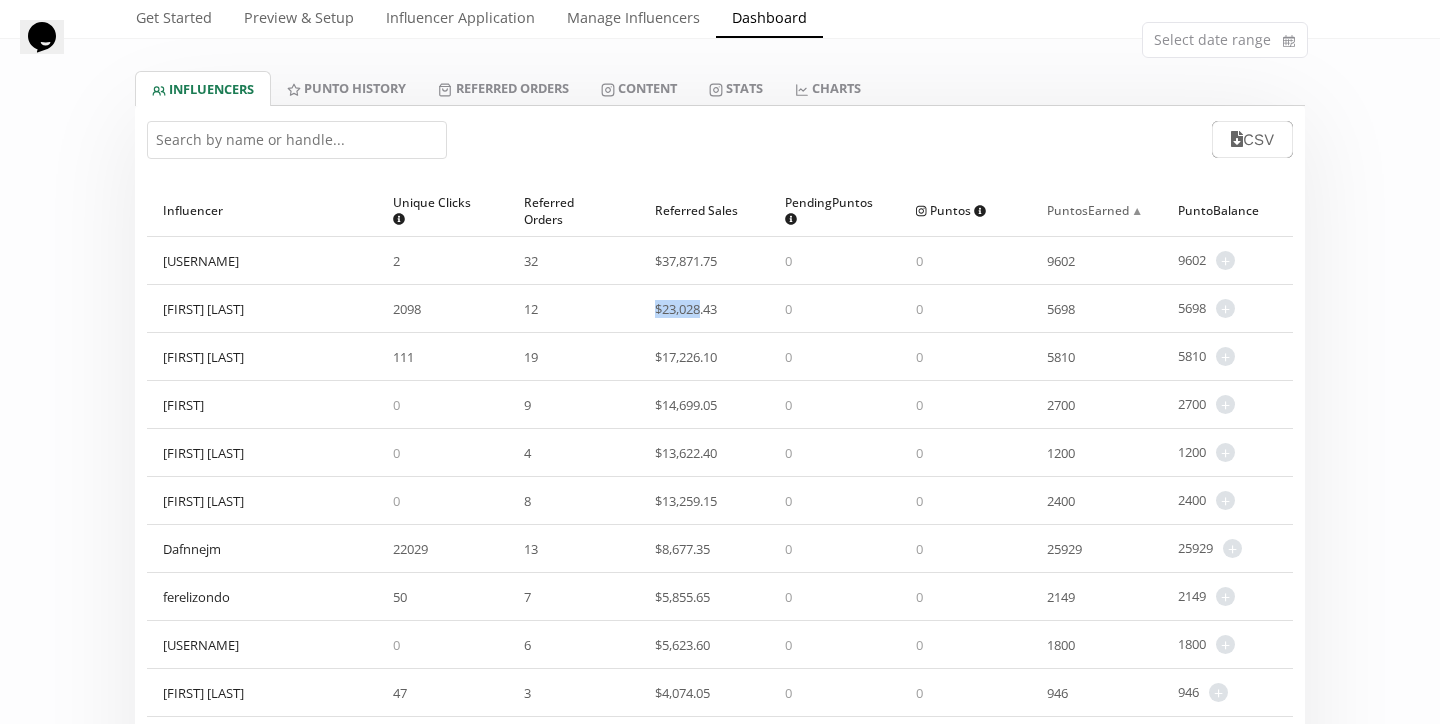 scroll, scrollTop: 0, scrollLeft: 0, axis: both 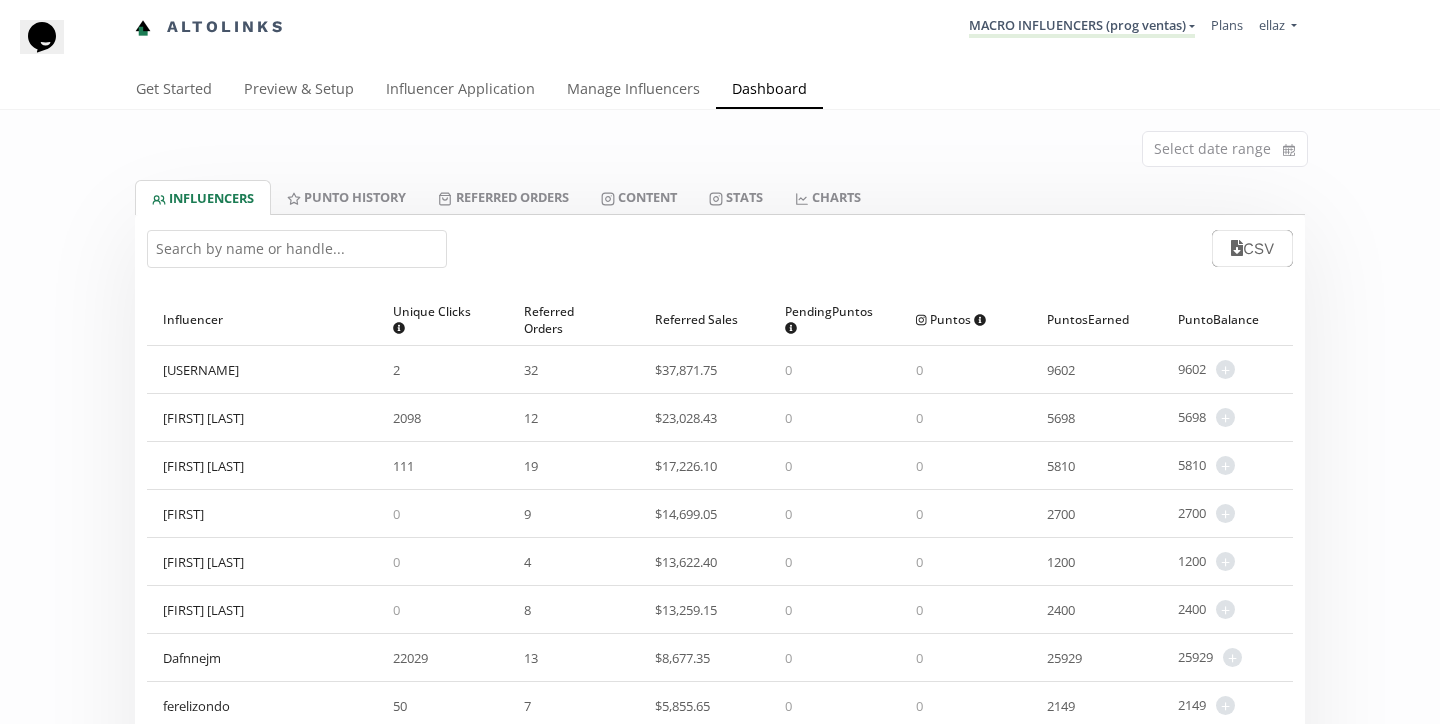 click on "MACRO INFLUENCERS (prog ventas)
KINEDU
MACRO INFLUENCERS (prog ventas)
Ambassador Program ⭐️⭐️
TOP ambassador program
Ambassador Program ★
Create another program" at bounding box center (1082, 27) 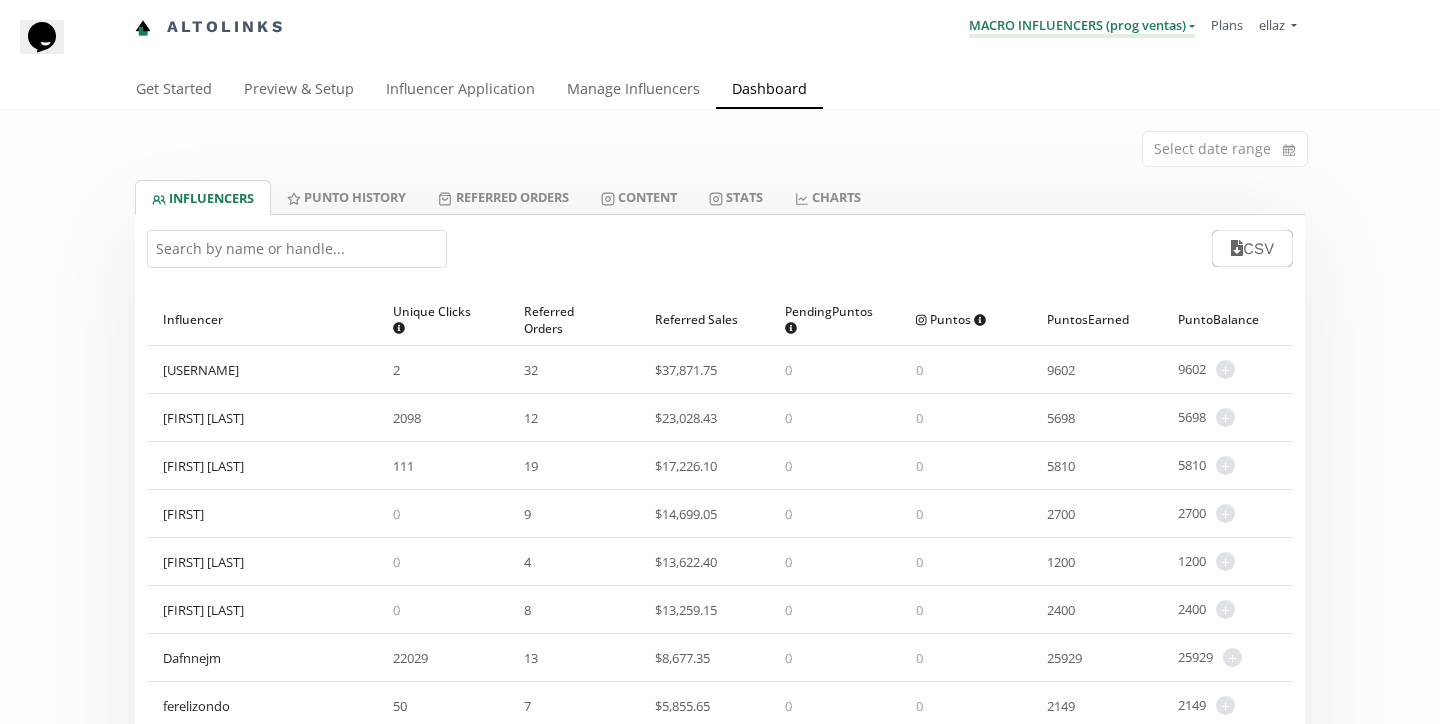 click on "MACRO INFLUENCERS (prog ventas)" at bounding box center (1082, 27) 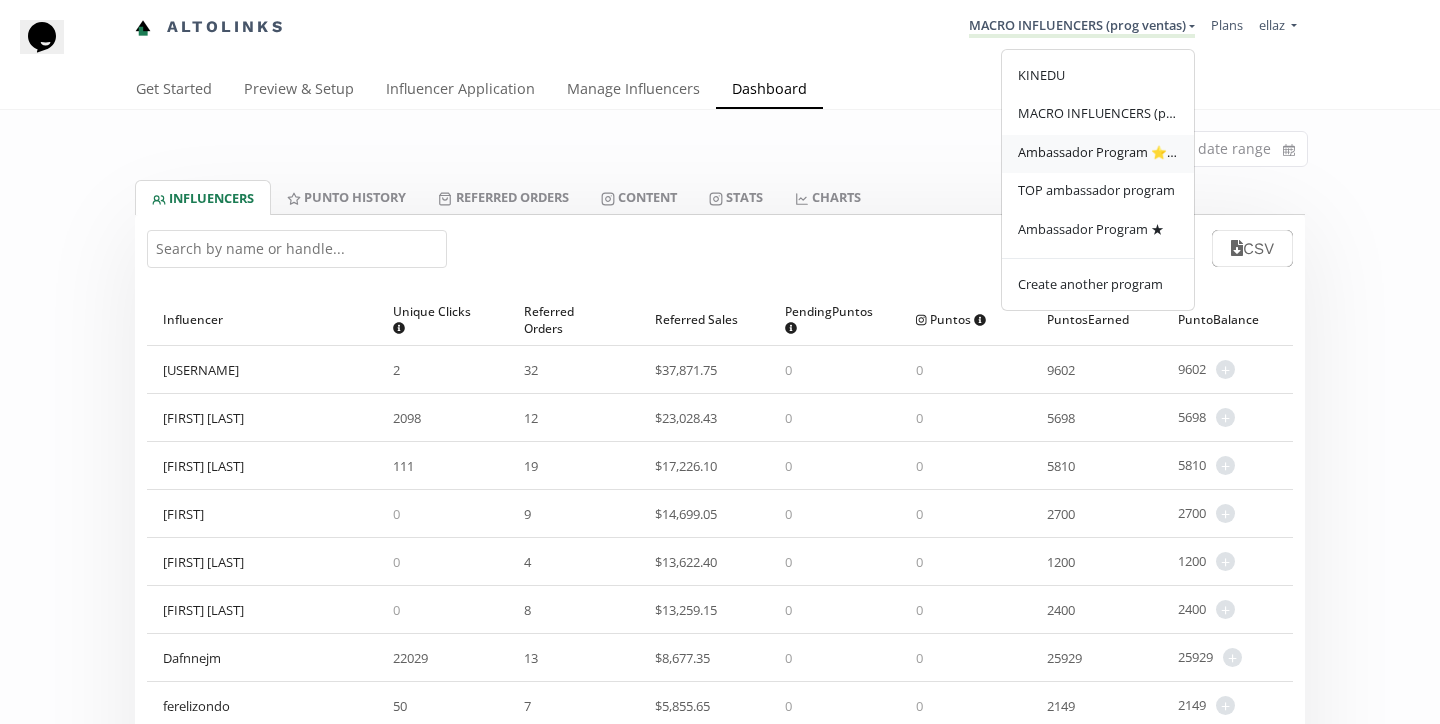click on "Ambassador Program ⭐️⭐️" at bounding box center (1098, 152) 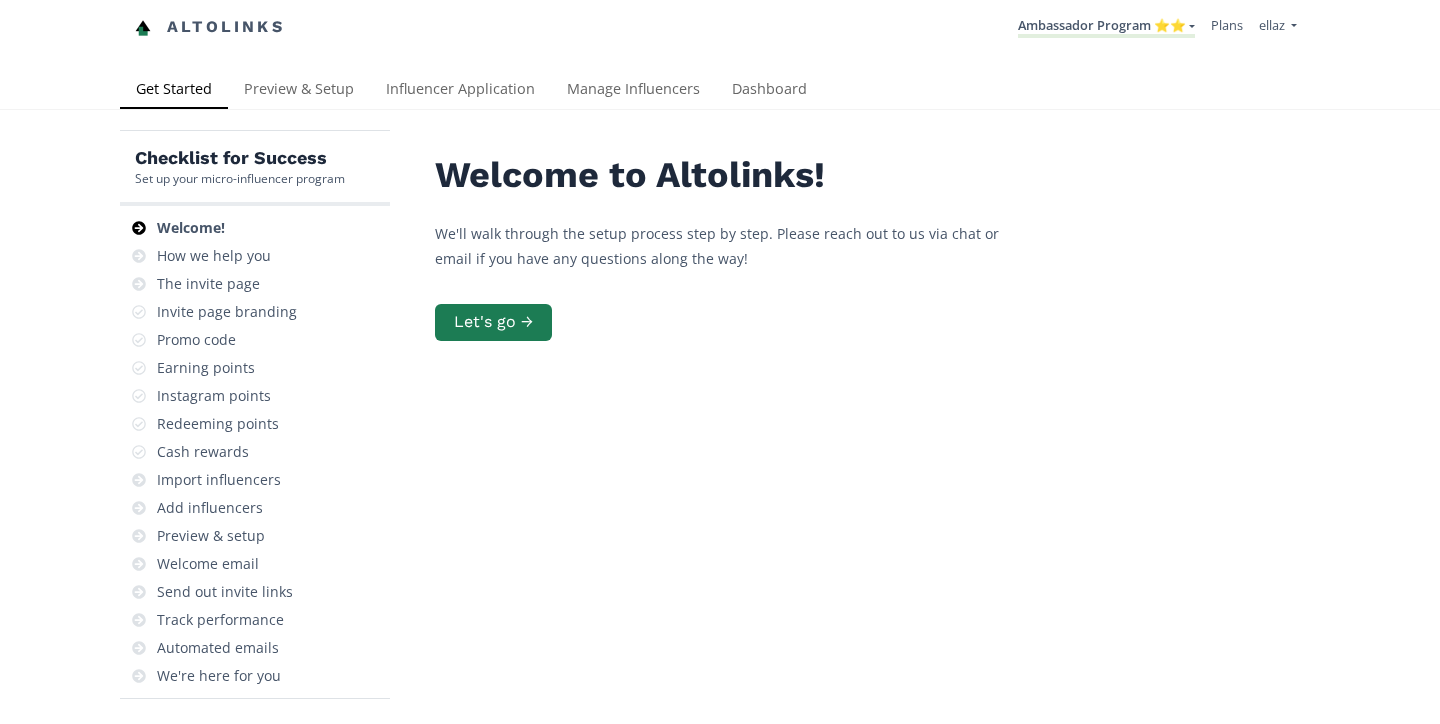 scroll, scrollTop: 0, scrollLeft: 0, axis: both 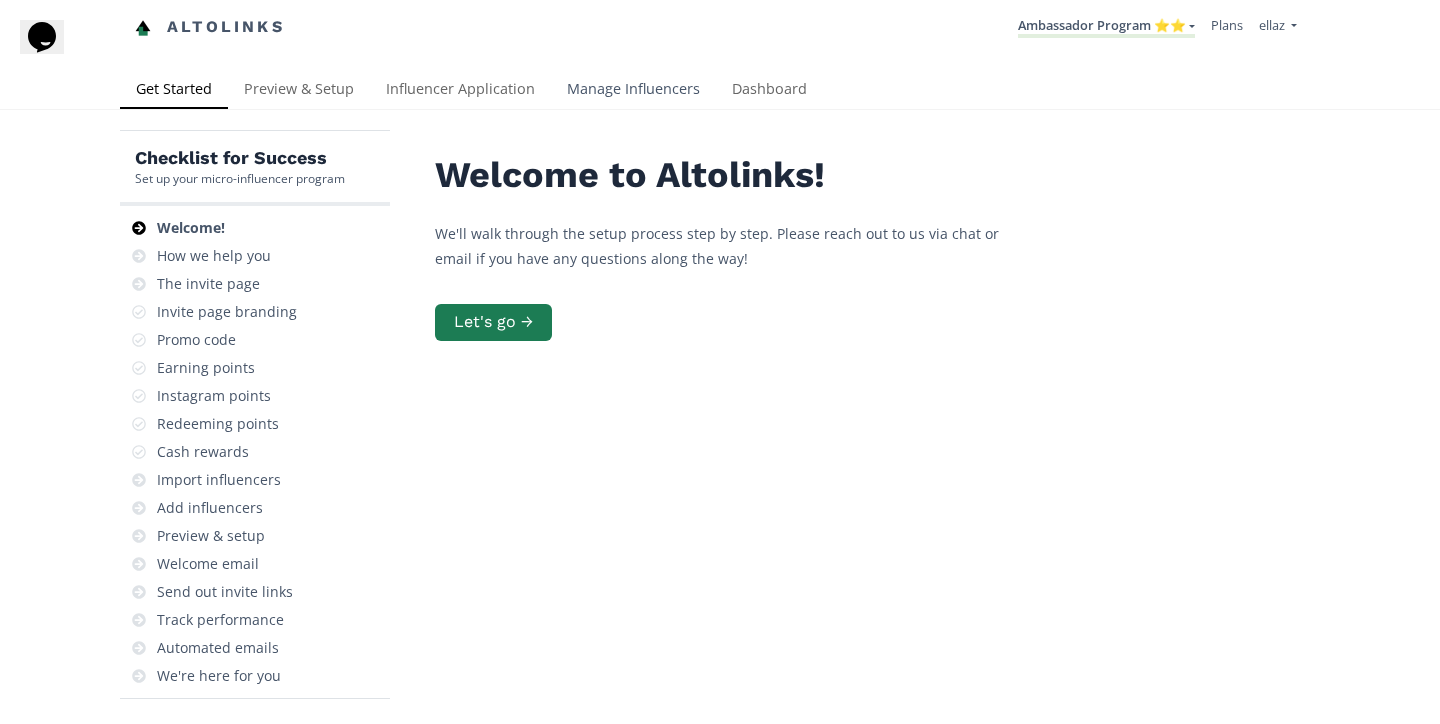click on "Manage Influencers" at bounding box center [633, 91] 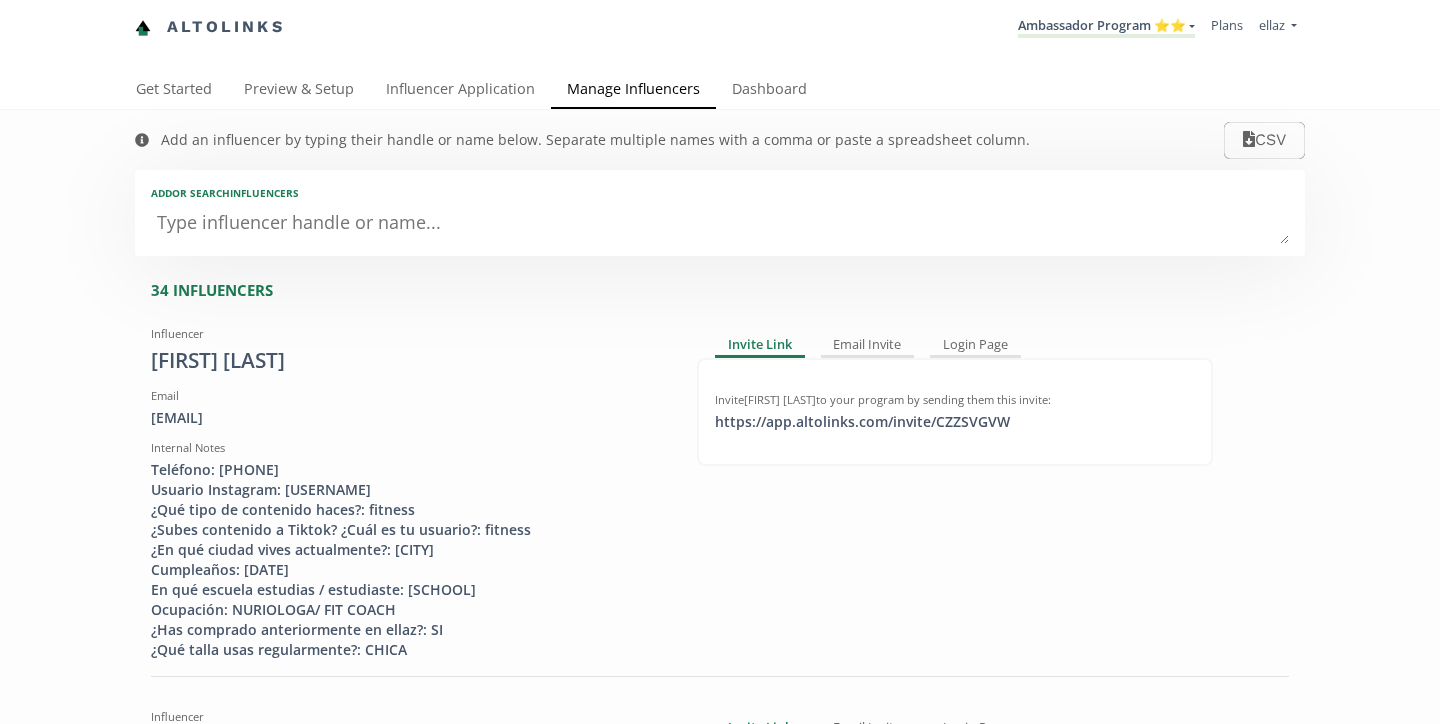 scroll, scrollTop: 0, scrollLeft: 0, axis: both 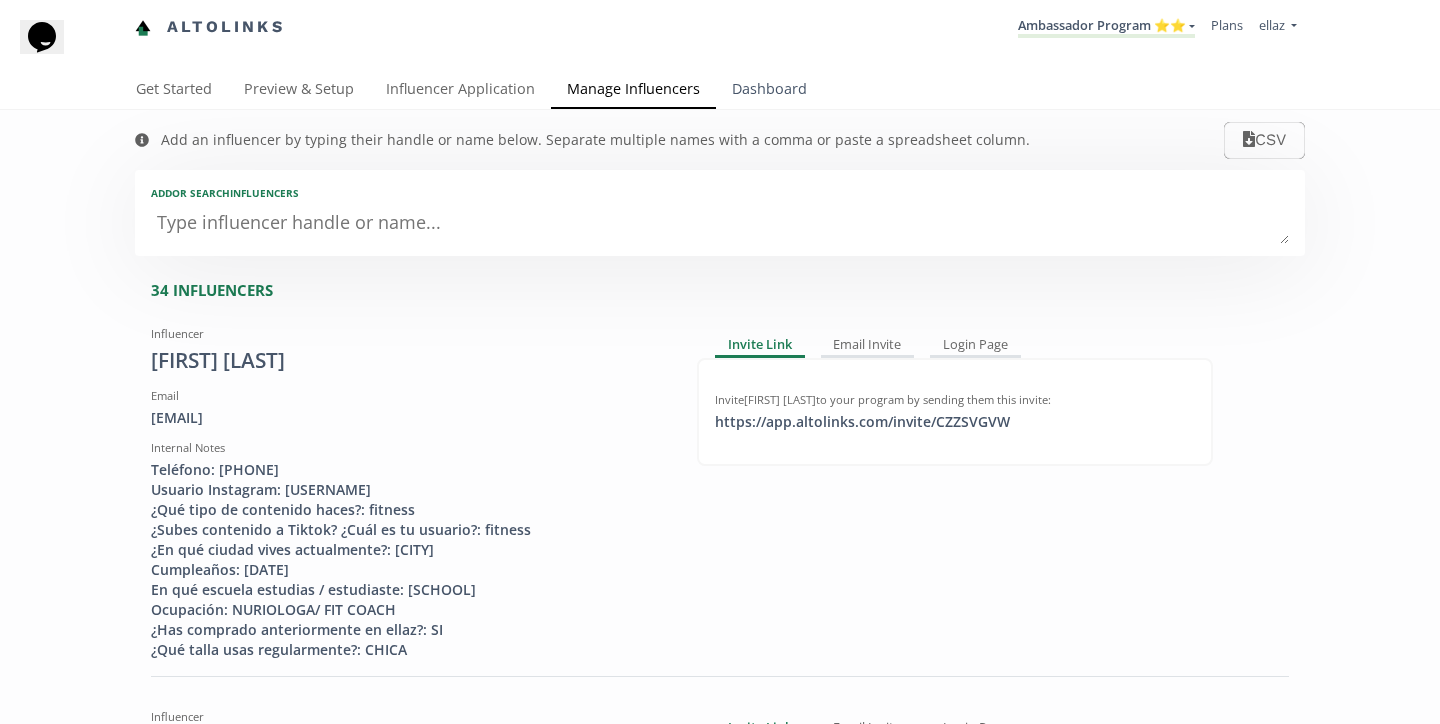 click on "Dashboard" at bounding box center (769, 91) 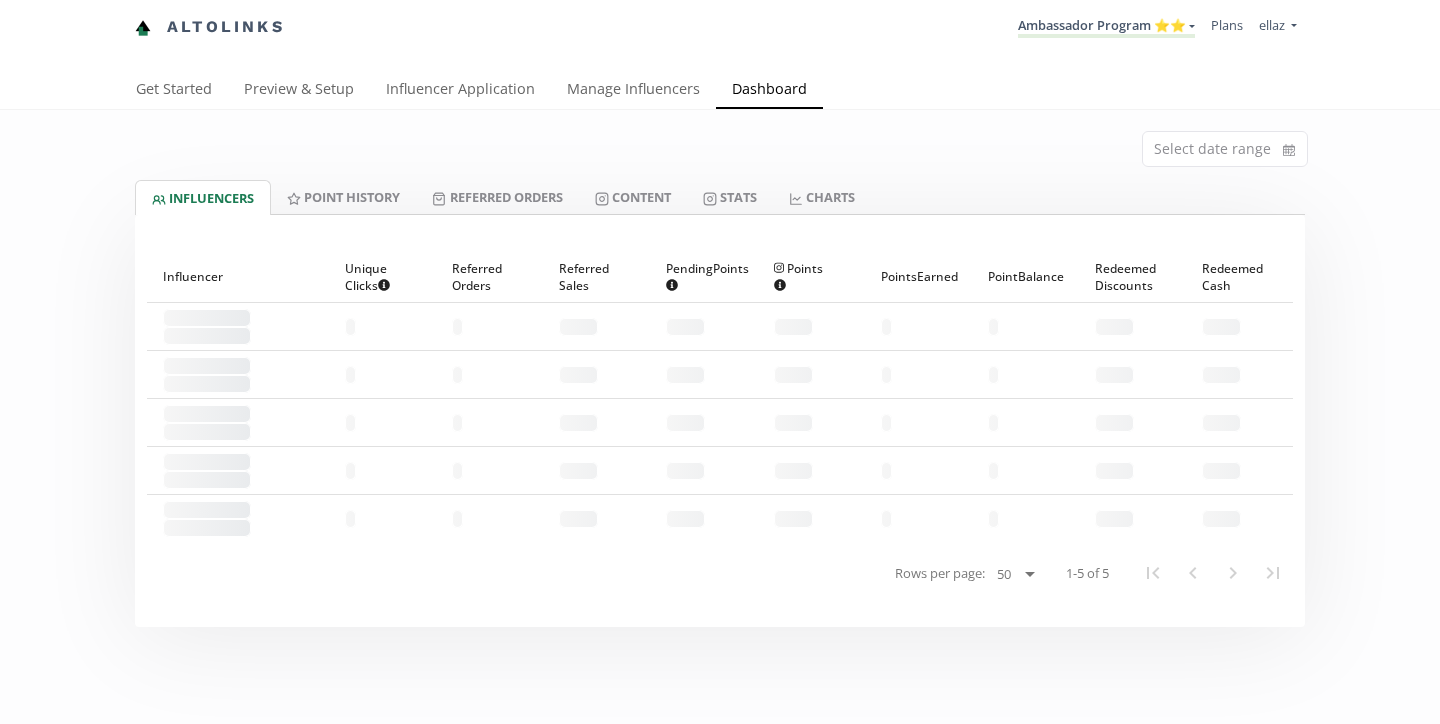 scroll, scrollTop: 0, scrollLeft: 0, axis: both 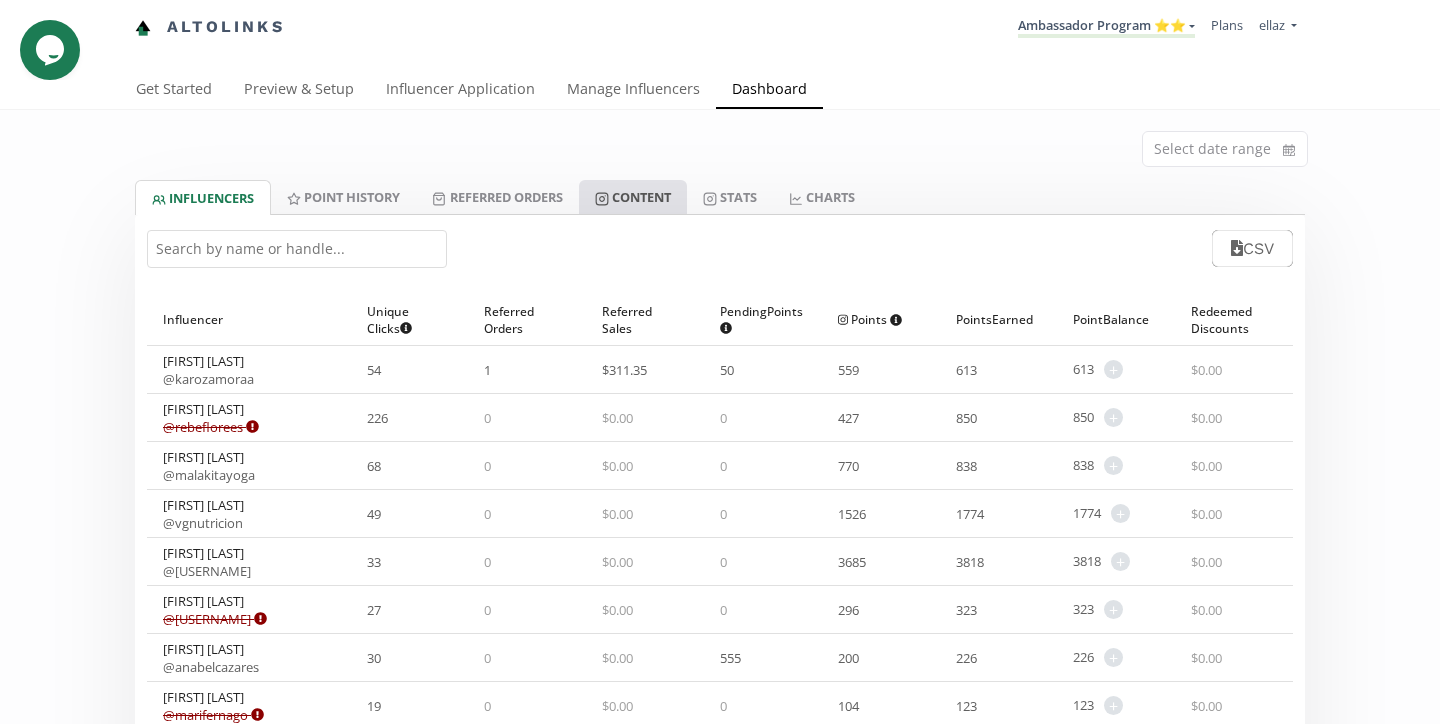 click on "Content" at bounding box center (633, 197) 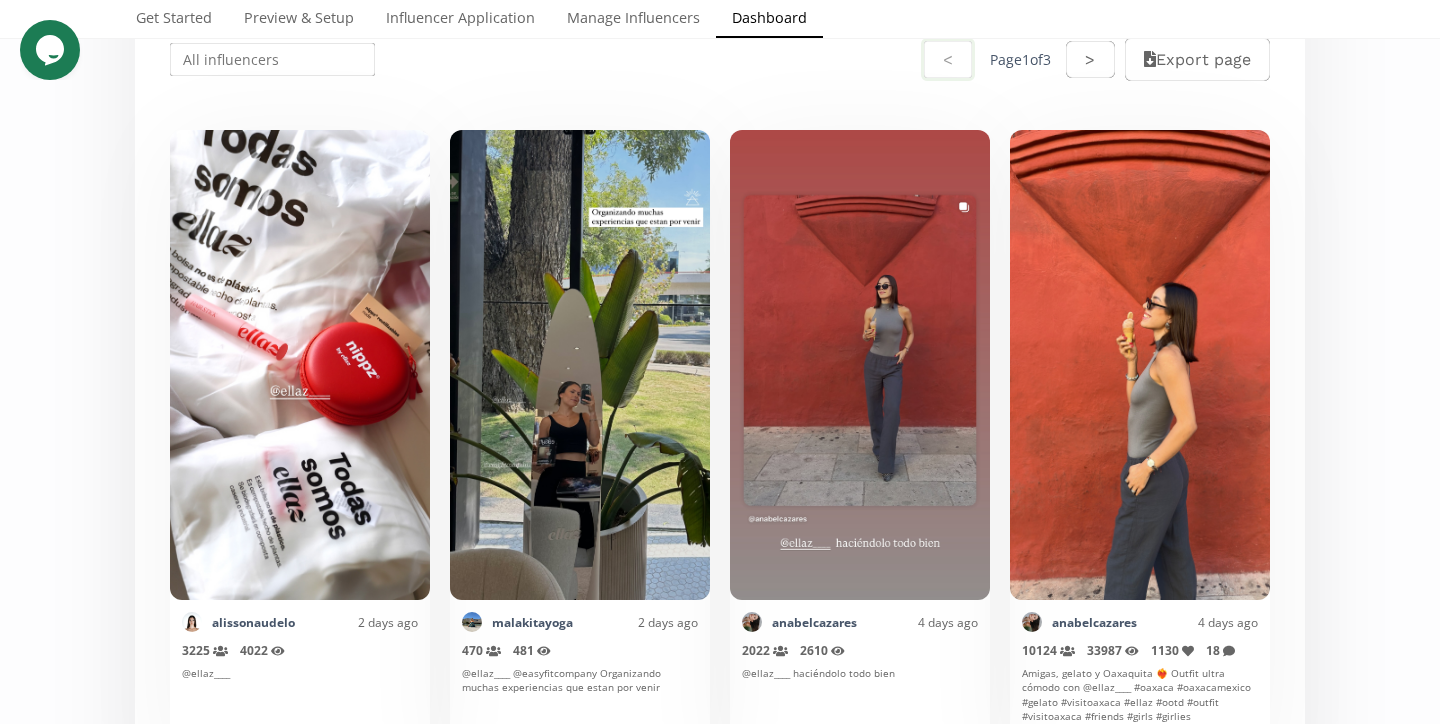 scroll, scrollTop: 438, scrollLeft: 0, axis: vertical 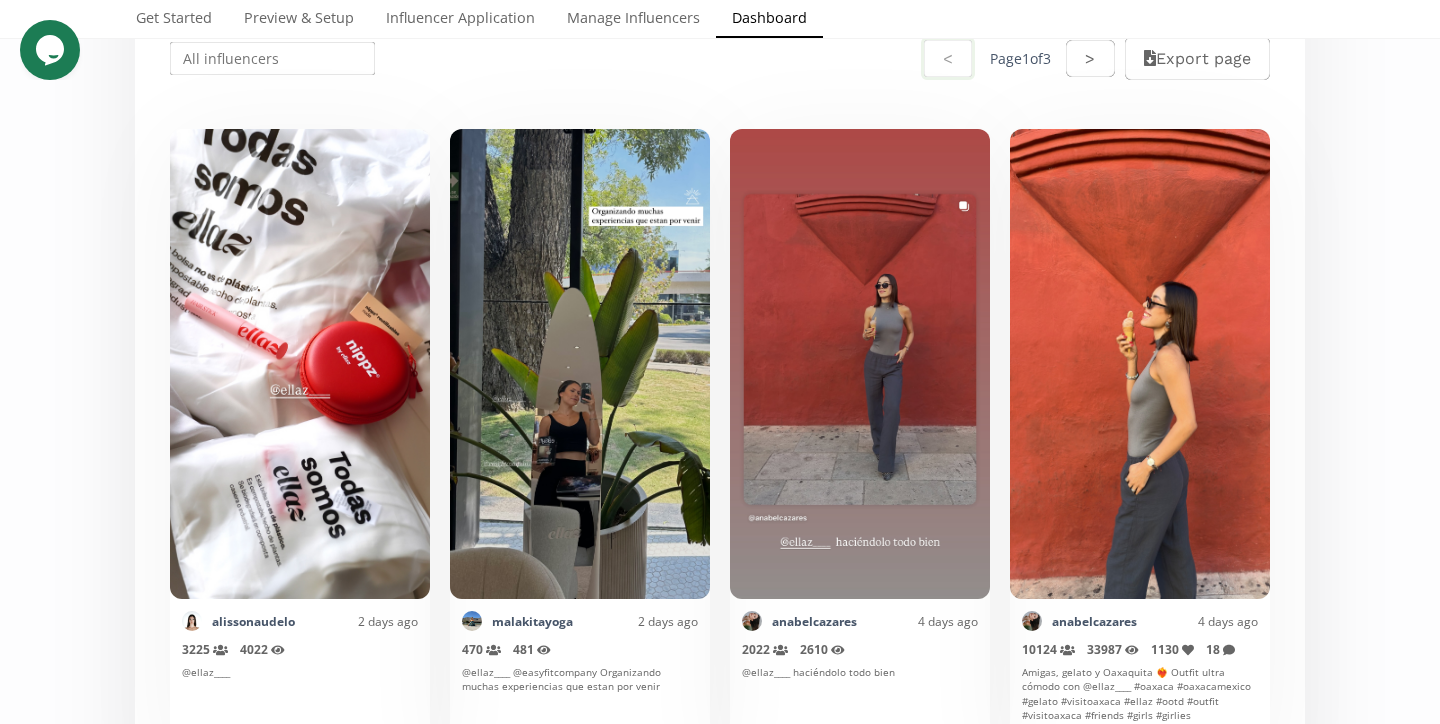 click on "< Page  1  of  3 >  Export   page" at bounding box center [720, 58] 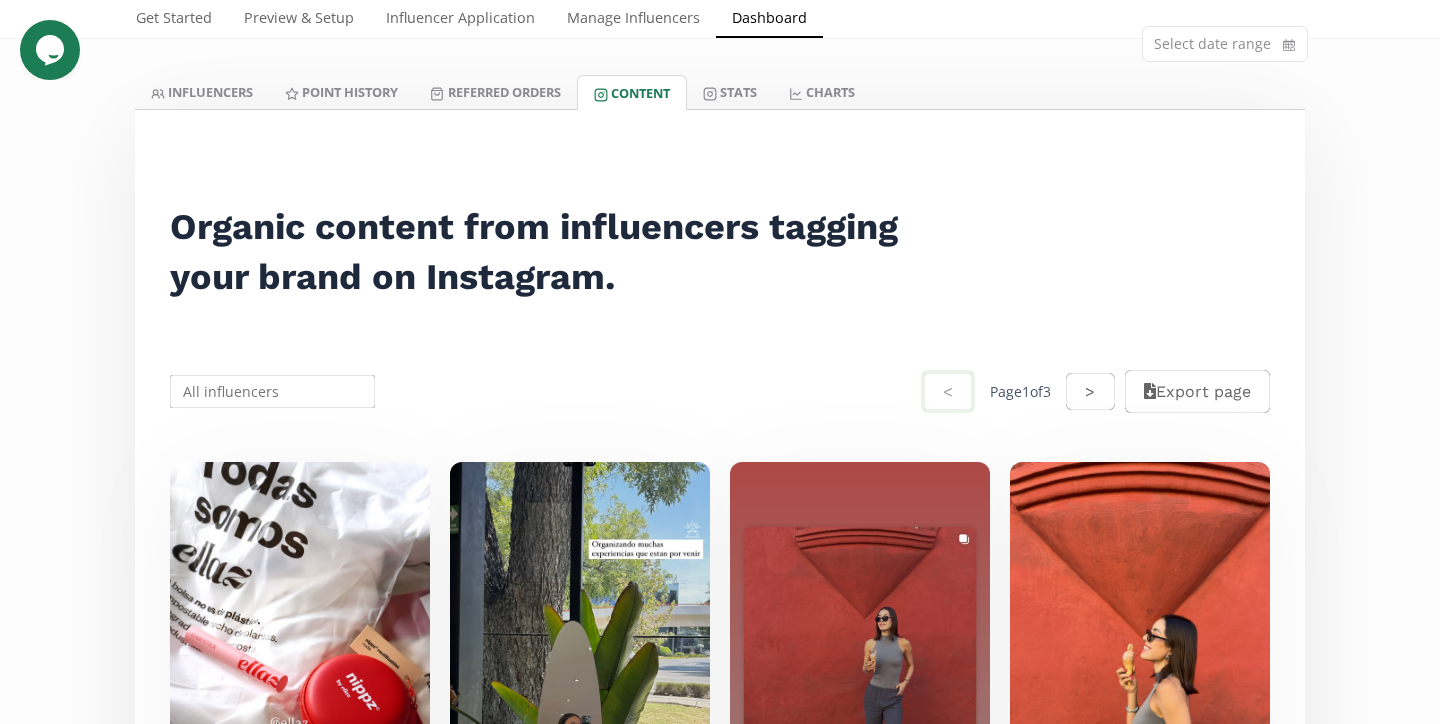 scroll, scrollTop: 104, scrollLeft: 0, axis: vertical 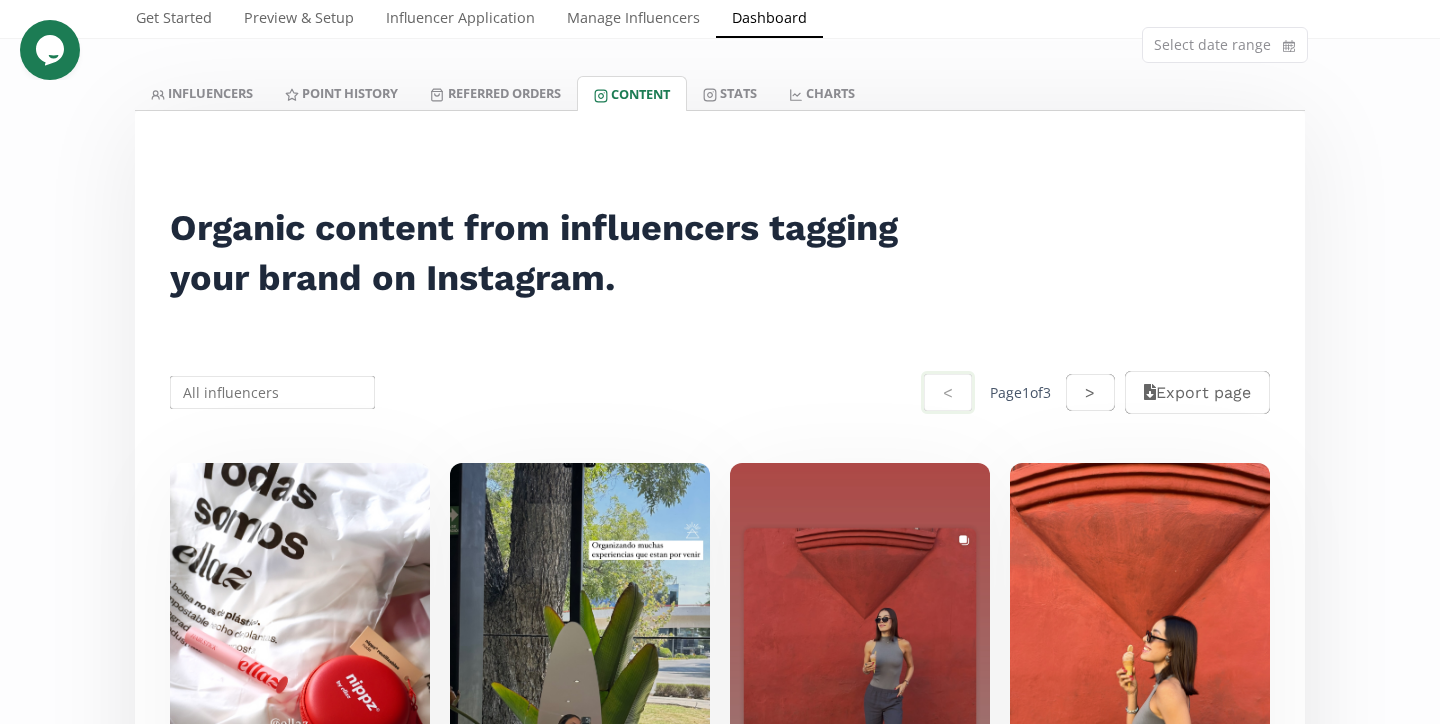 click on "Select date range" at bounding box center [720, 41] 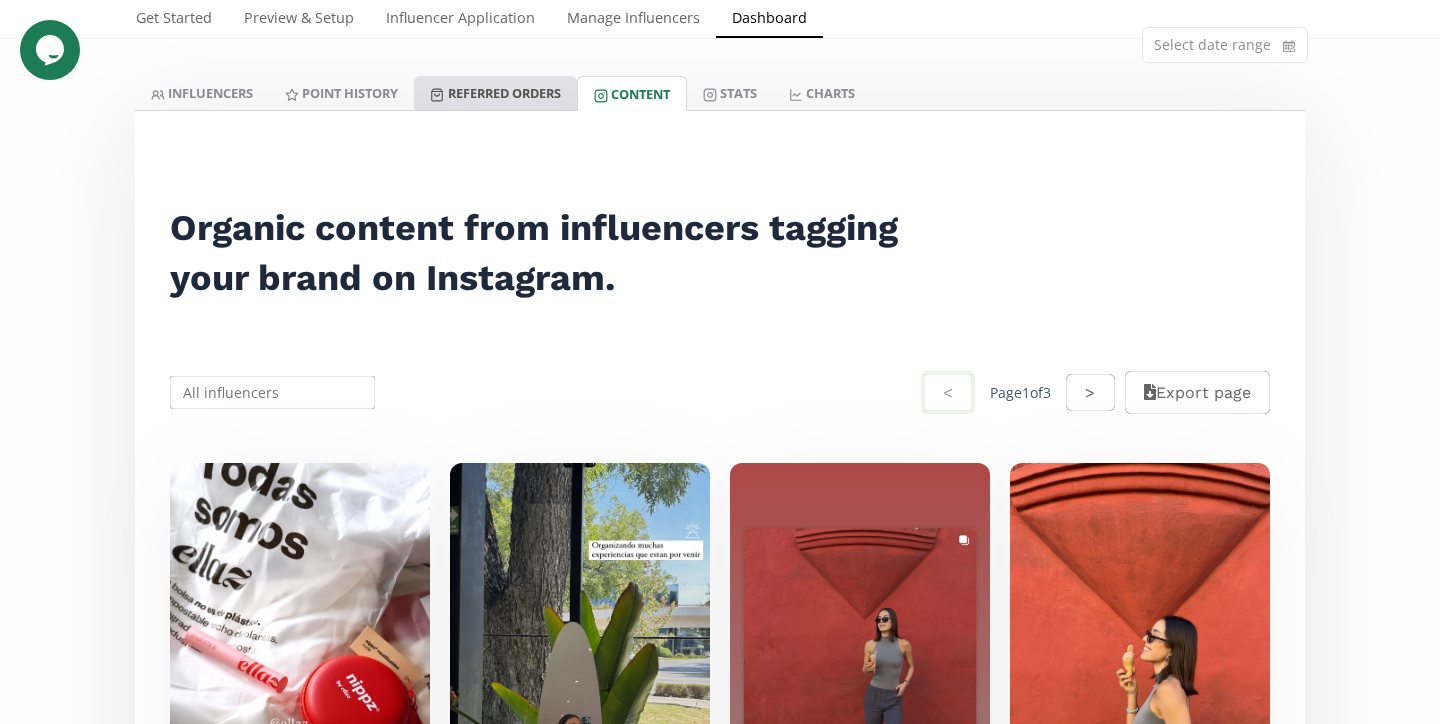 click on "Referred Orders" at bounding box center (495, 93) 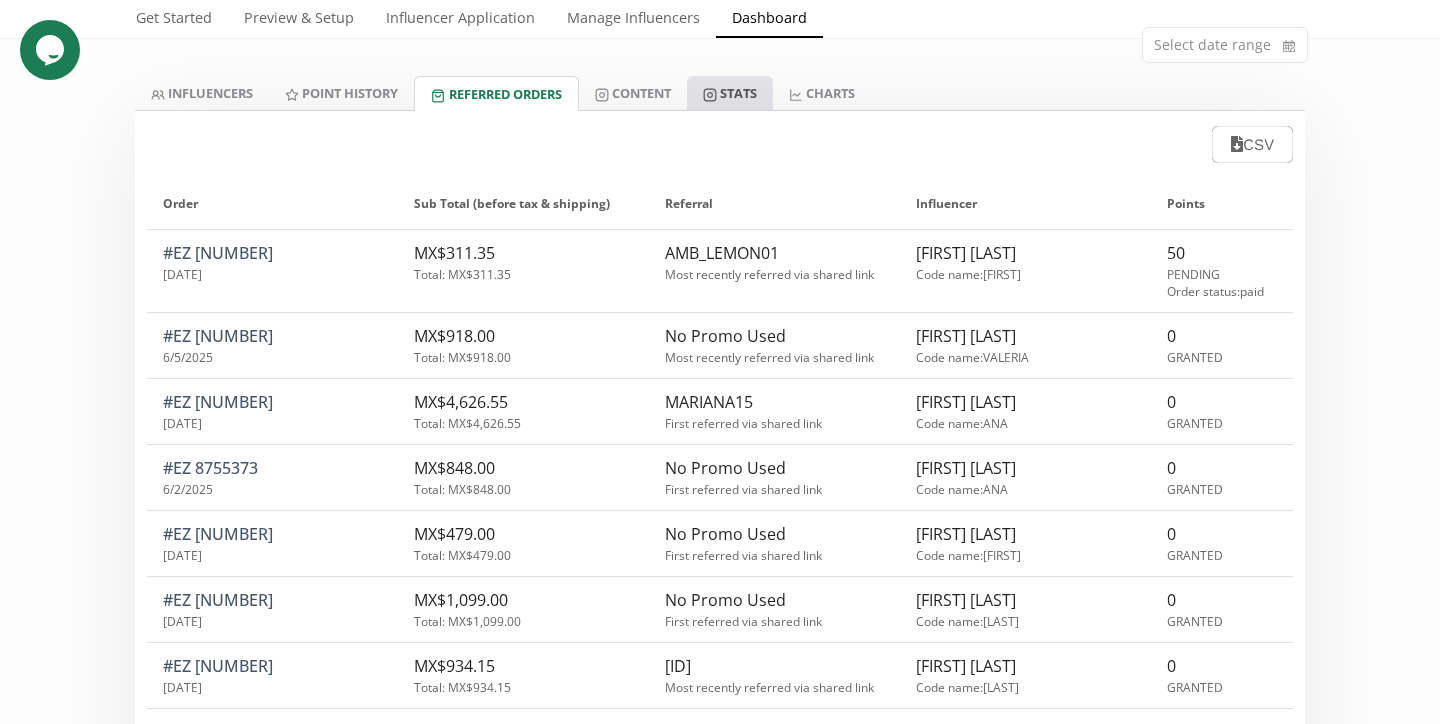 click on "Stats" at bounding box center (730, 93) 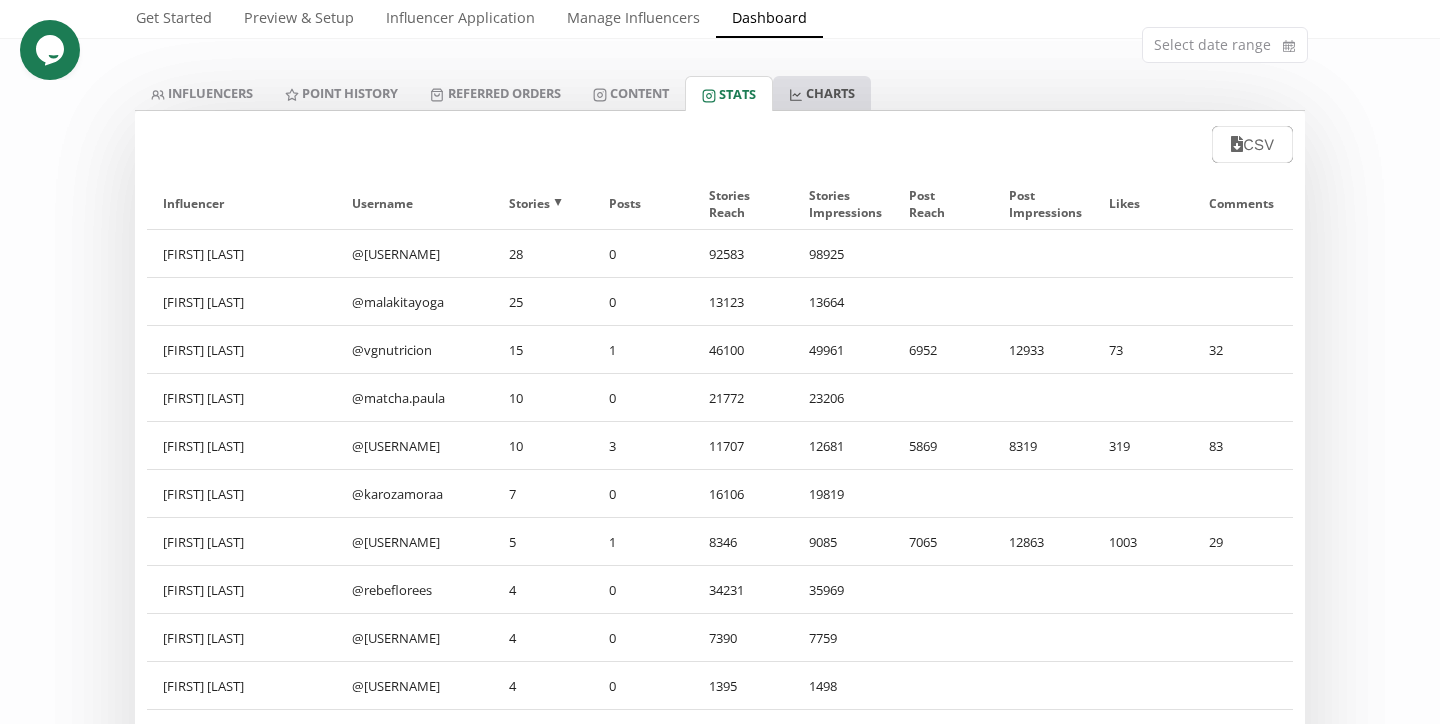 click on "CHARTS" at bounding box center [822, 93] 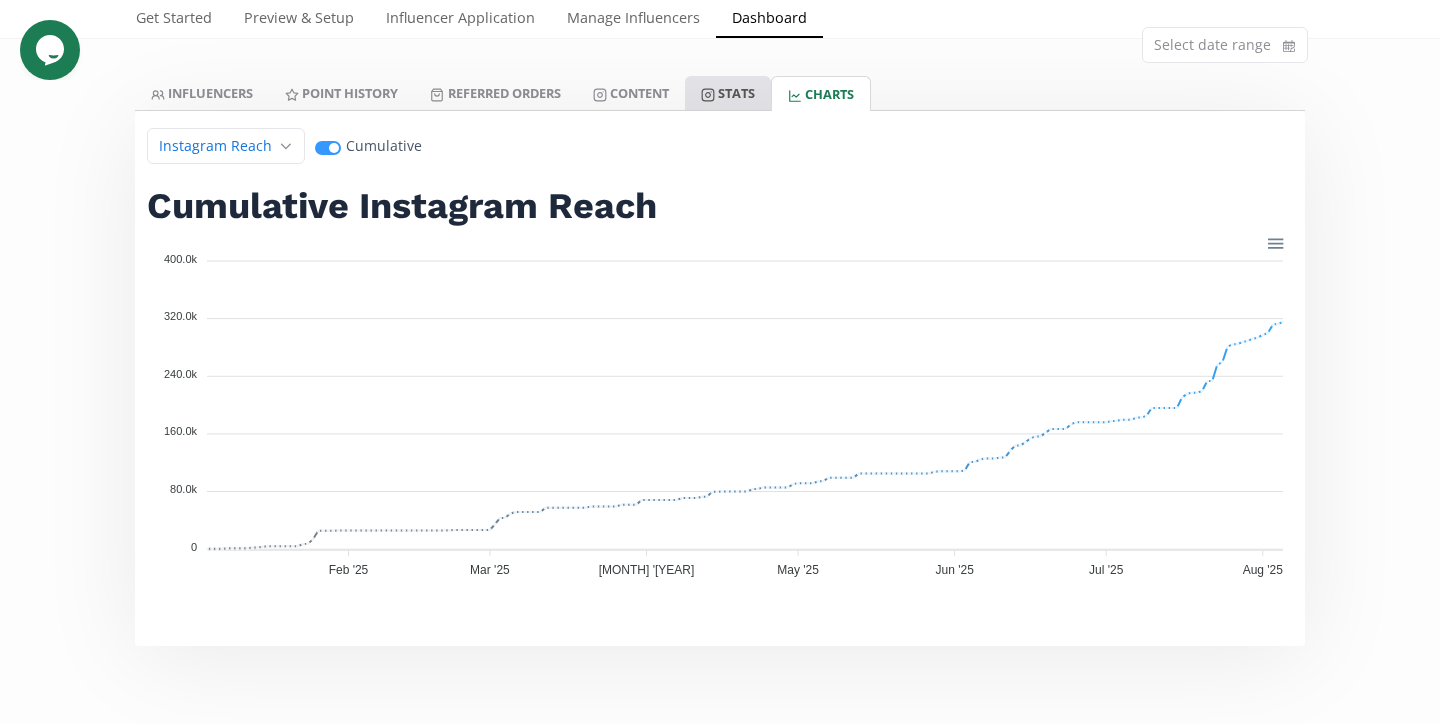 click on "Stats" at bounding box center [728, 93] 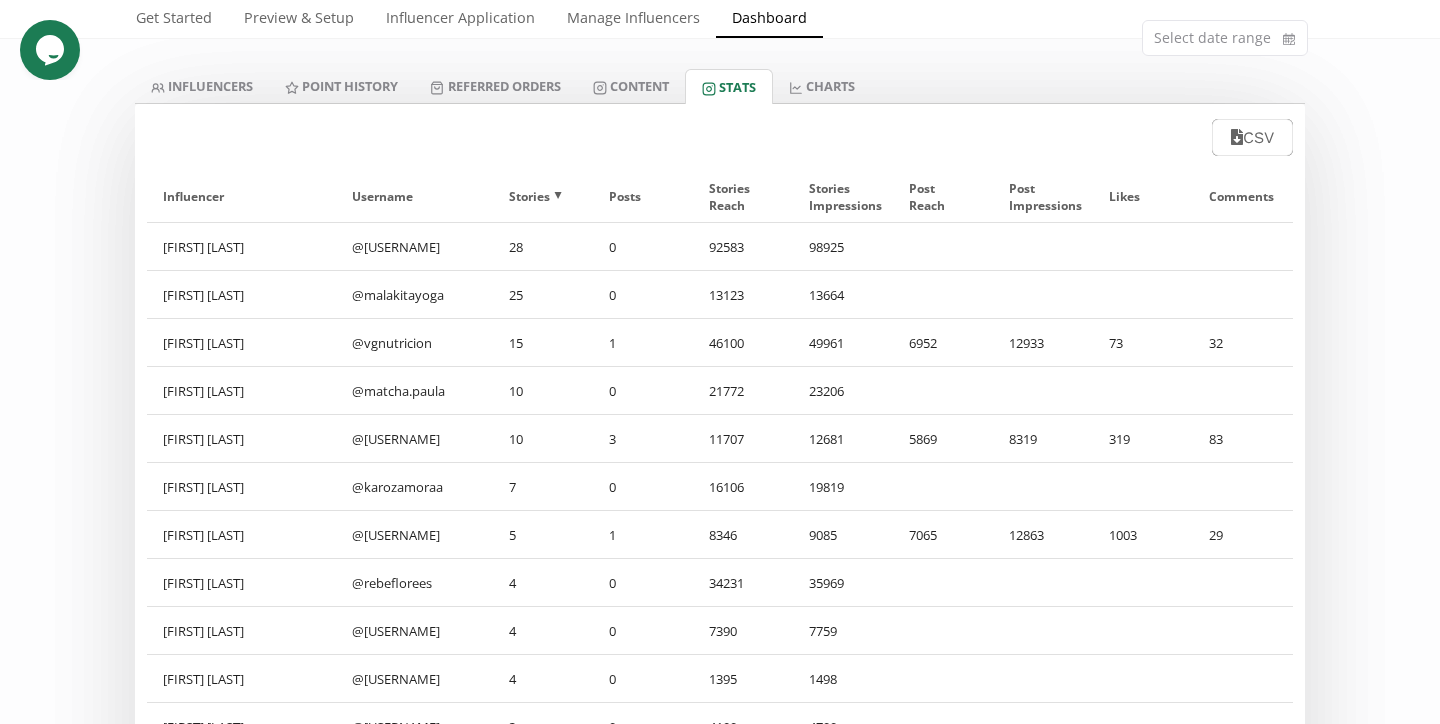 scroll, scrollTop: 92, scrollLeft: 0, axis: vertical 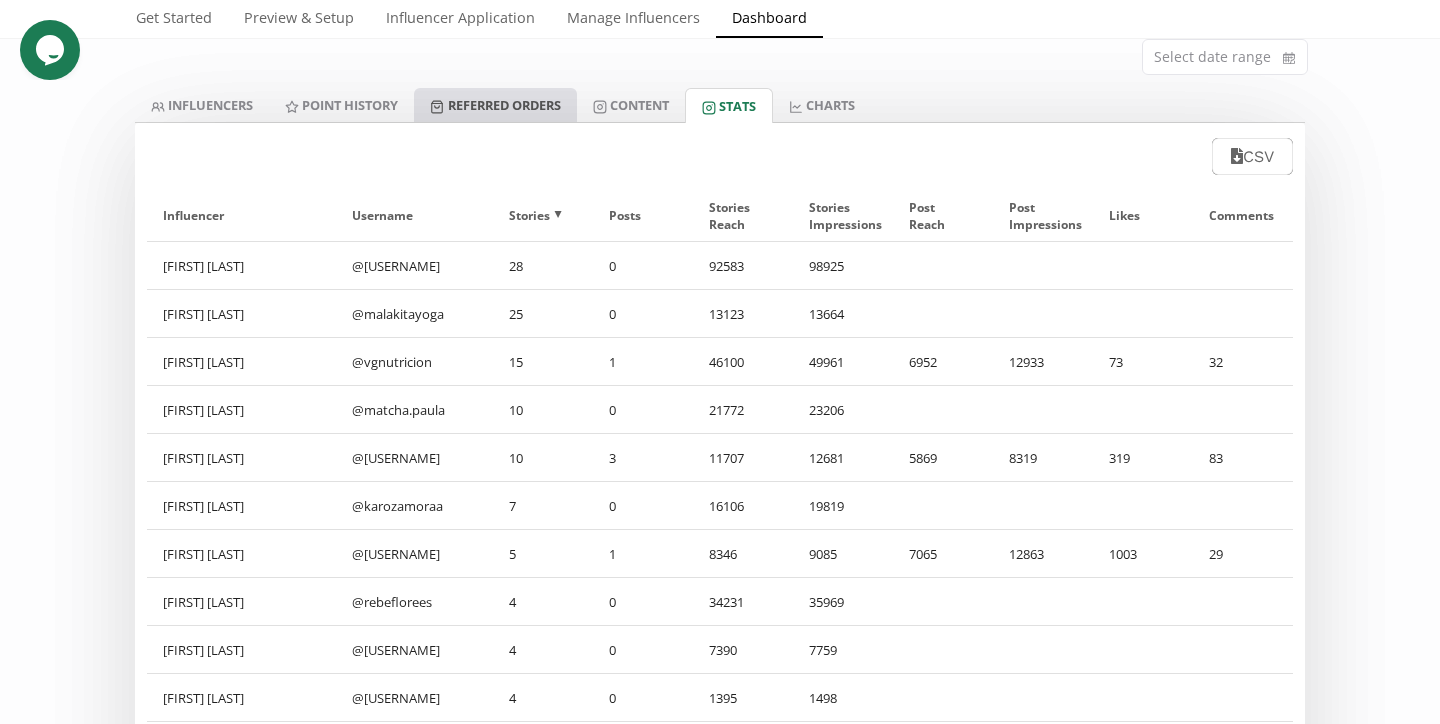 click on "Referred Orders" at bounding box center (495, 105) 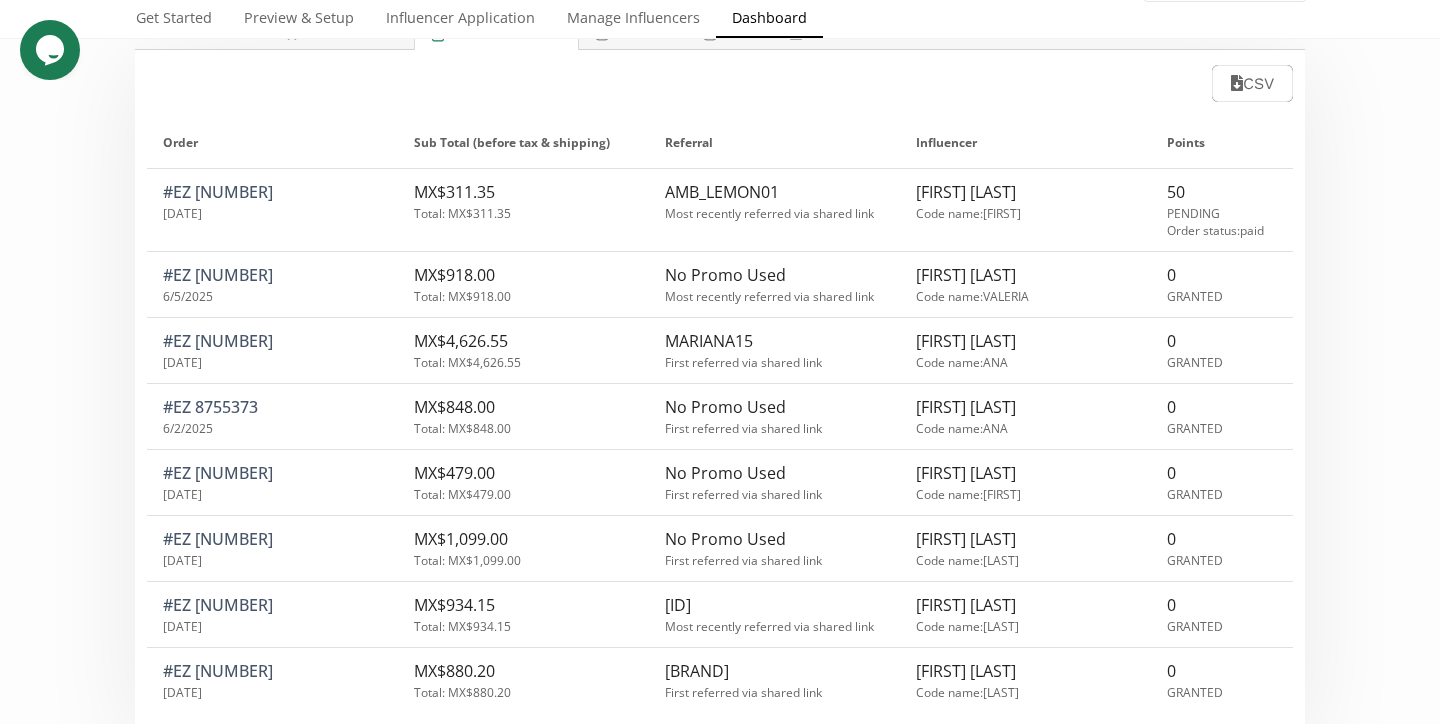 scroll, scrollTop: 173, scrollLeft: 0, axis: vertical 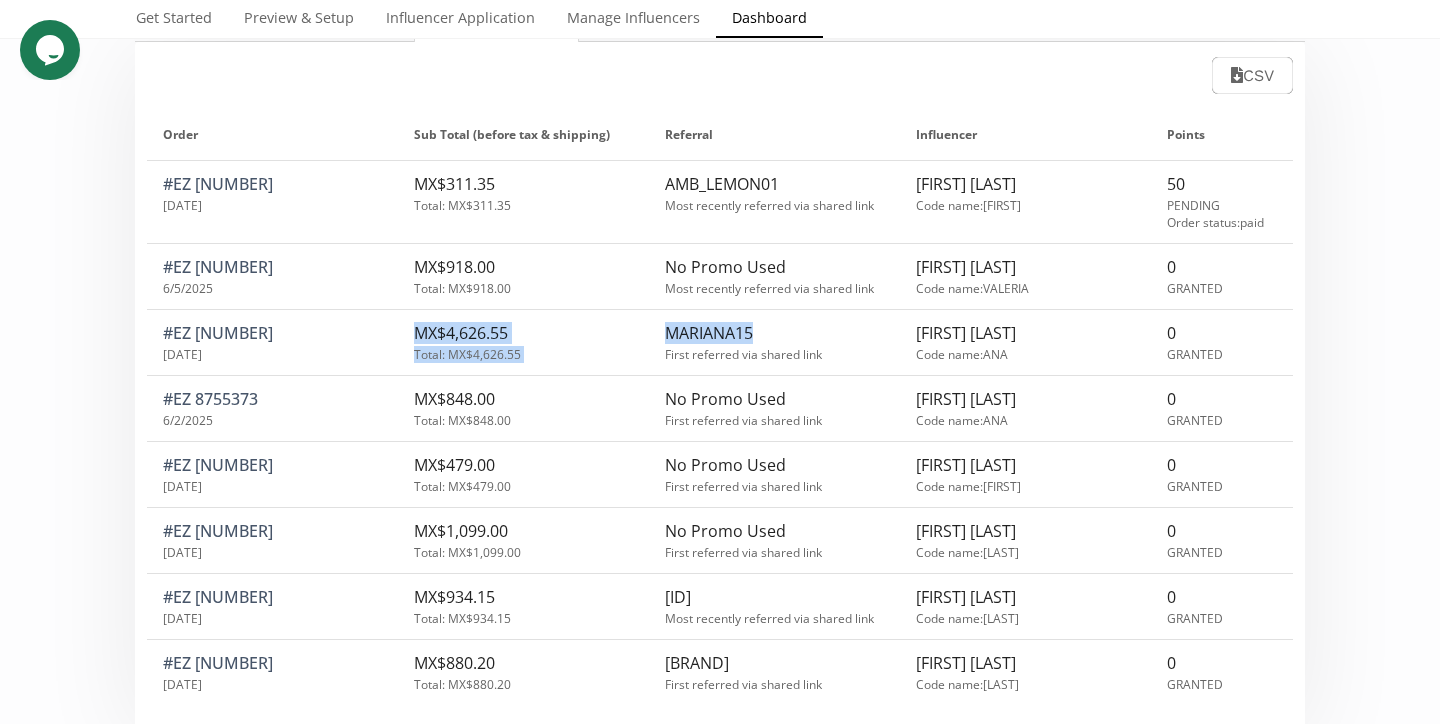 drag, startPoint x: 647, startPoint y: 312, endPoint x: 766, endPoint y: 325, distance: 119.70798 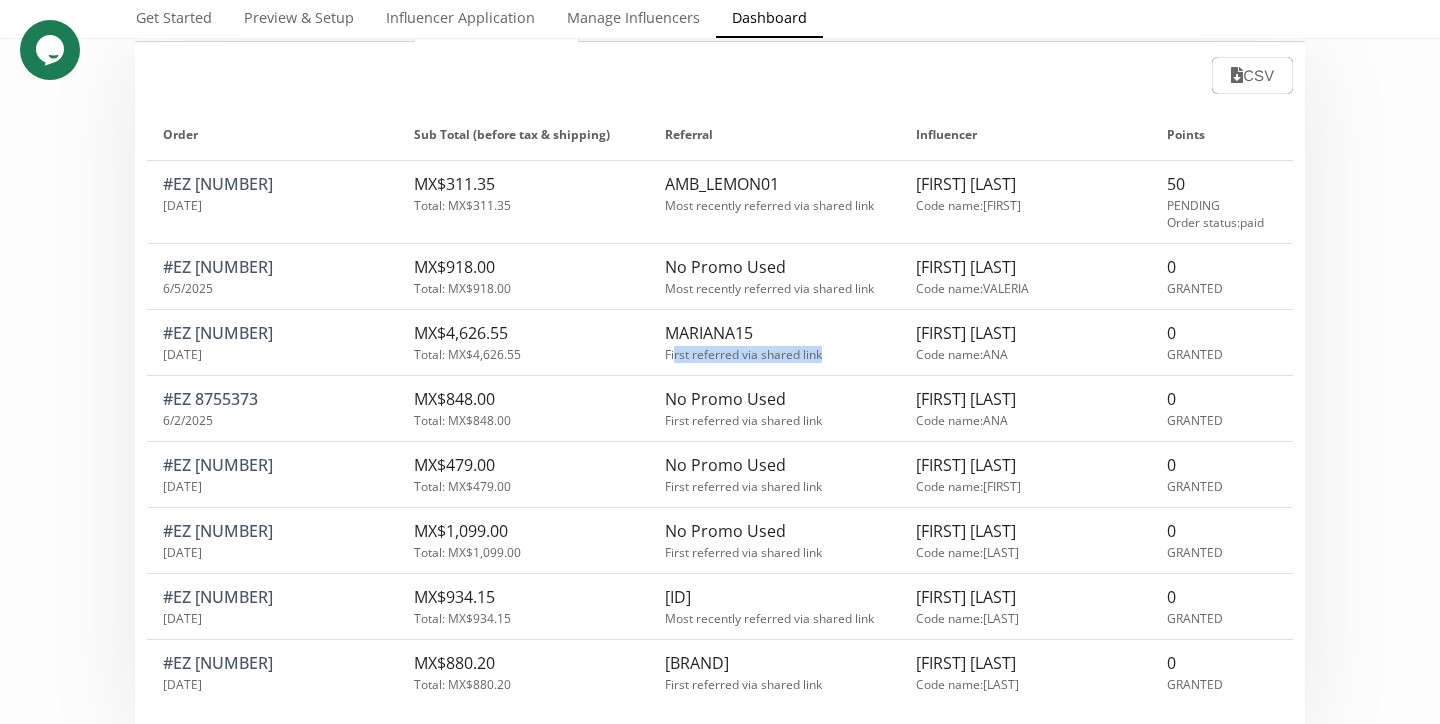 drag, startPoint x: 674, startPoint y: 354, endPoint x: 827, endPoint y: 357, distance: 153.0294 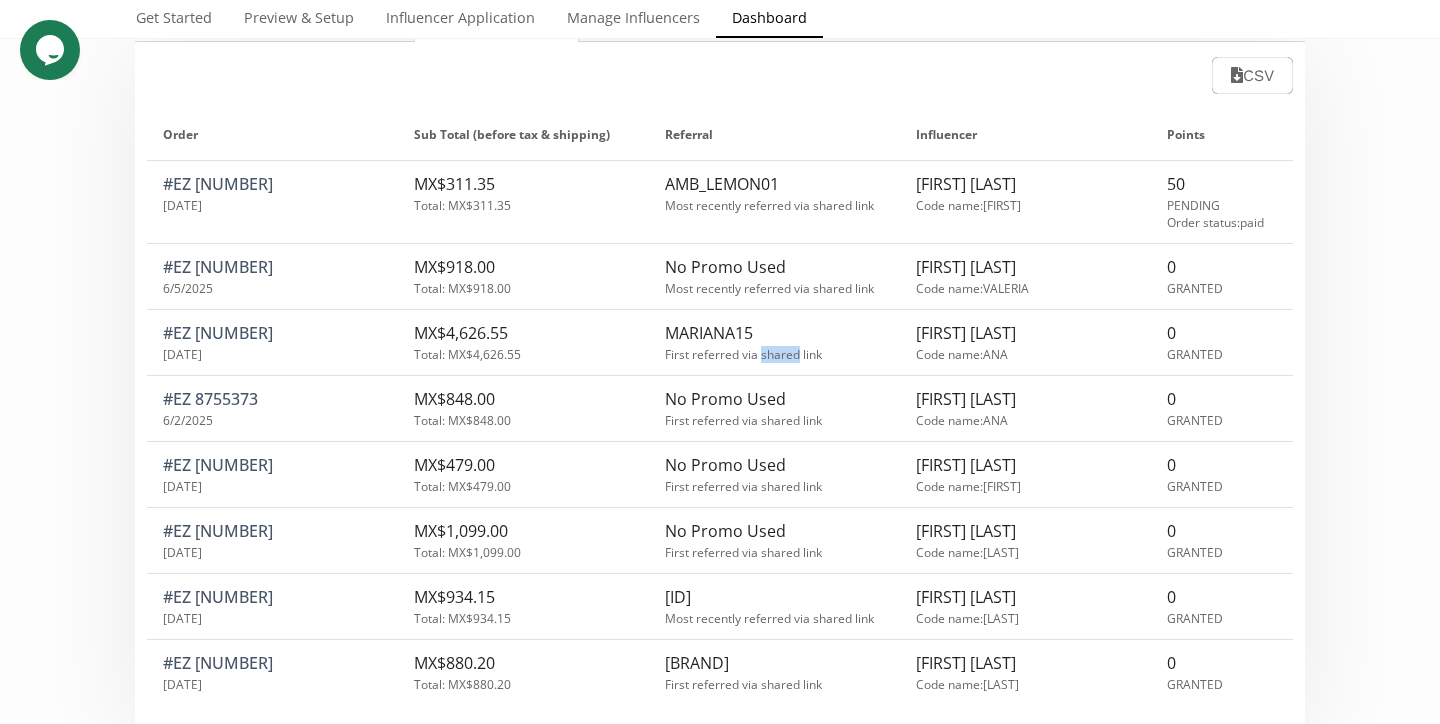 click on "First referred via shared link" at bounding box center [774, 354] 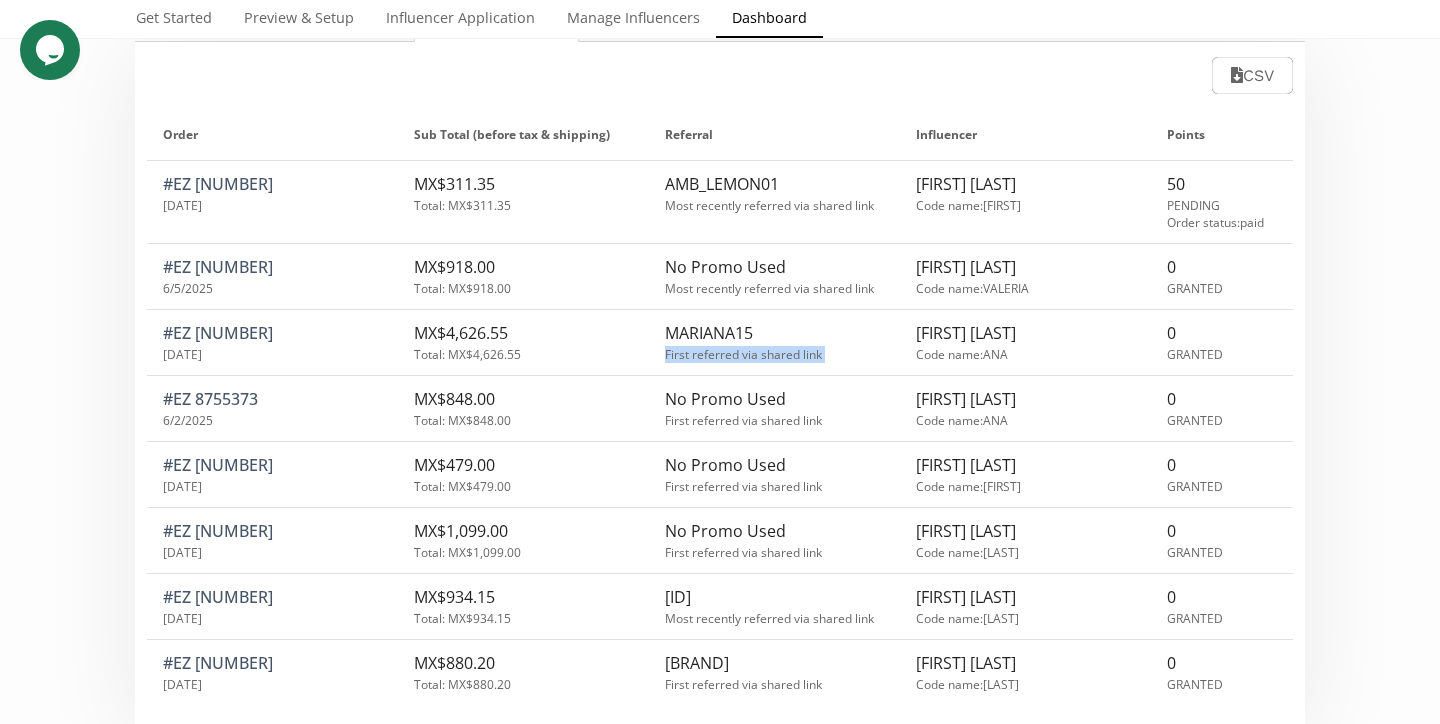 click on "First referred via shared link" at bounding box center (774, 354) 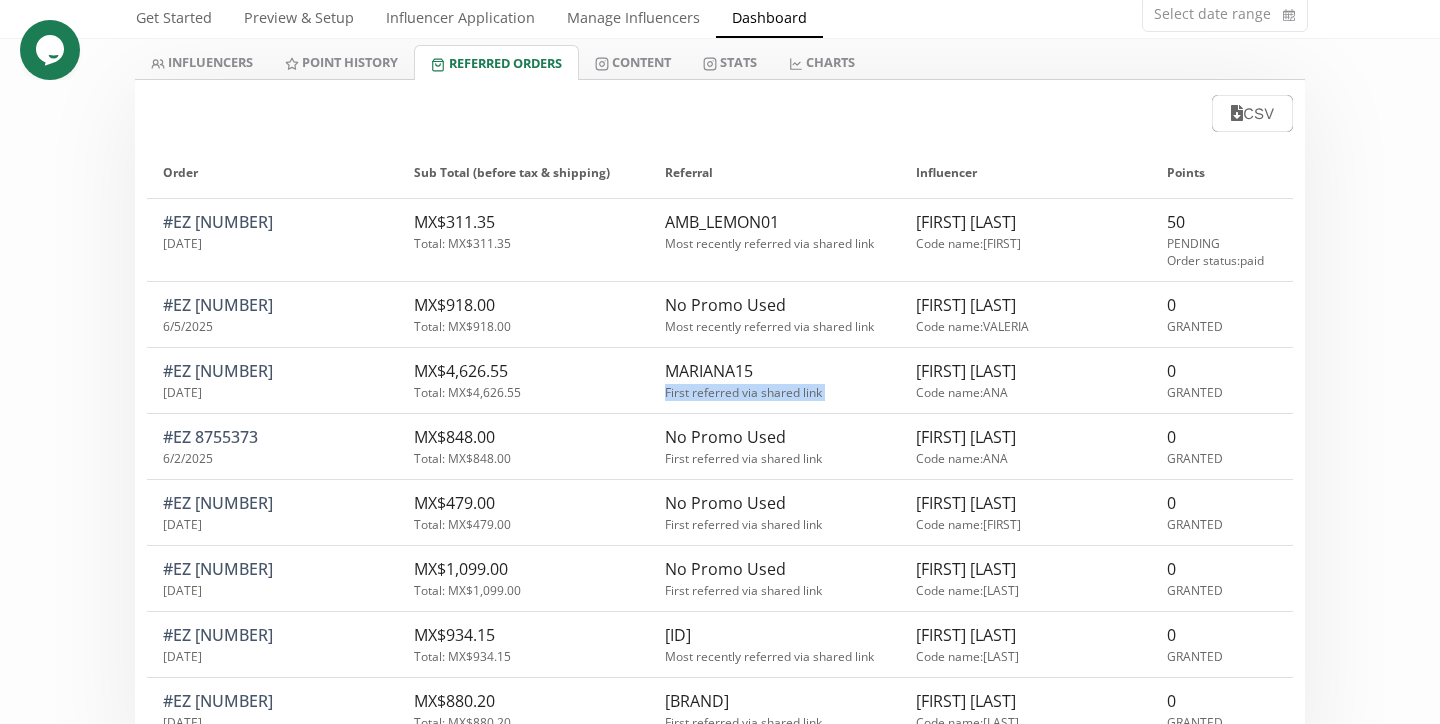 scroll, scrollTop: 130, scrollLeft: 0, axis: vertical 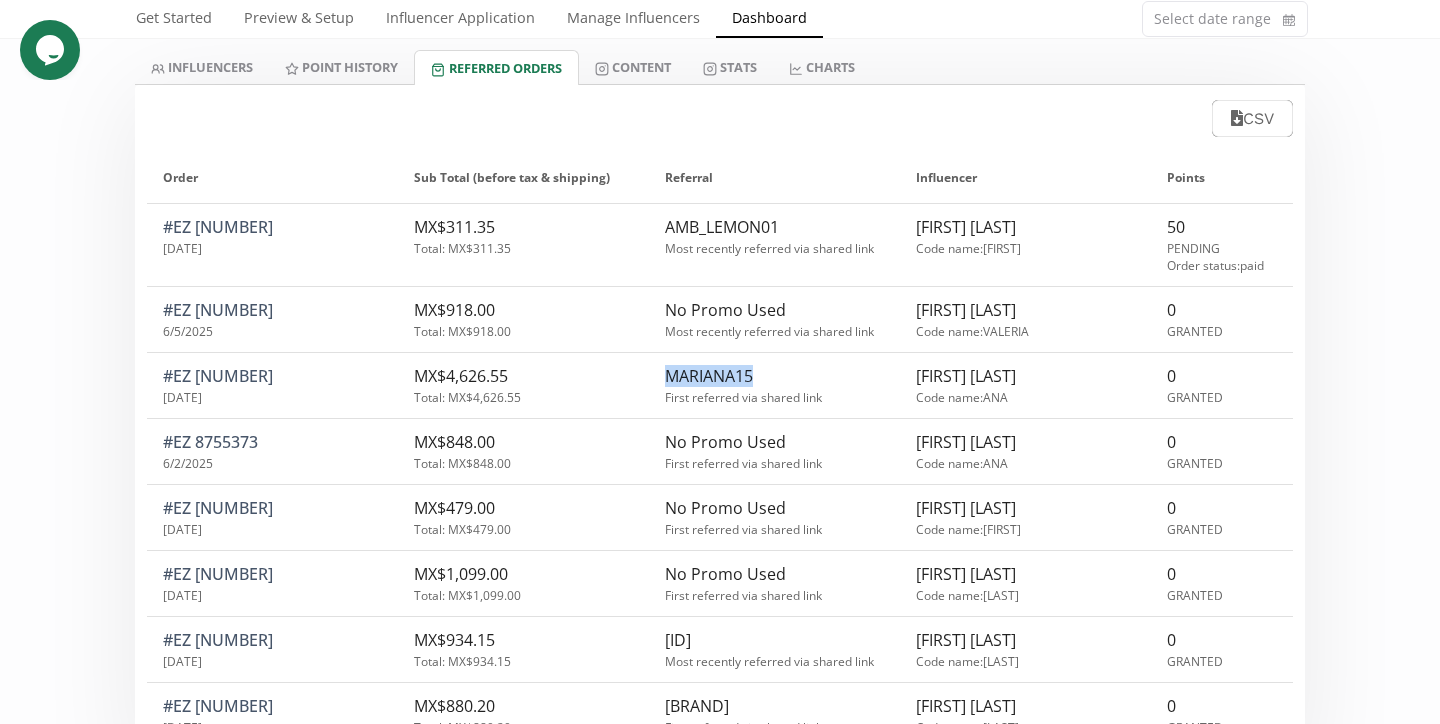drag, startPoint x: 750, startPoint y: 375, endPoint x: 658, endPoint y: 380, distance: 92.13577 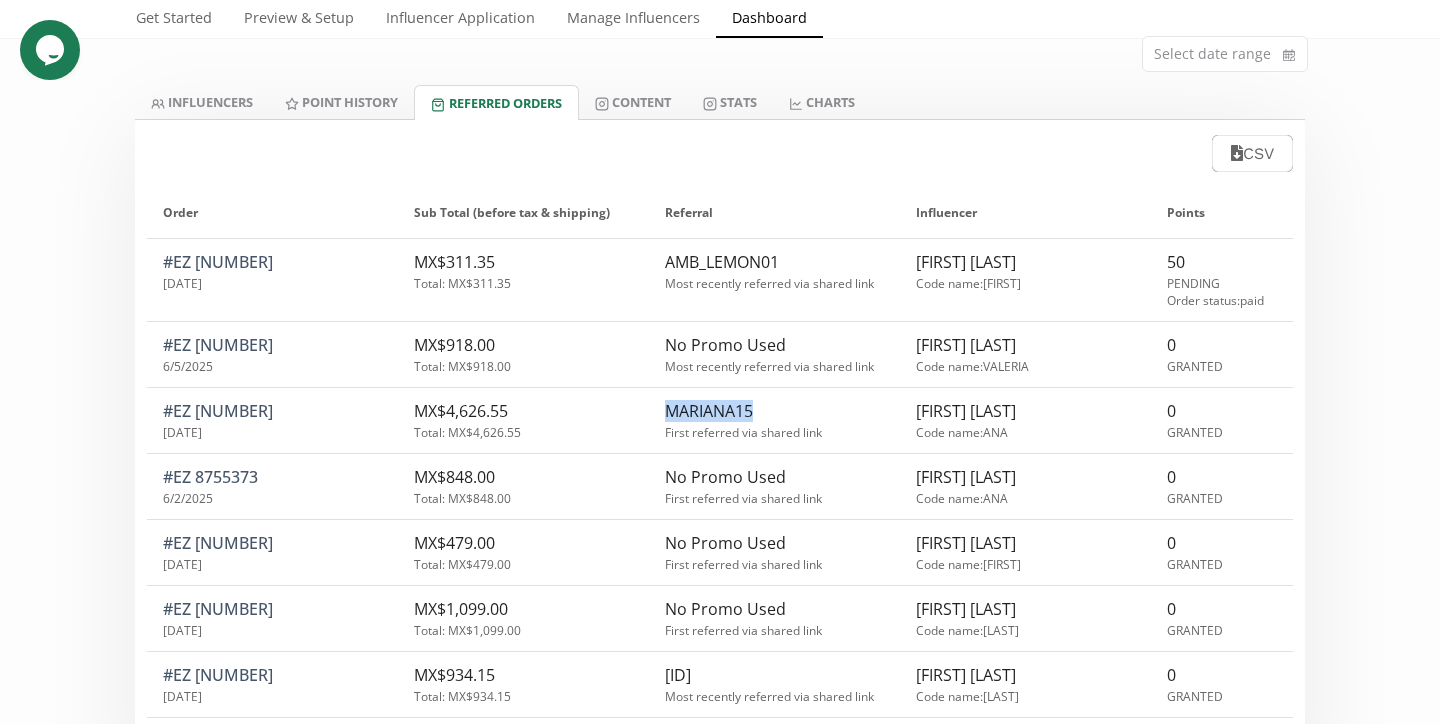 scroll, scrollTop: 0, scrollLeft: 0, axis: both 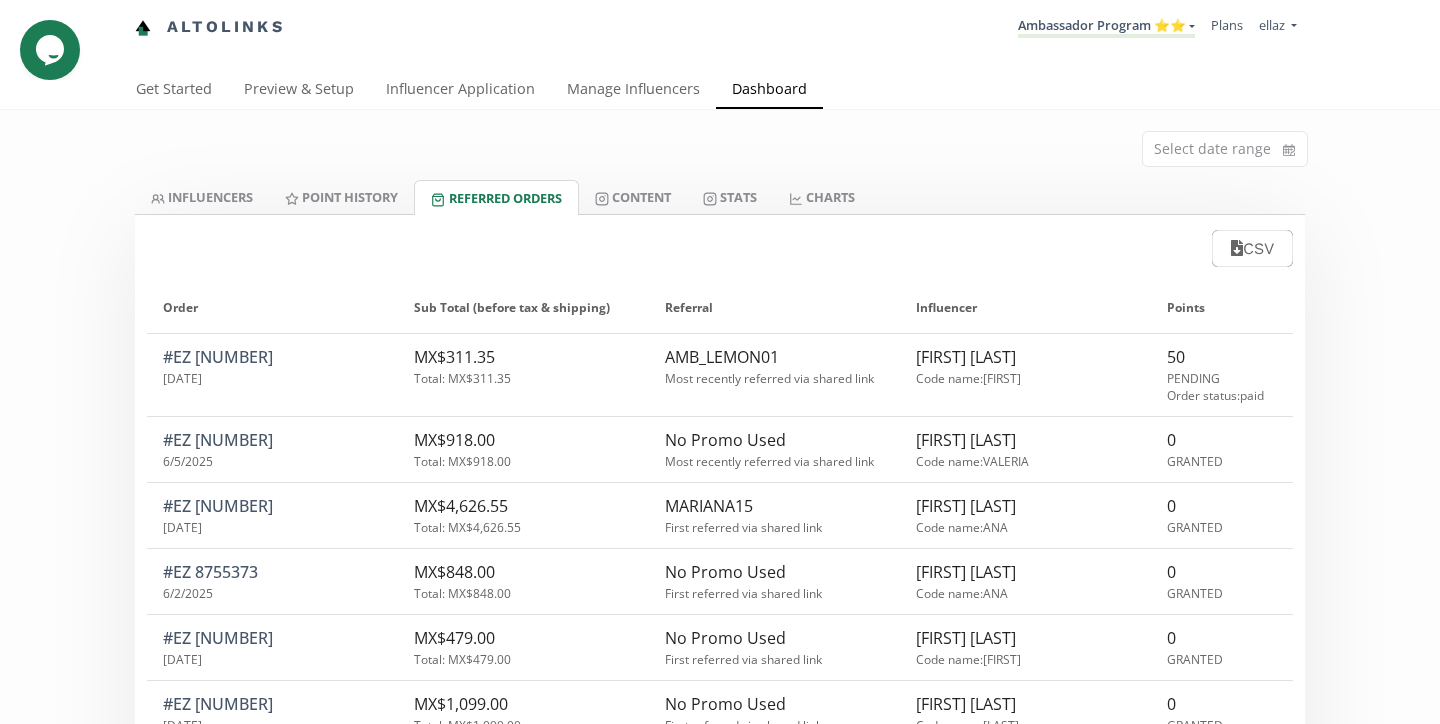 click on "Ambassador Program ⭐️⭐️
KINEDU
MACRO INFLUENCERS (prog ventas)
Ambassador Program ⭐️⭐️
TOP ambassador program
Ambassador Program ★
Create another program" at bounding box center (1106, 27) 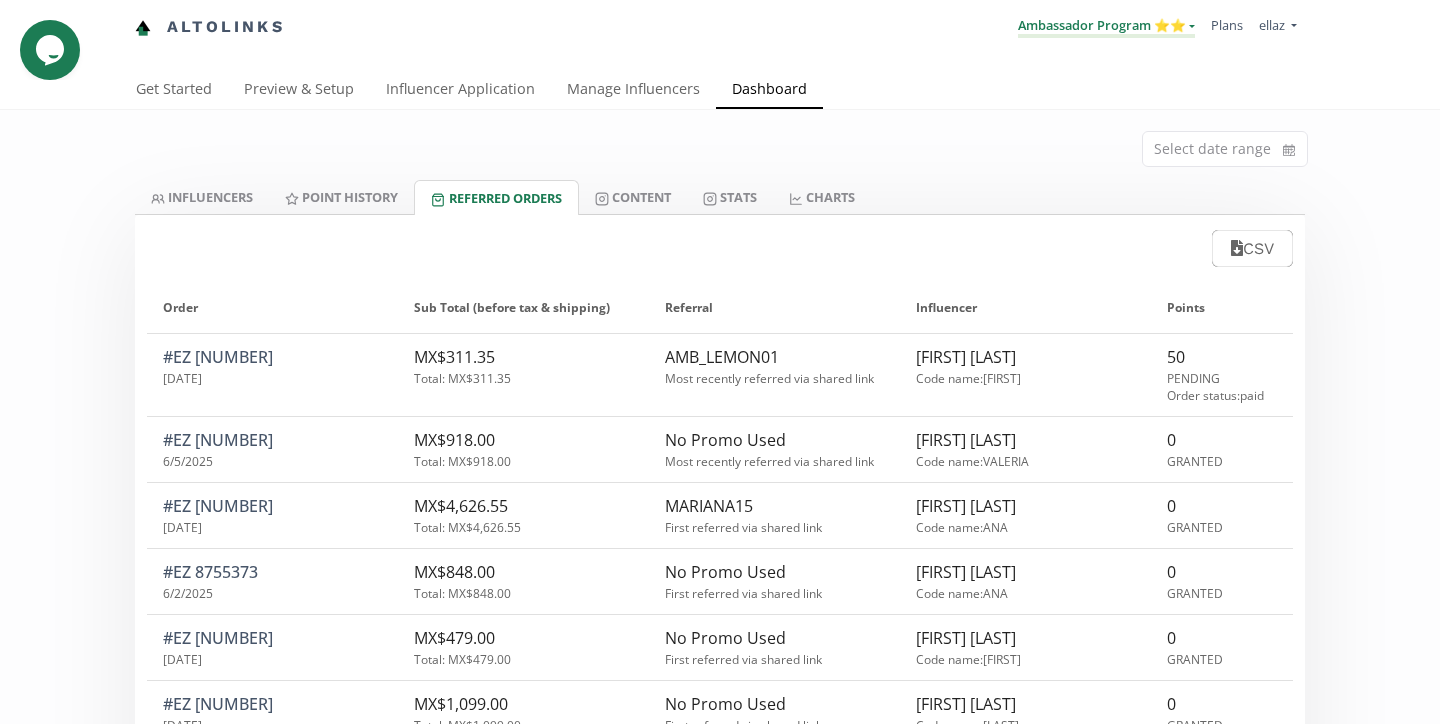 click on "Ambassador Program ⭐️⭐️" at bounding box center [1106, 27] 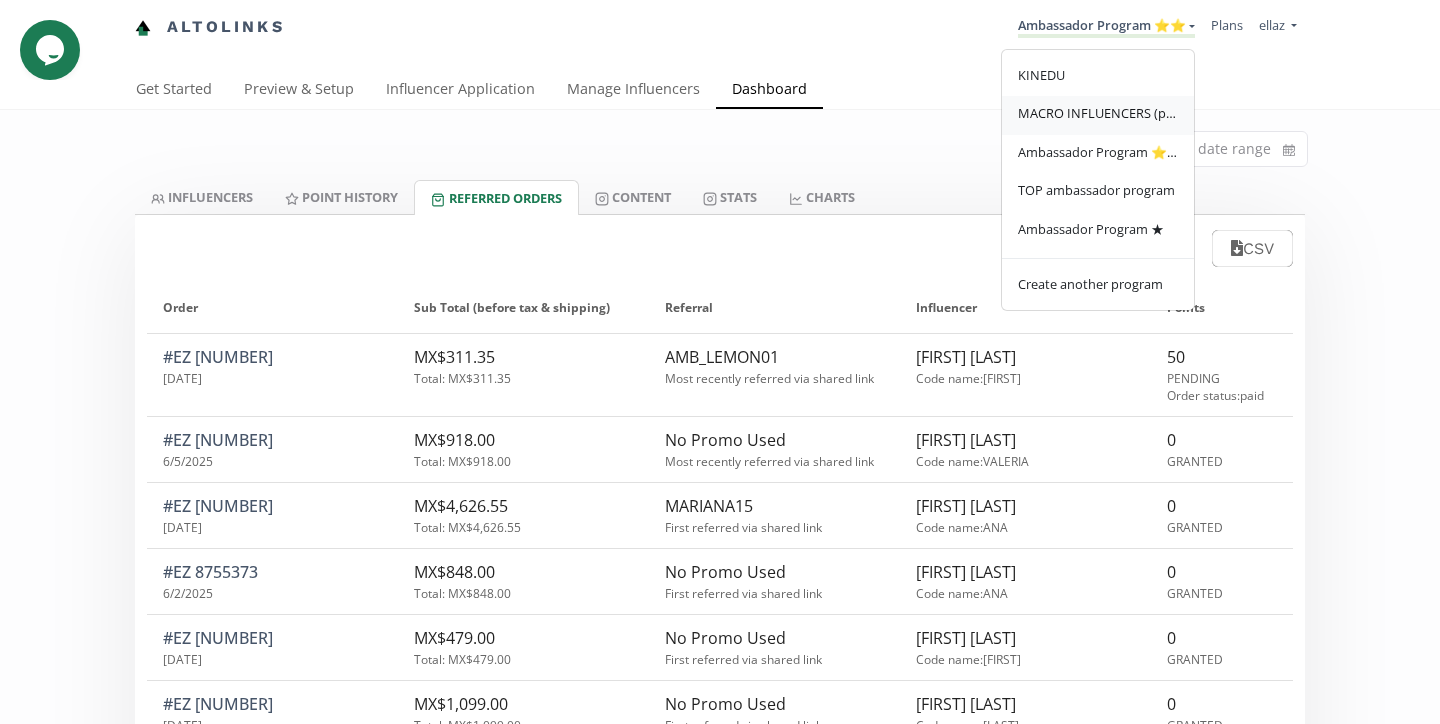 click on "MACRO INFLUENCERS (prog ventas)" at bounding box center (1098, 115) 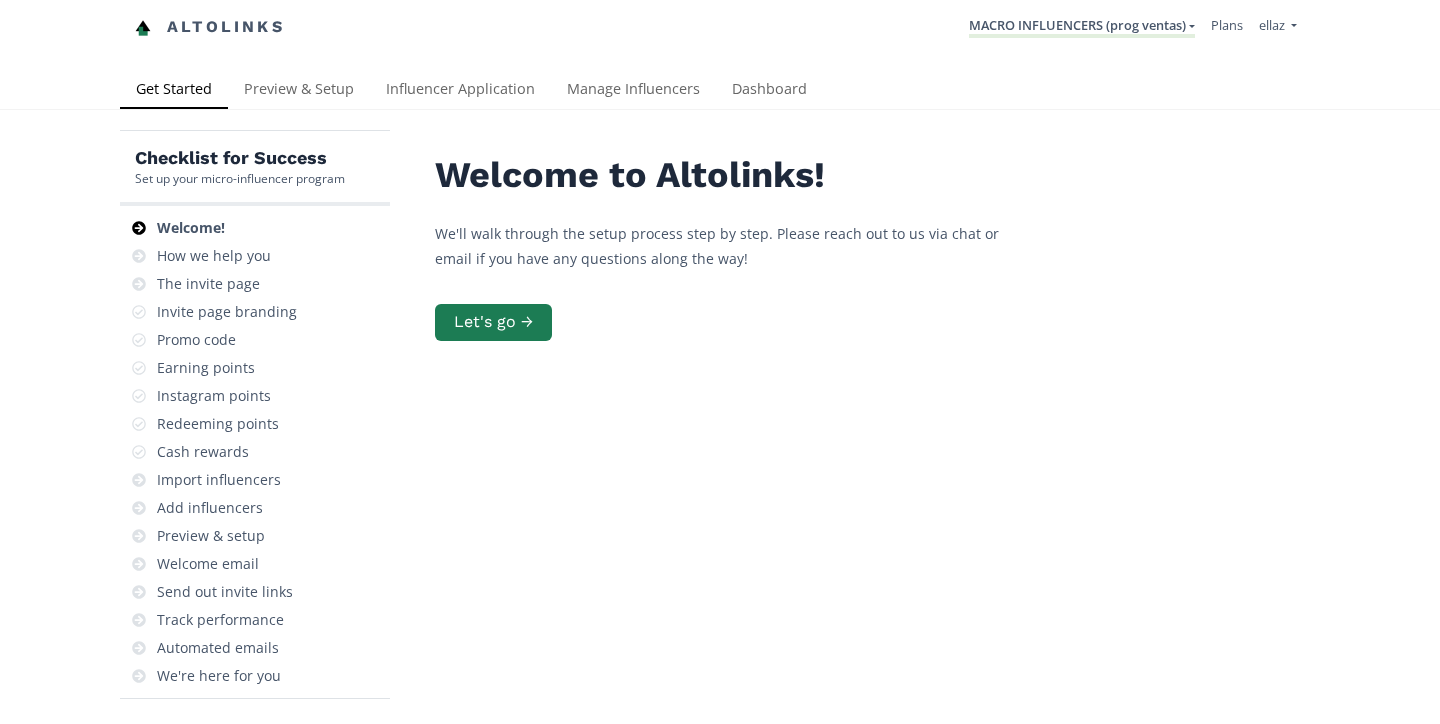 scroll, scrollTop: 0, scrollLeft: 0, axis: both 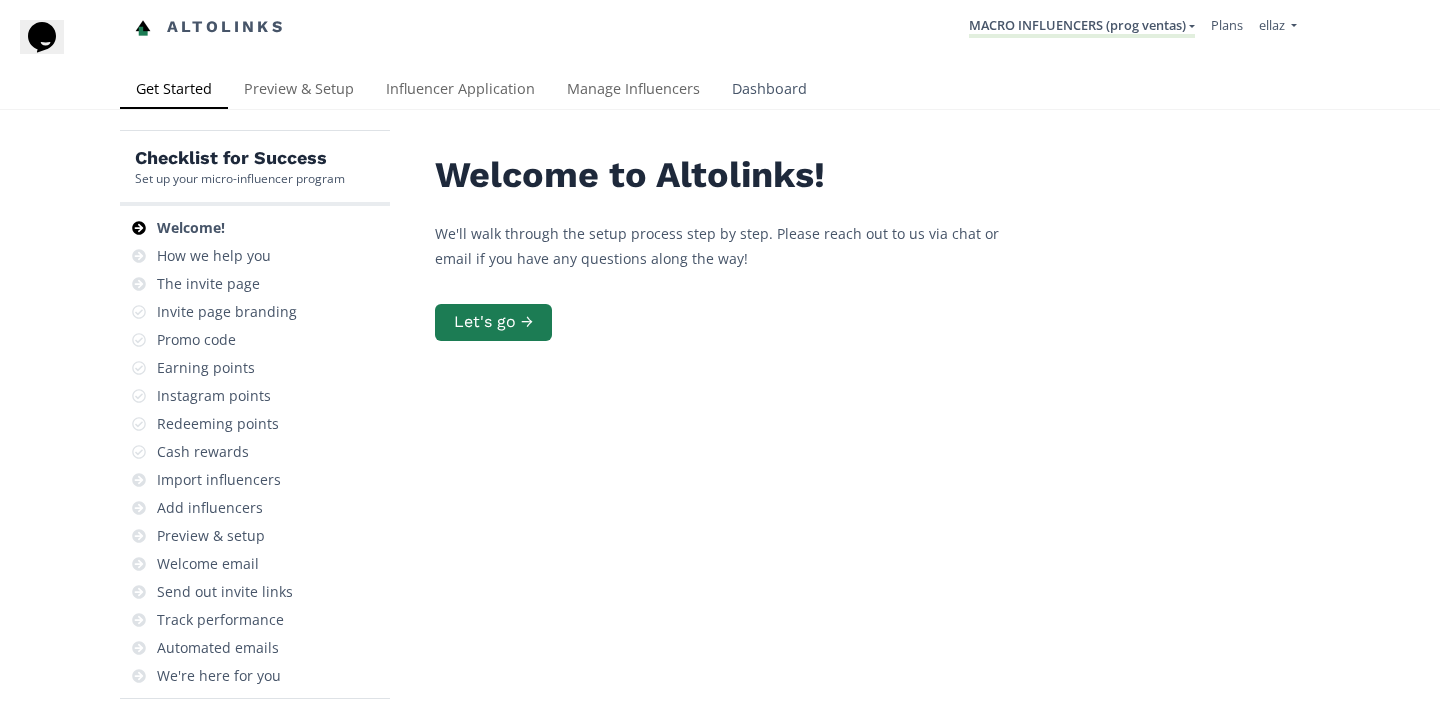 click on "Dashboard" at bounding box center (769, 91) 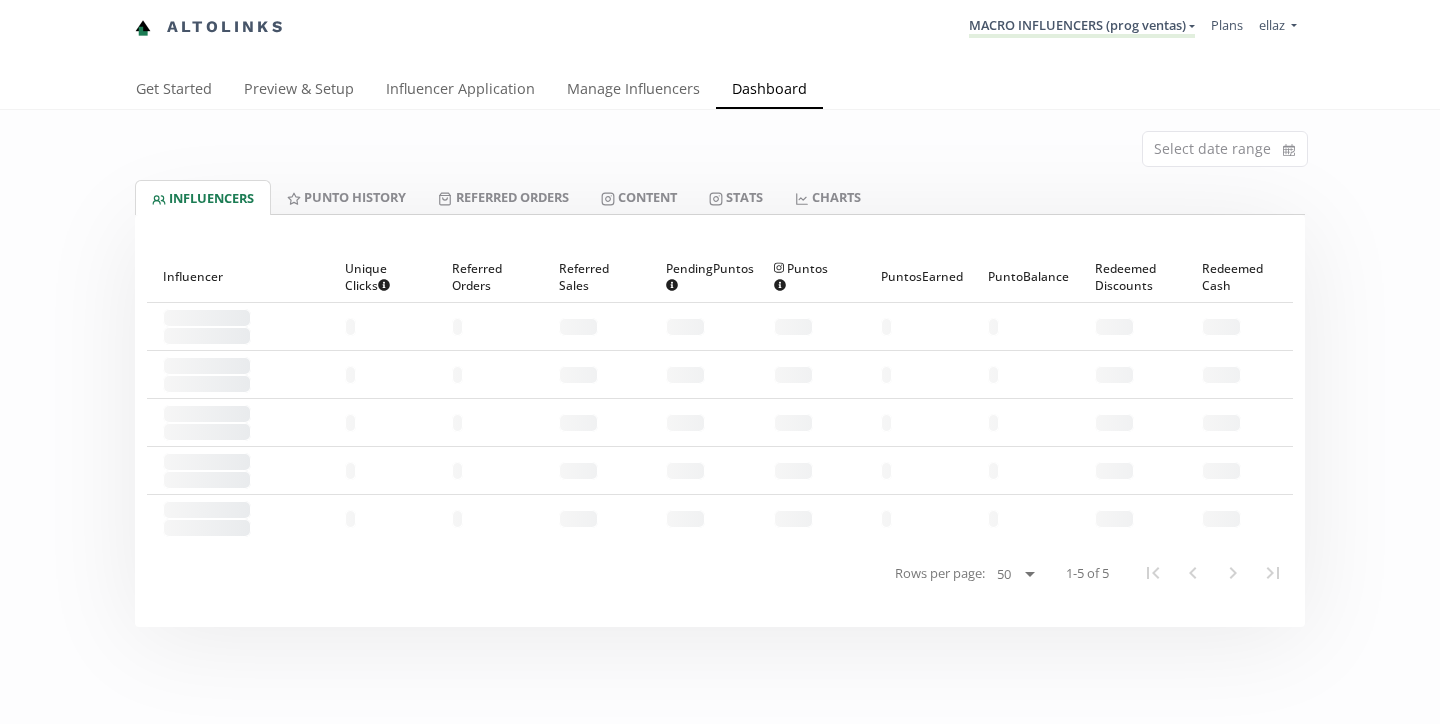 scroll, scrollTop: 0, scrollLeft: 0, axis: both 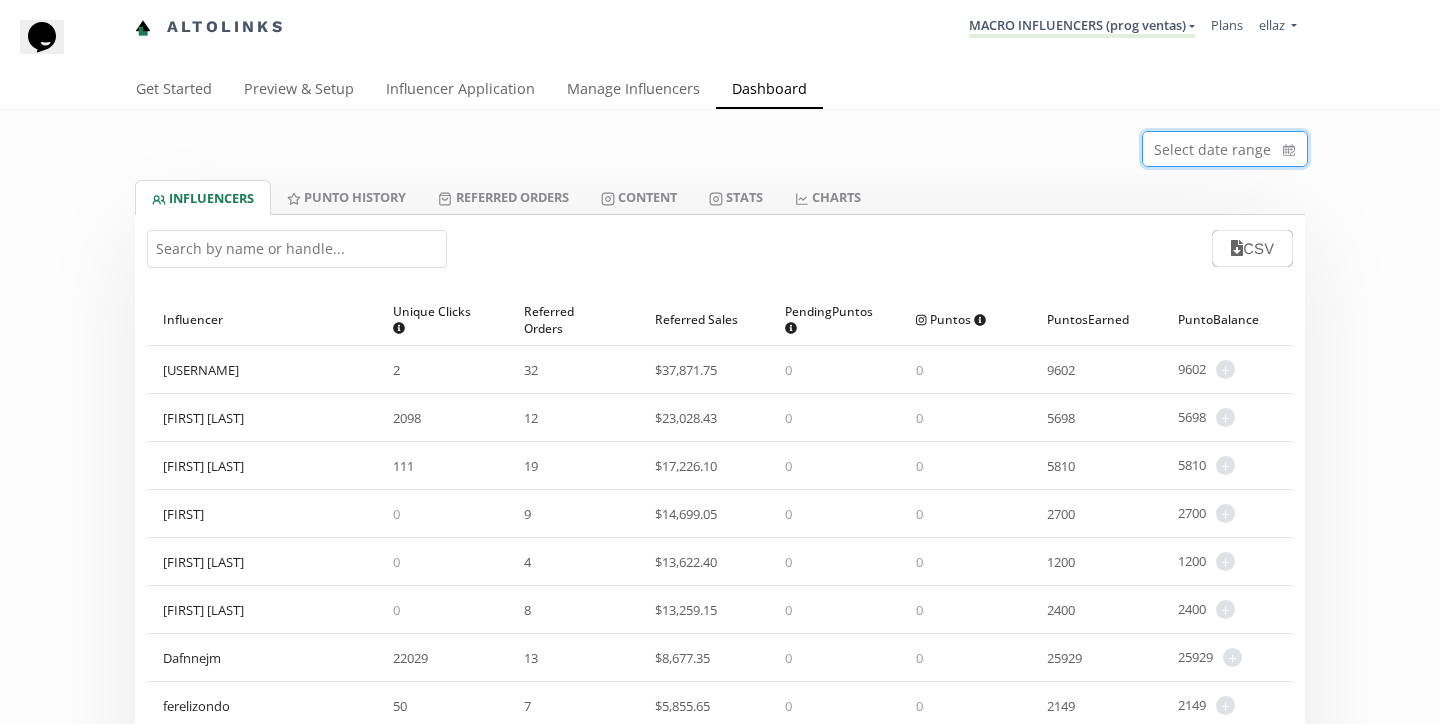 click at bounding box center (1225, 149) 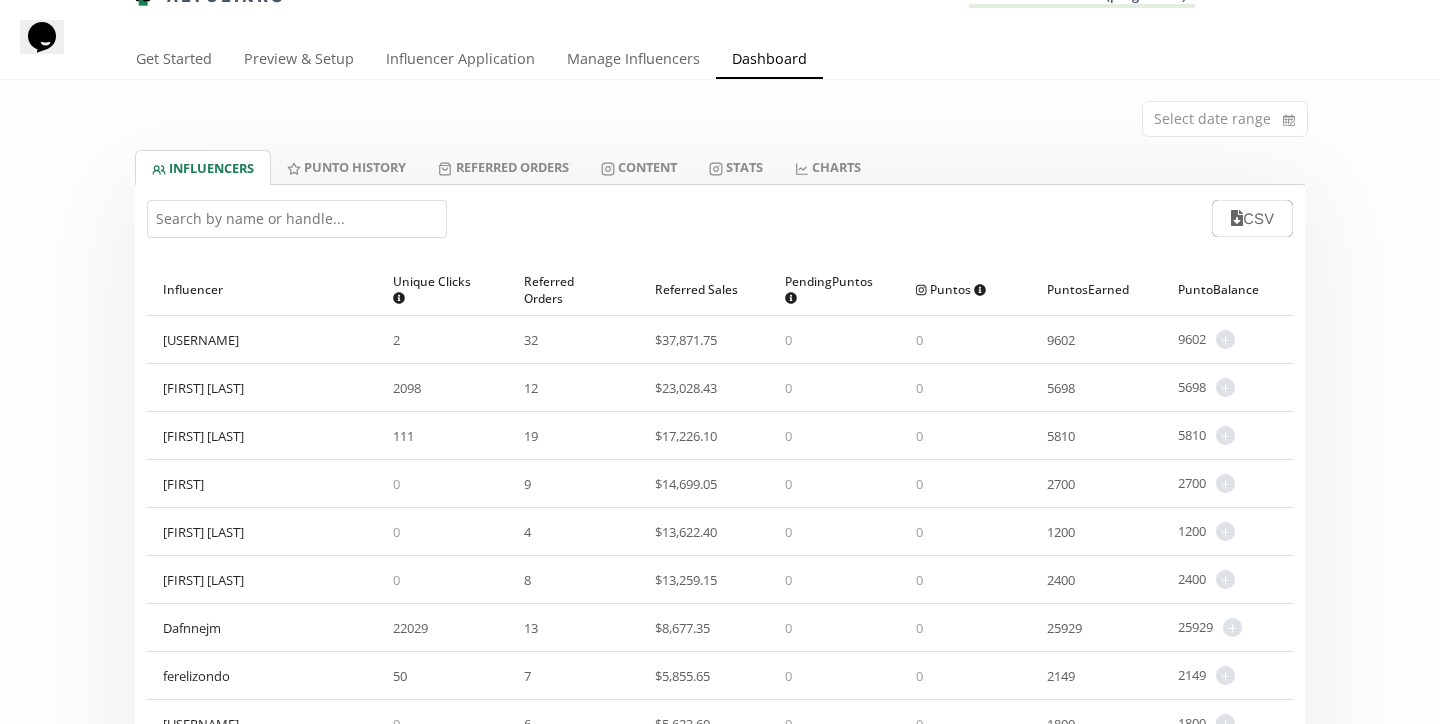 scroll, scrollTop: 40, scrollLeft: 0, axis: vertical 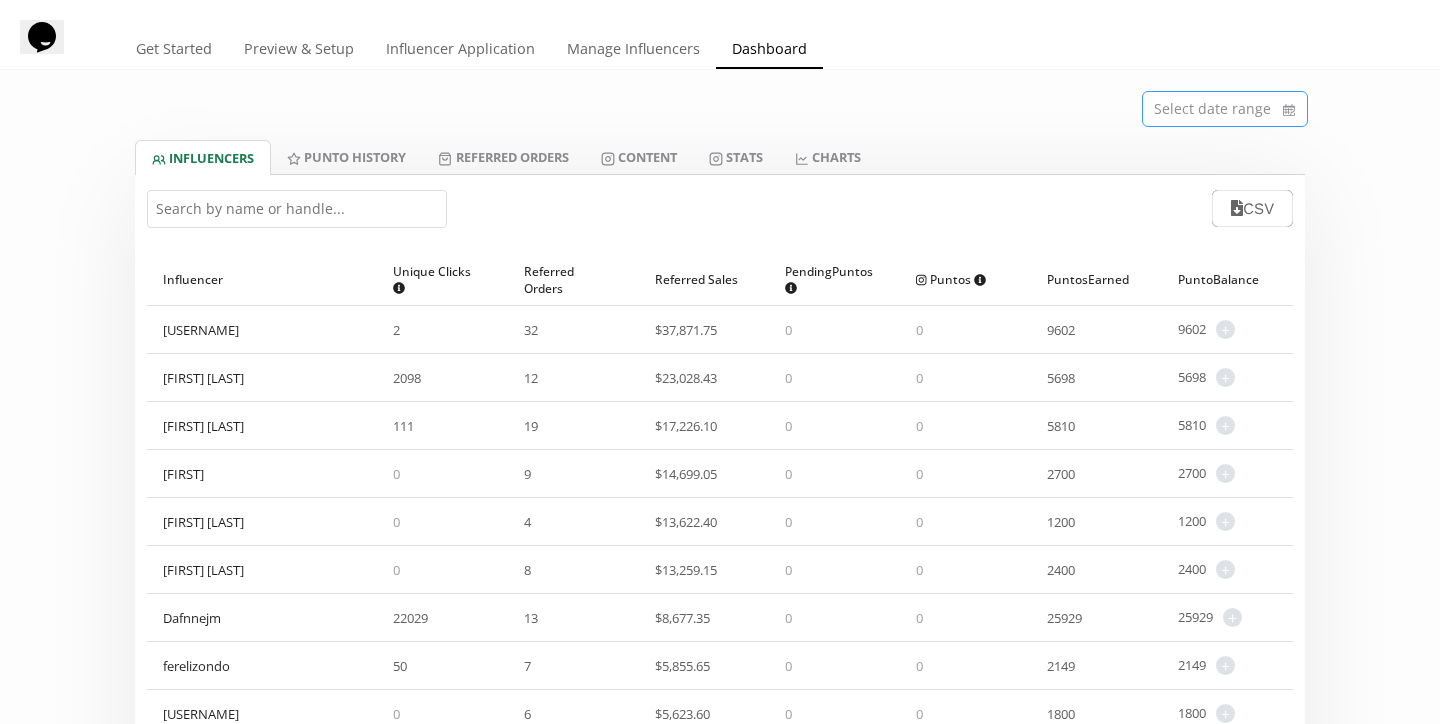 click at bounding box center (1225, 109) 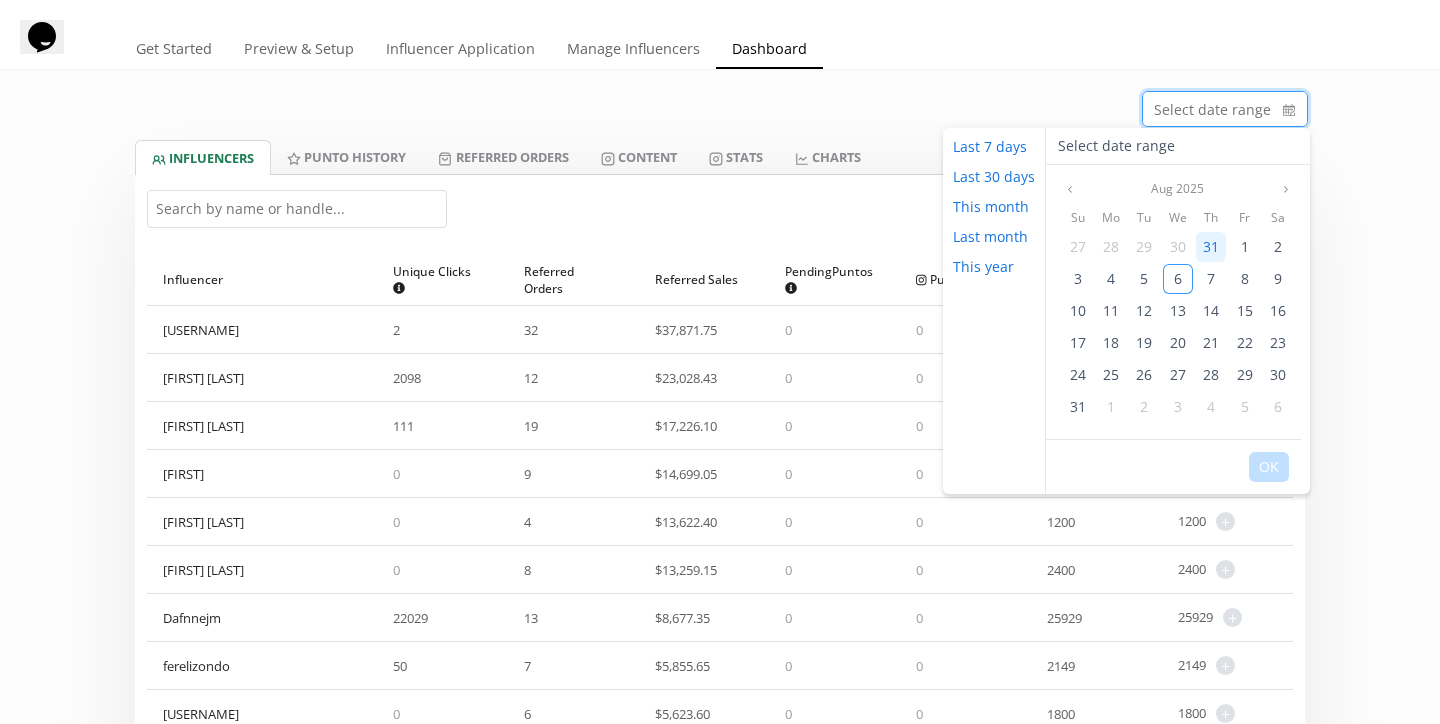 click on "31" at bounding box center [1211, 246] 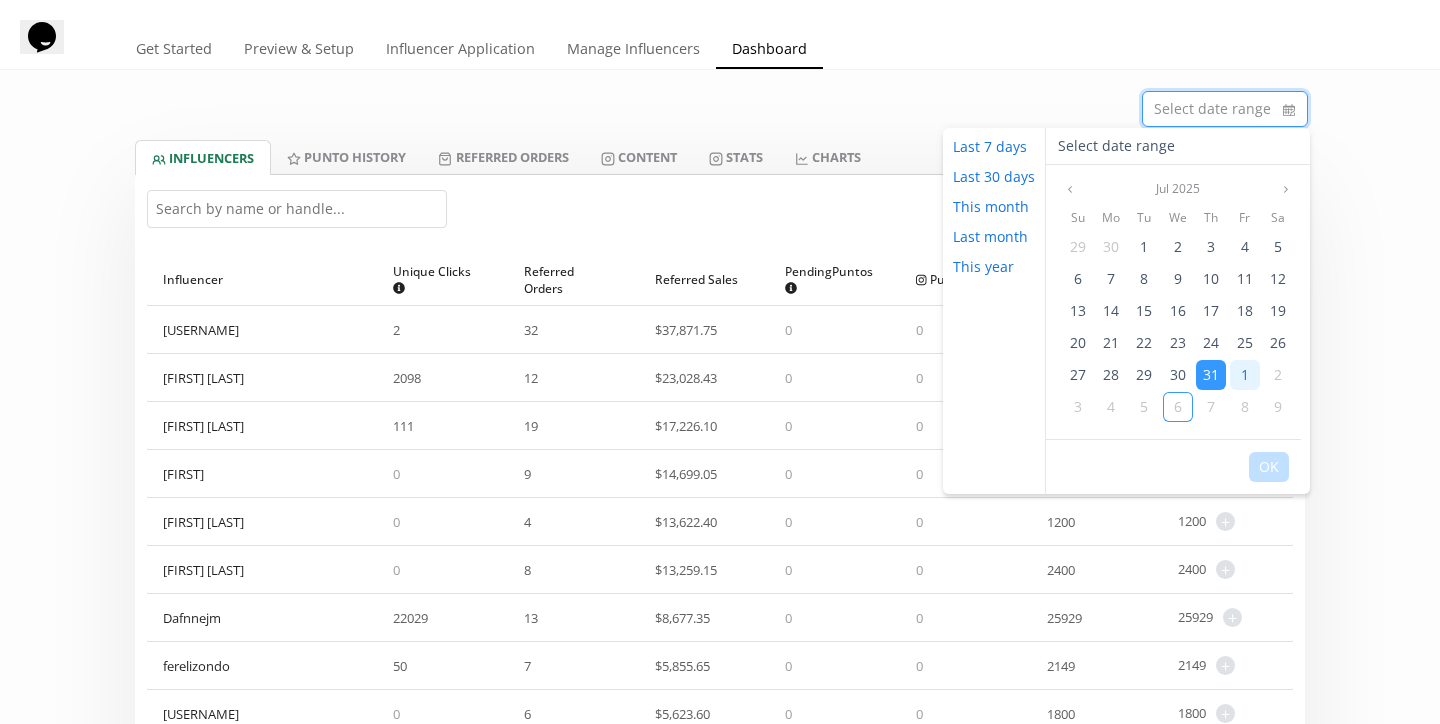 click on "1" at bounding box center (1245, 374) 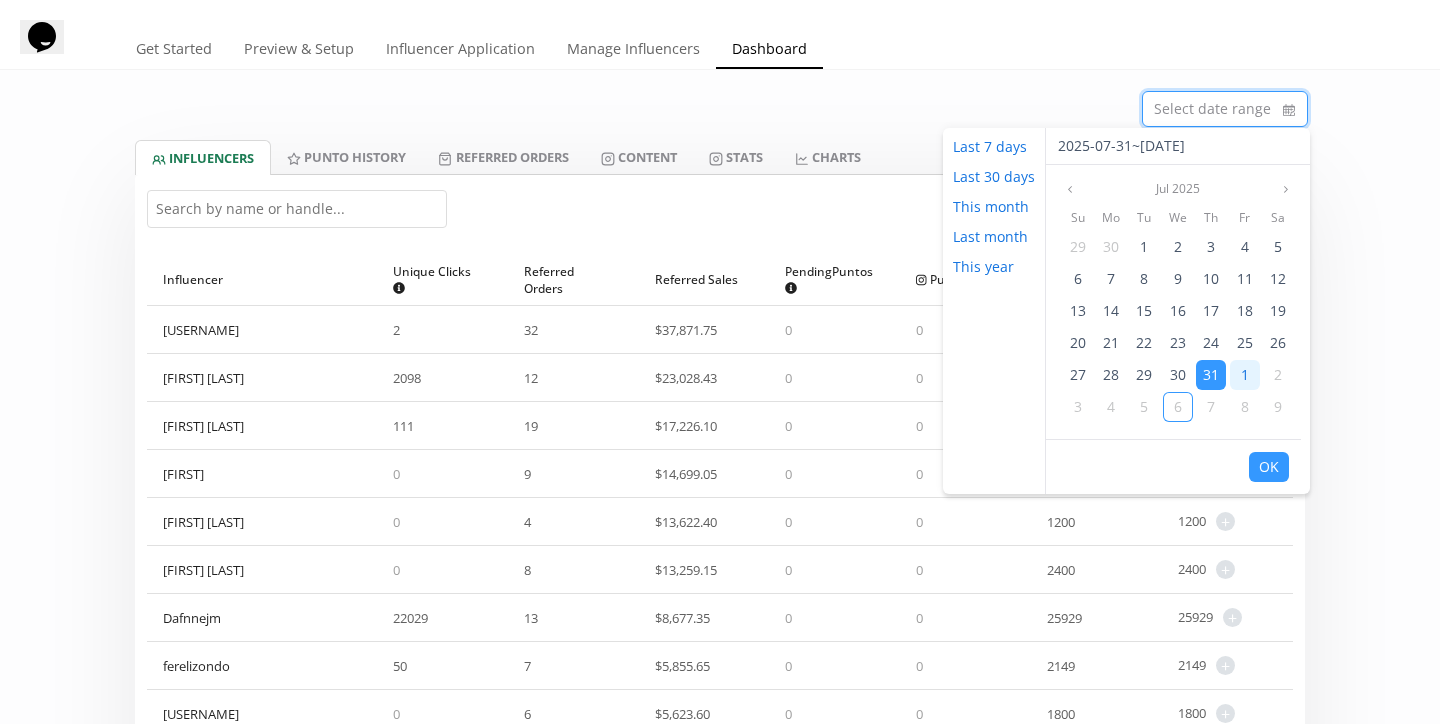 click on "1" at bounding box center [1245, 375] 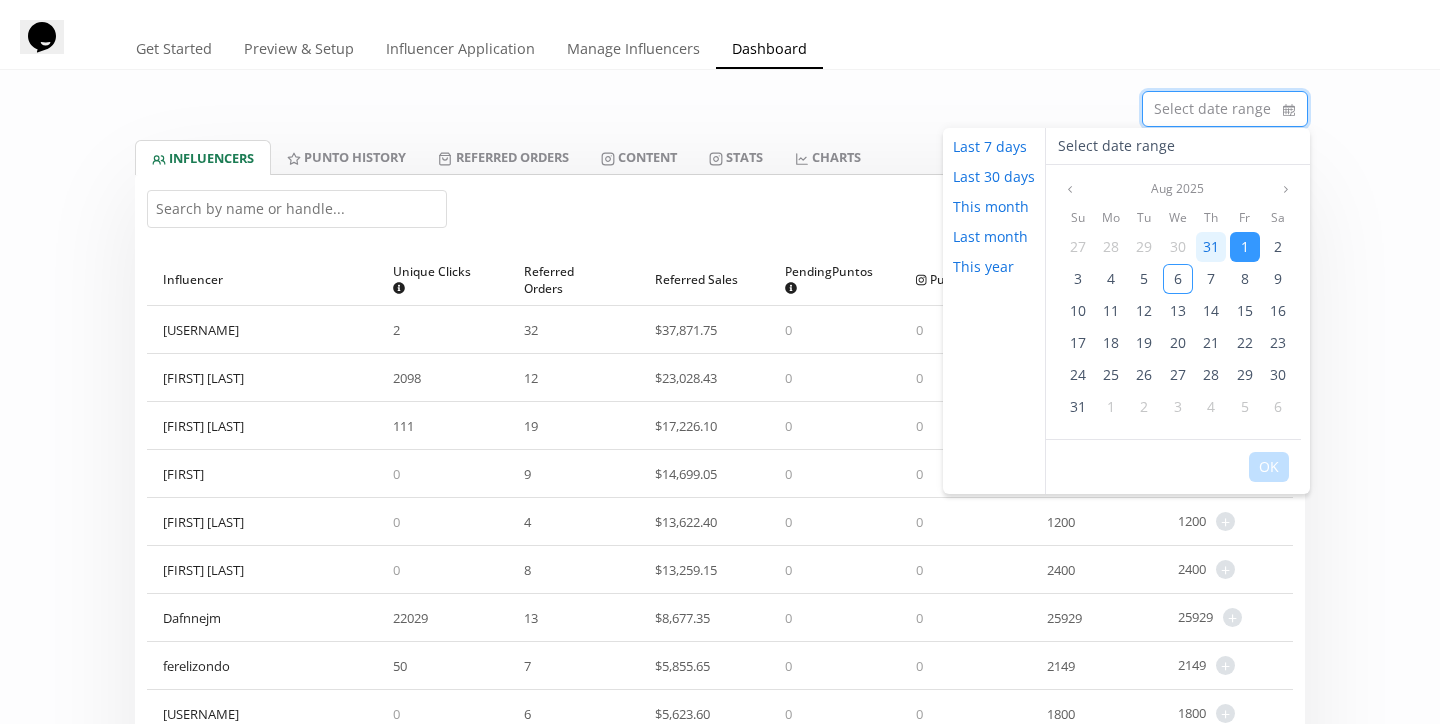 click on "31" at bounding box center [1211, 246] 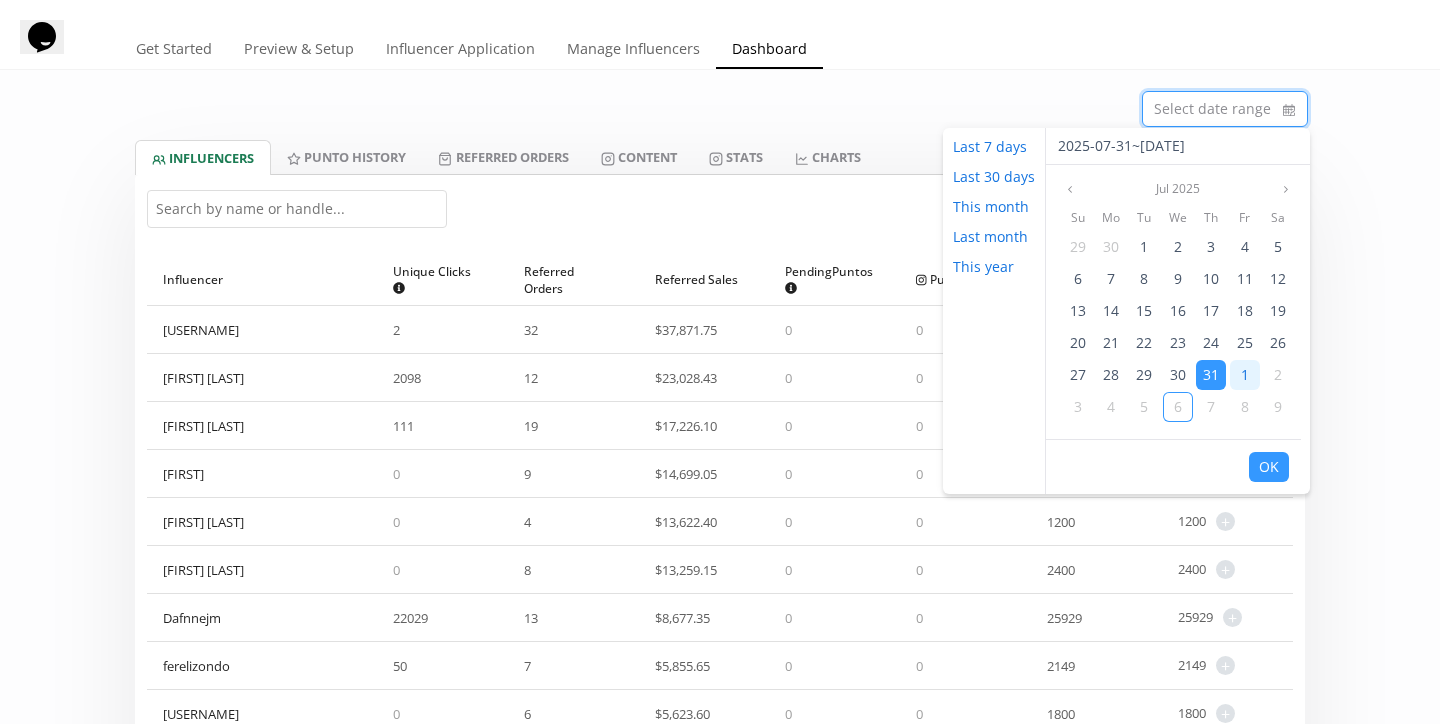 click on "1" at bounding box center (1245, 374) 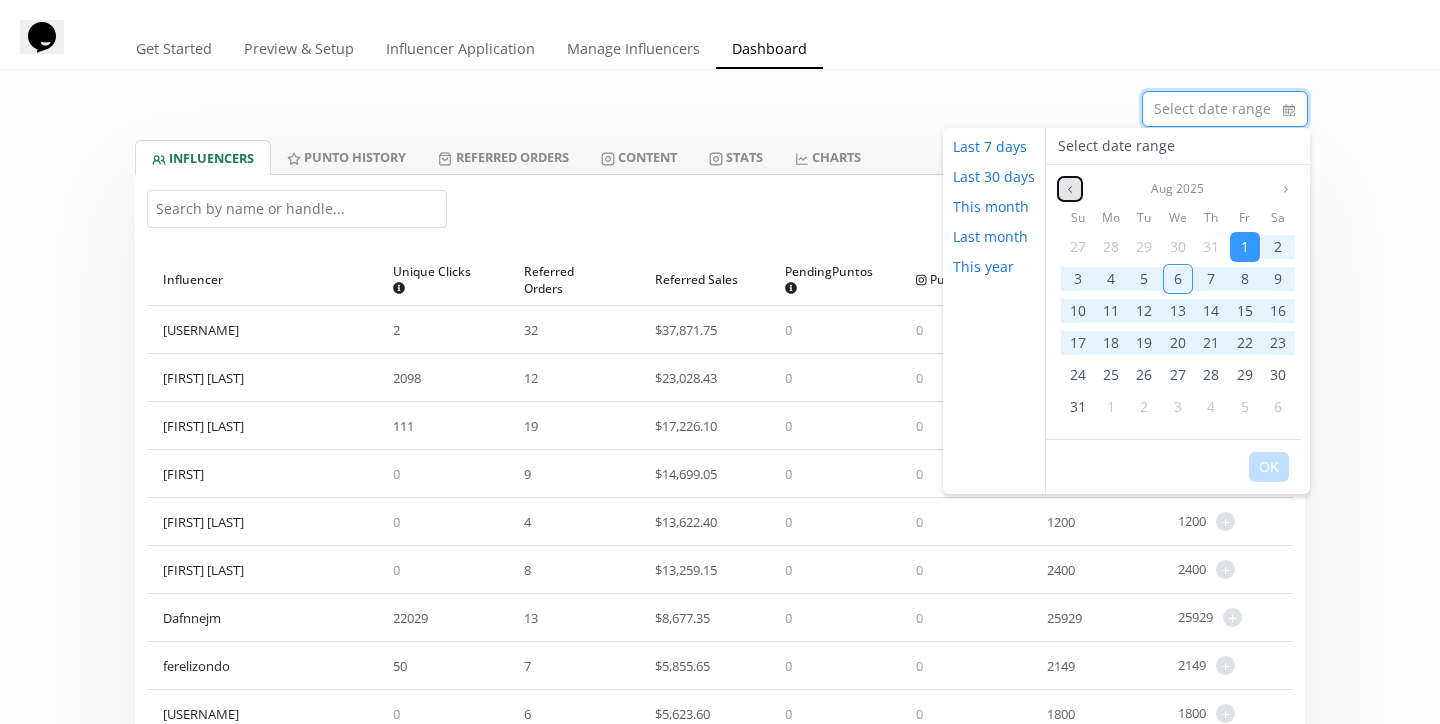 click at bounding box center (1070, 189) 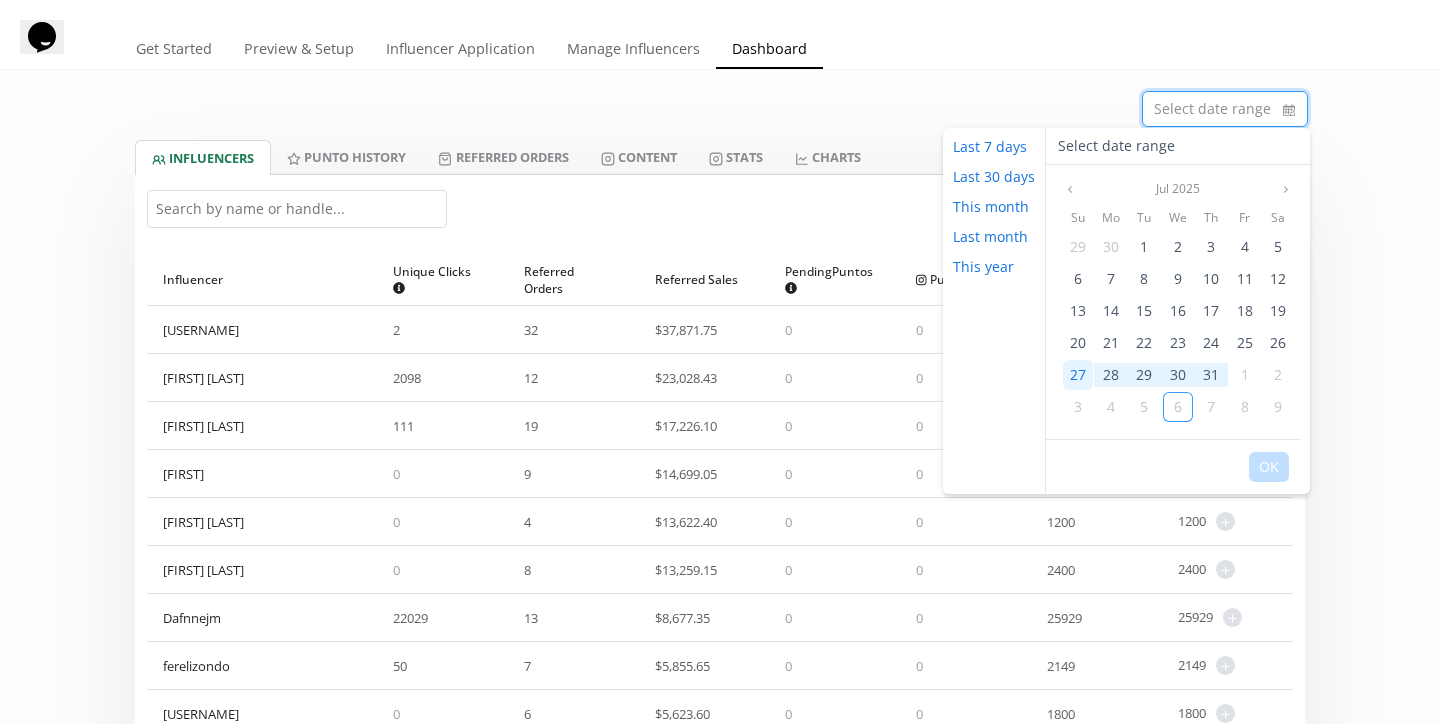 click on "27" at bounding box center (1078, 374) 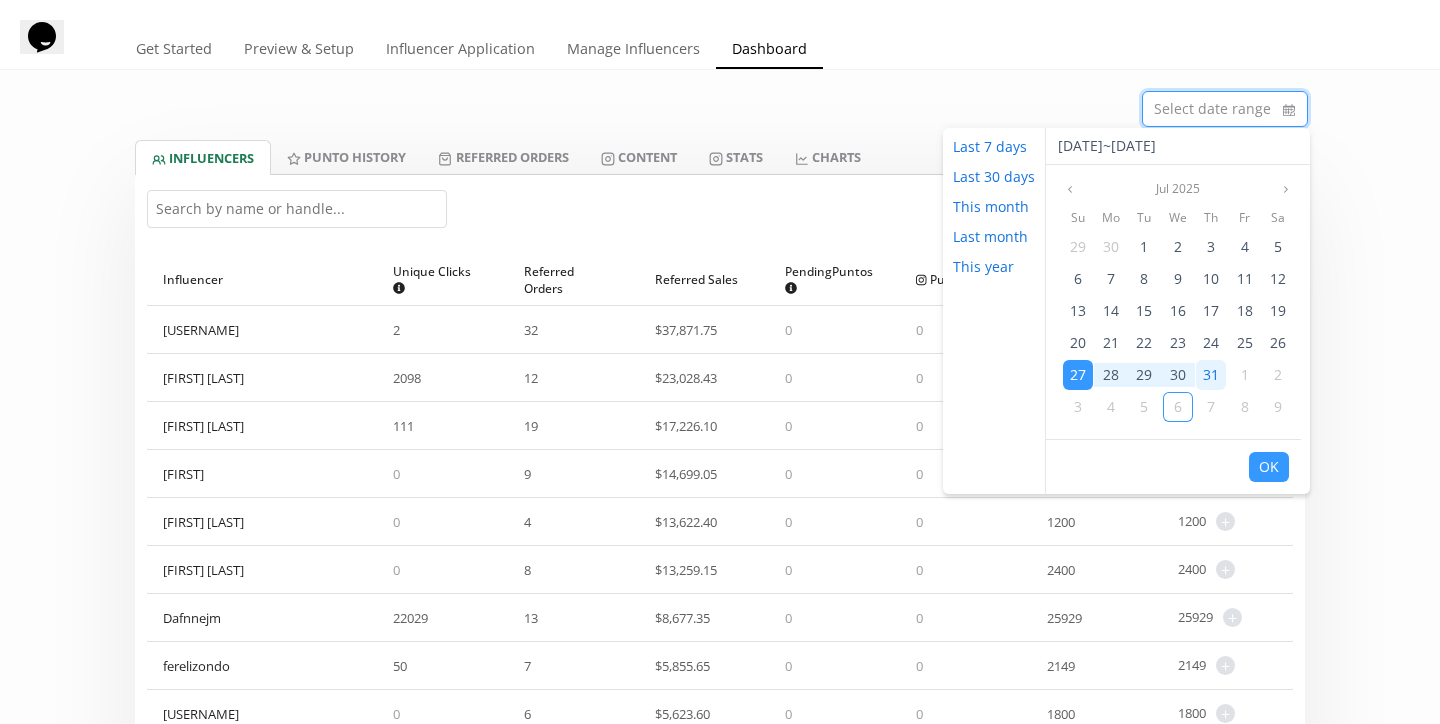 click on "31" at bounding box center (1211, 374) 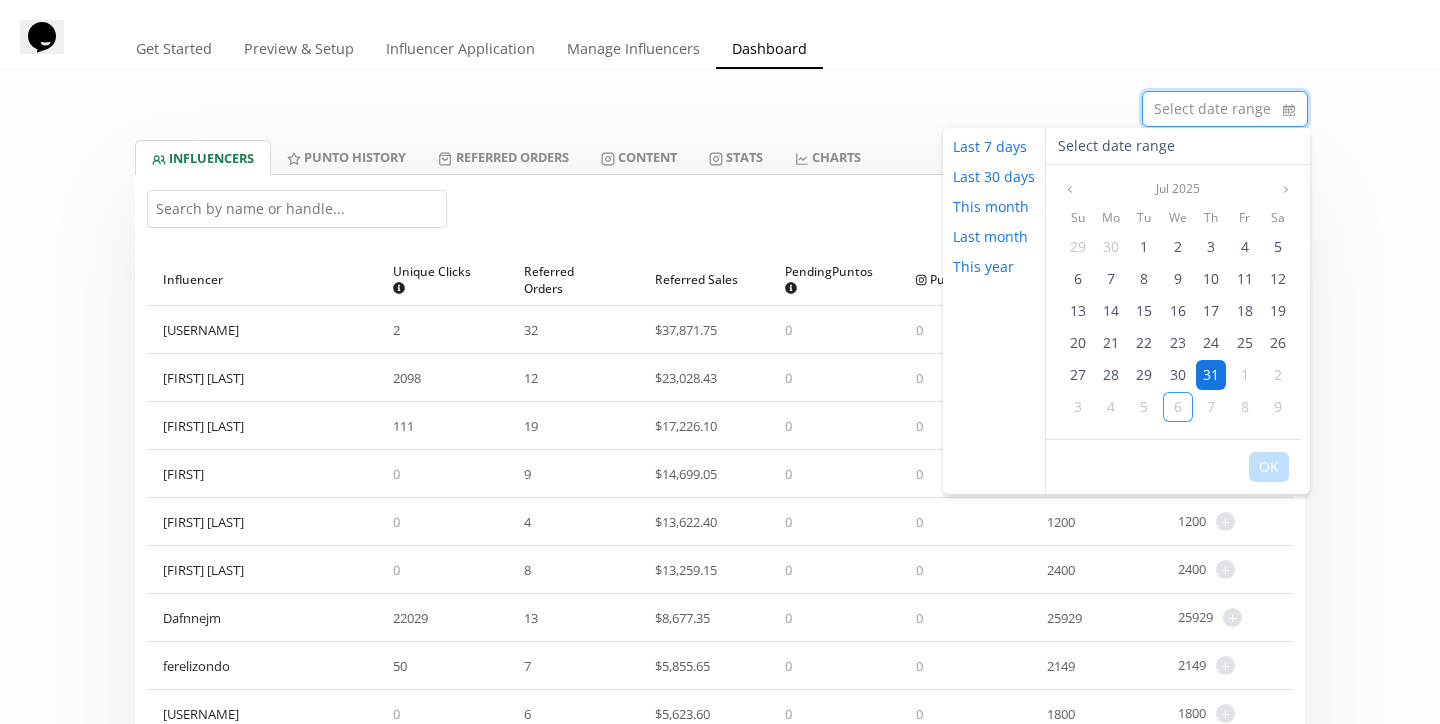 click on "31" at bounding box center [1211, 374] 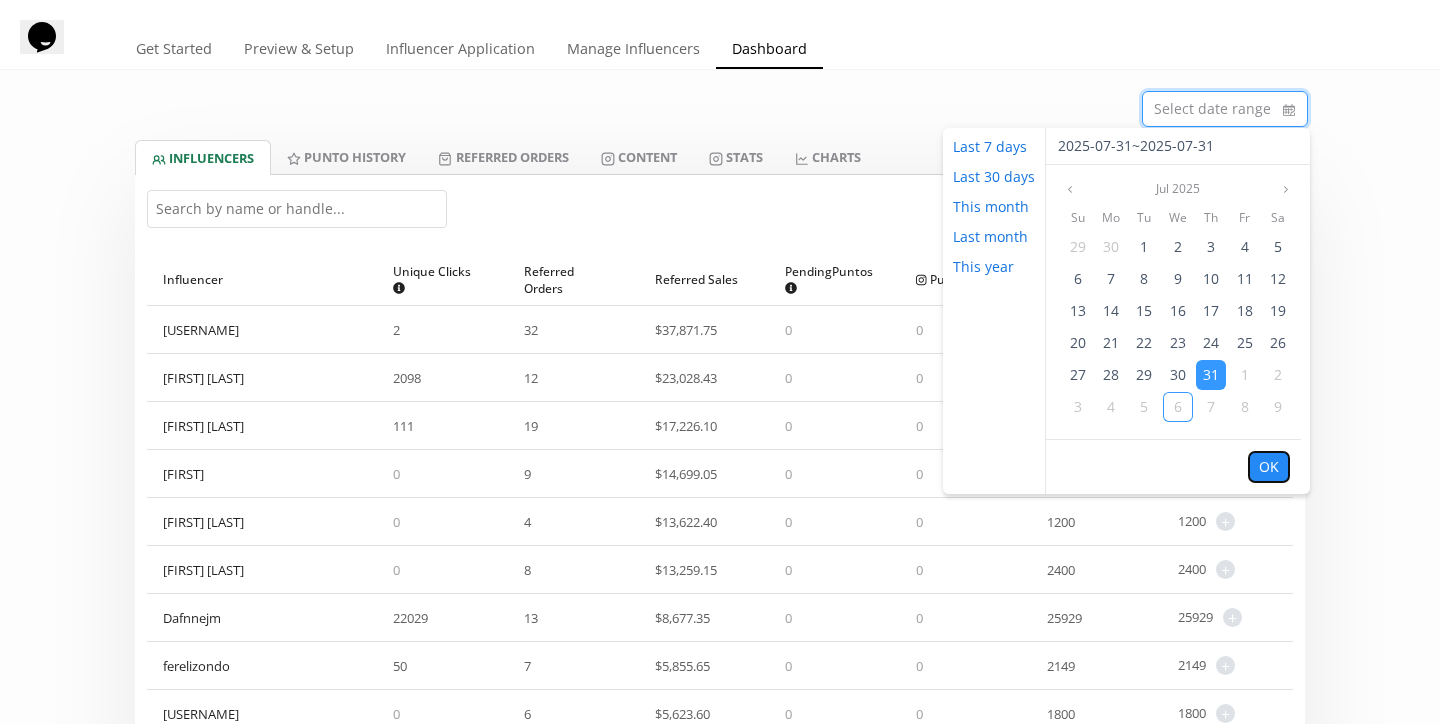 click on "OK" at bounding box center [1269, 467] 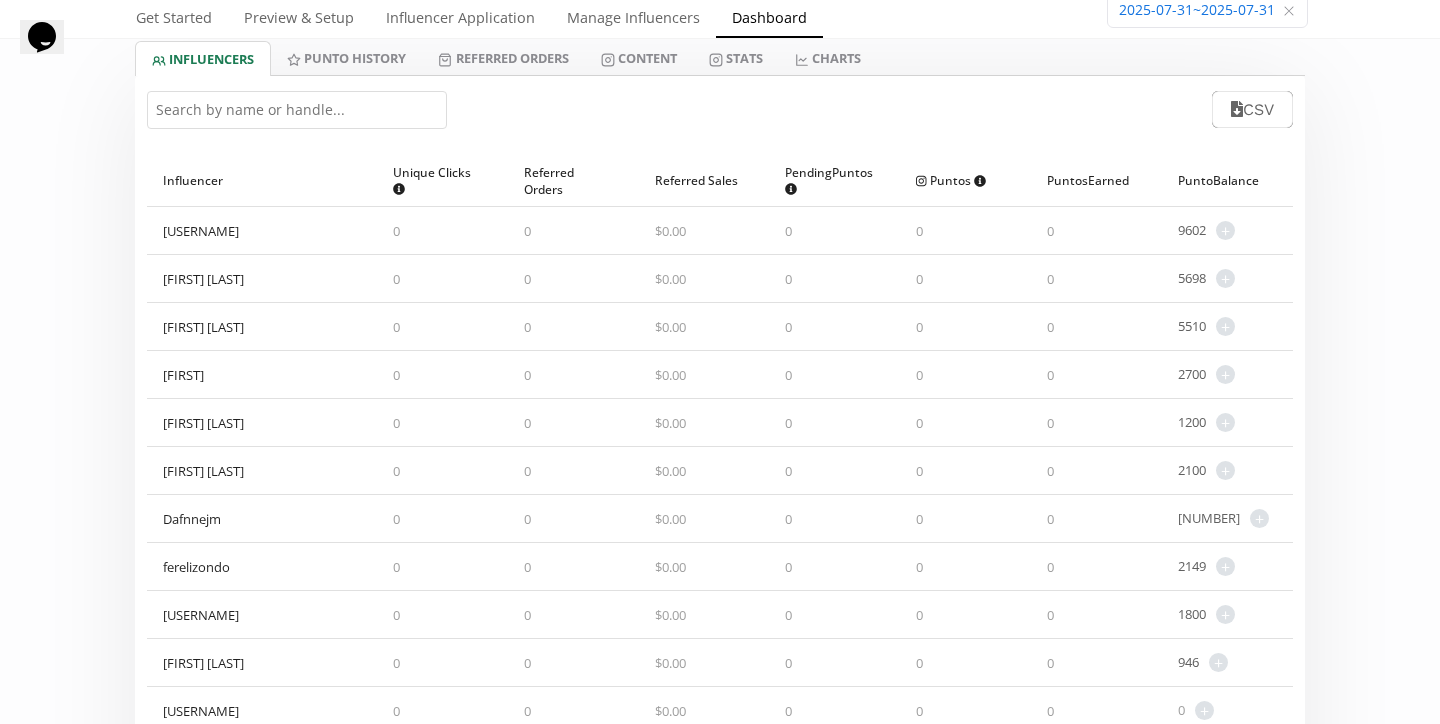 scroll, scrollTop: 18, scrollLeft: 0, axis: vertical 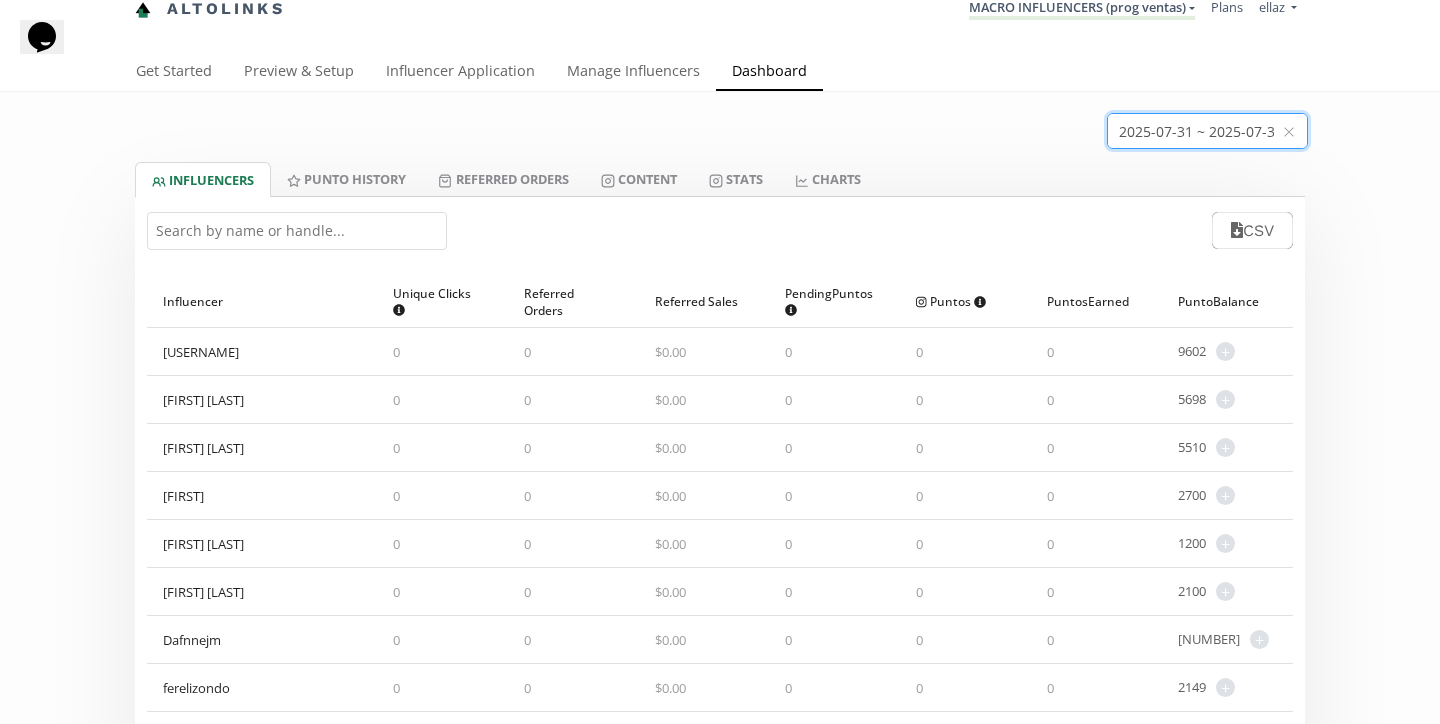 click at bounding box center (1207, 131) 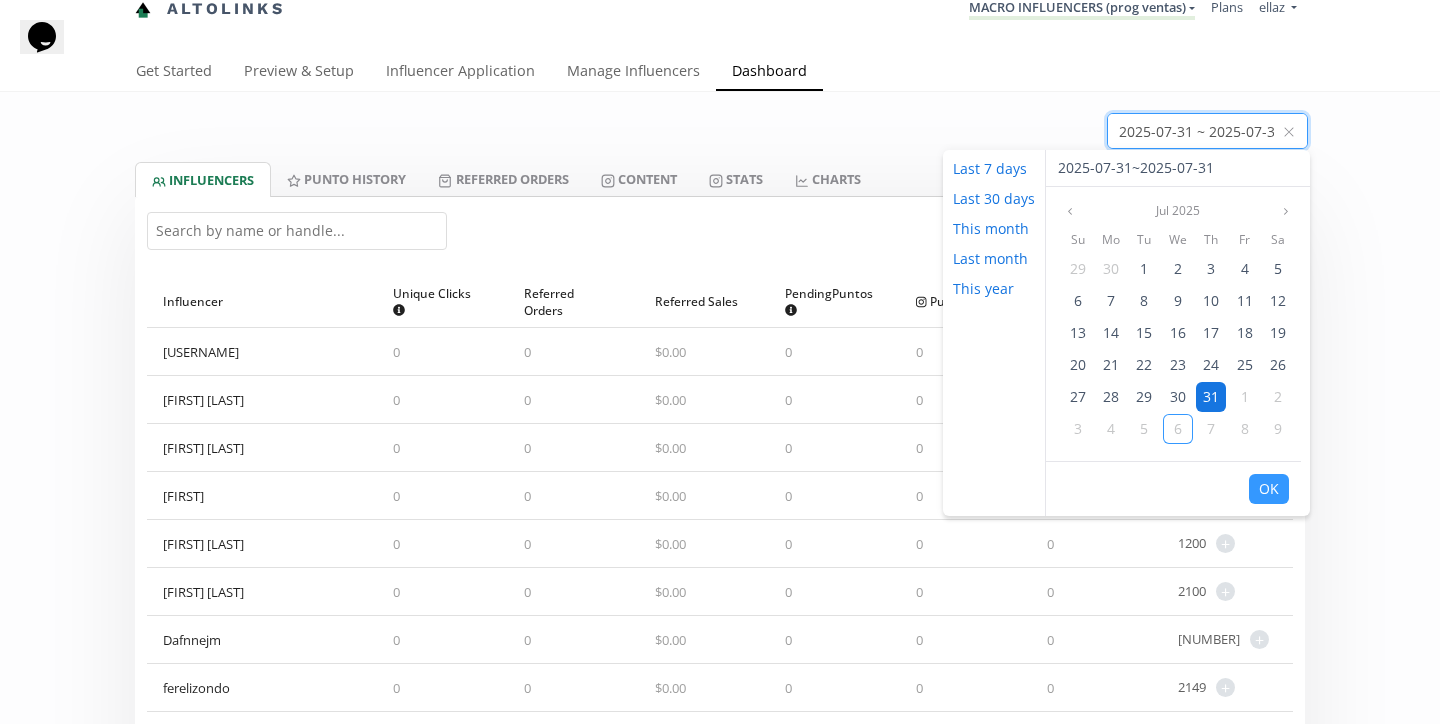 click on "31" at bounding box center (1211, 396) 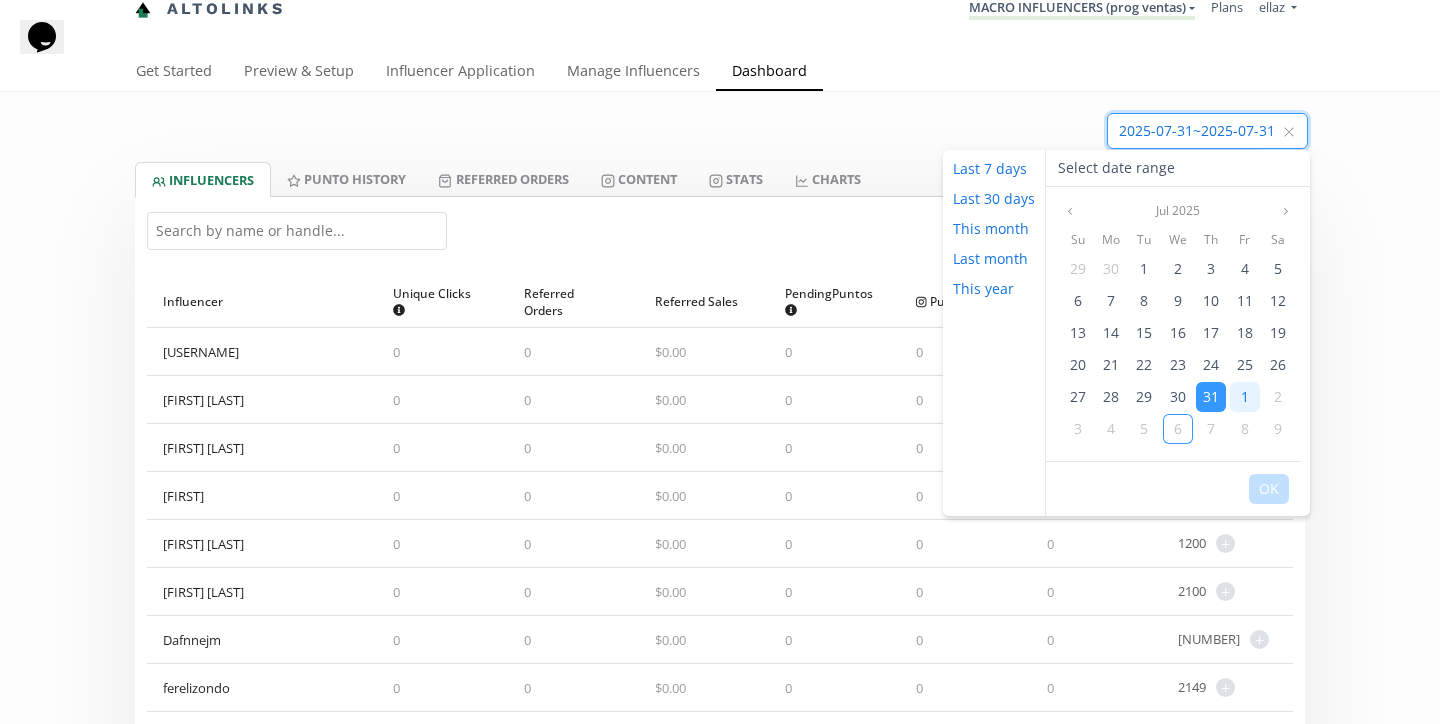 click on "1" at bounding box center (1245, 396) 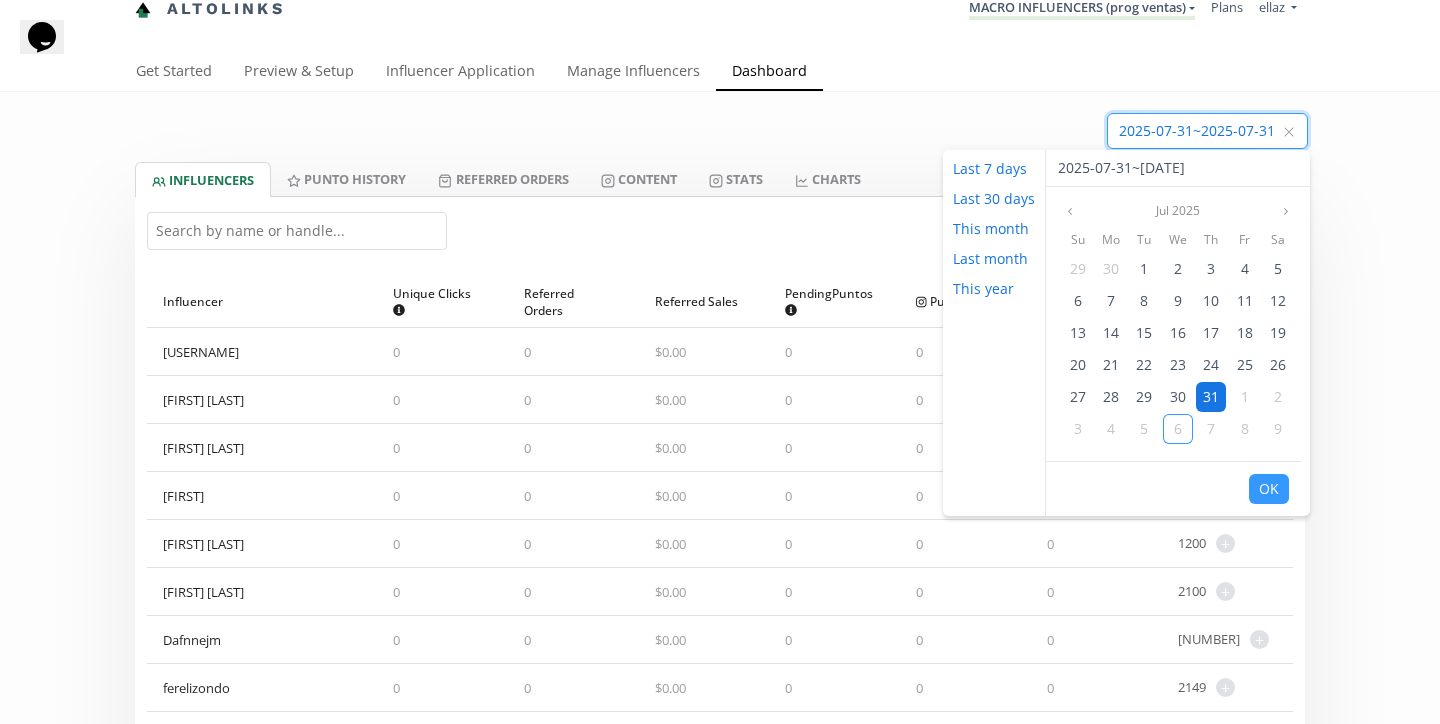 click on "31" at bounding box center (1211, 396) 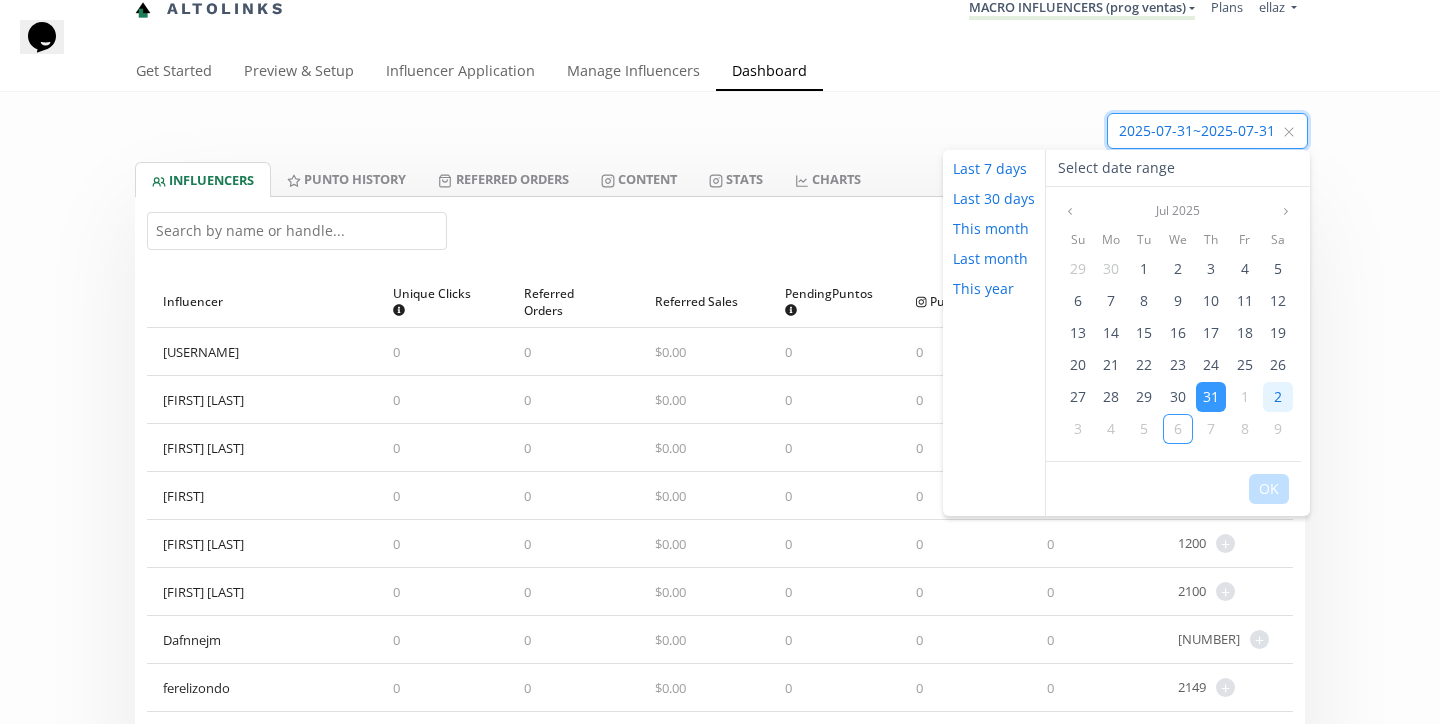 click on "2" at bounding box center (1278, 397) 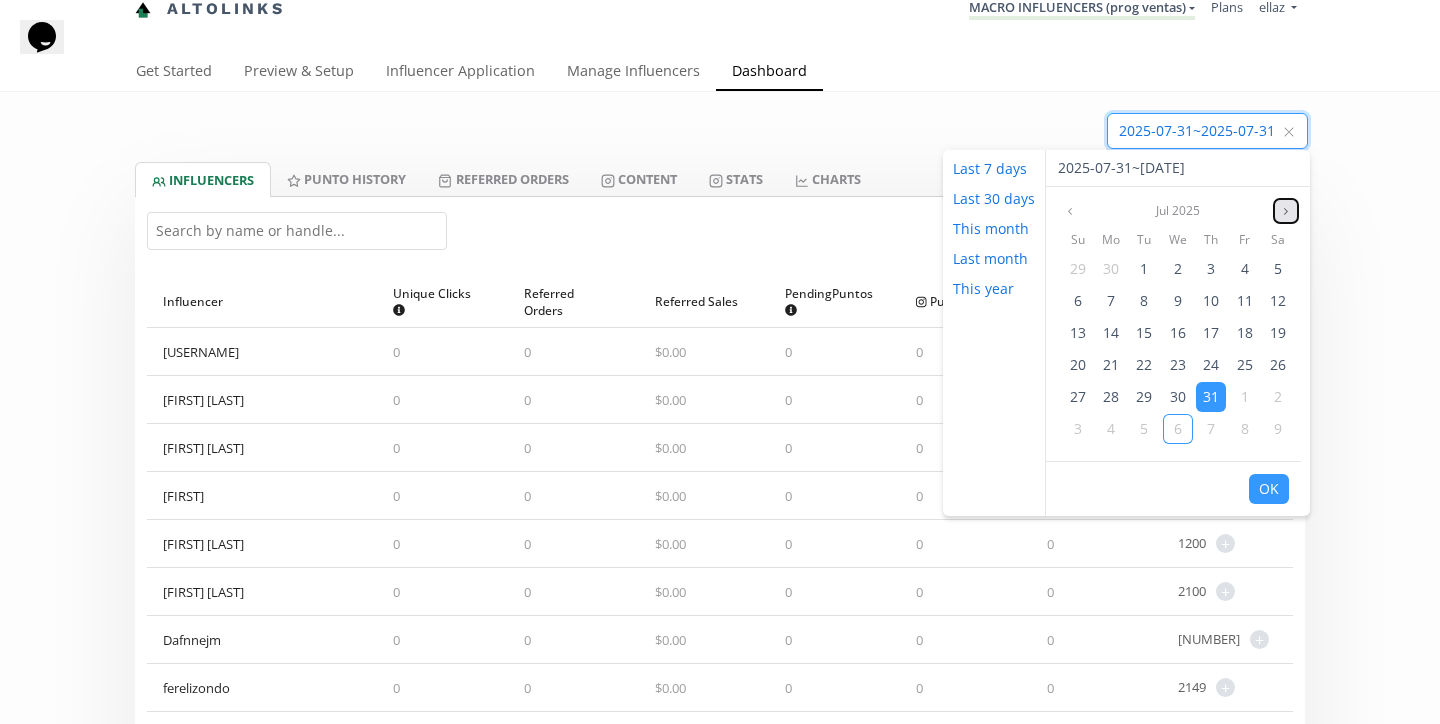 click 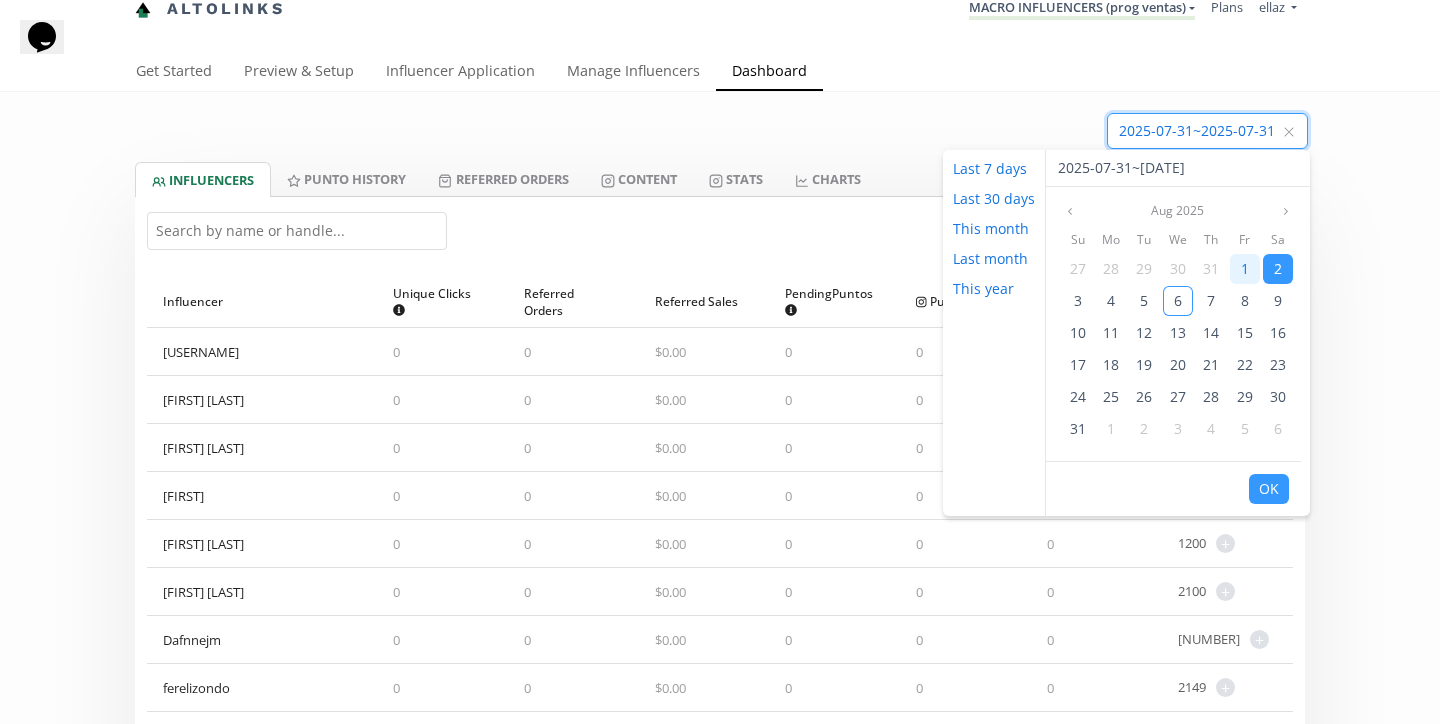 click on "1" at bounding box center [1245, 268] 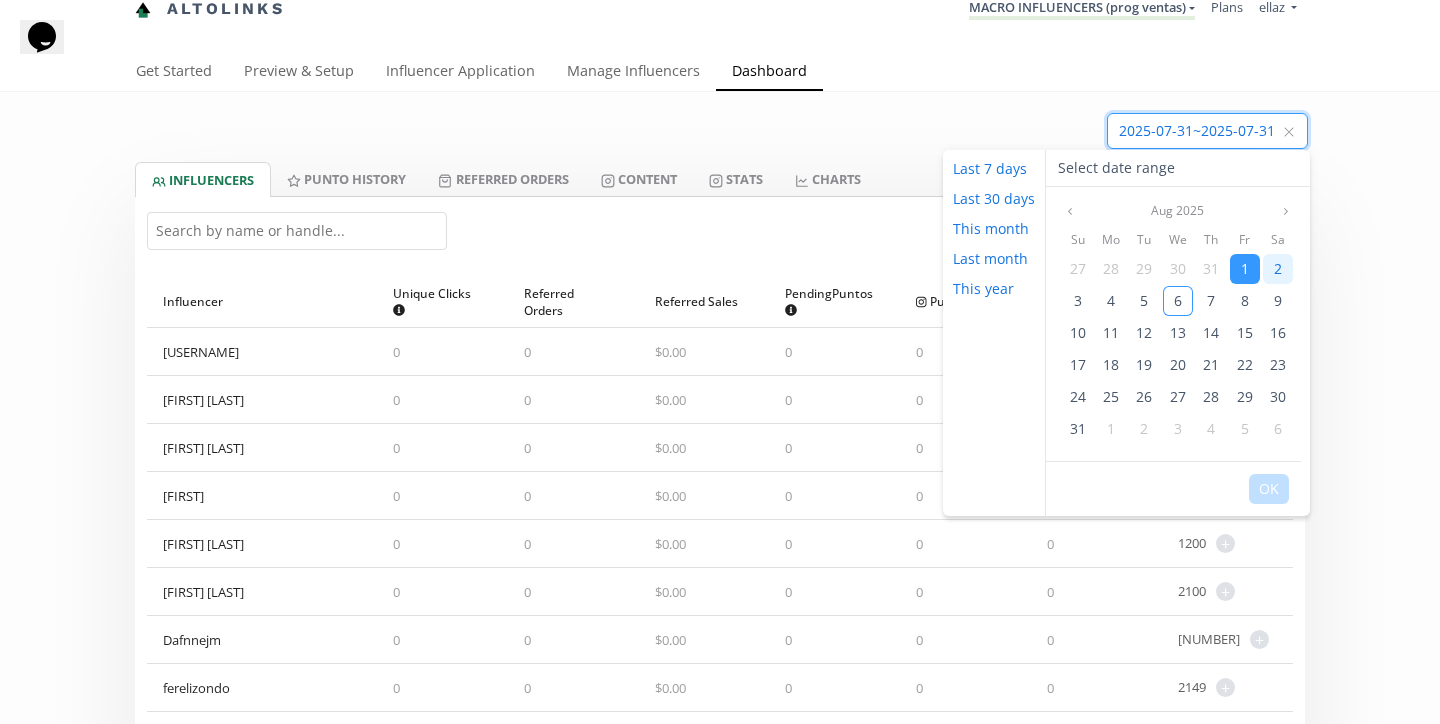 click on "2" at bounding box center (1278, 269) 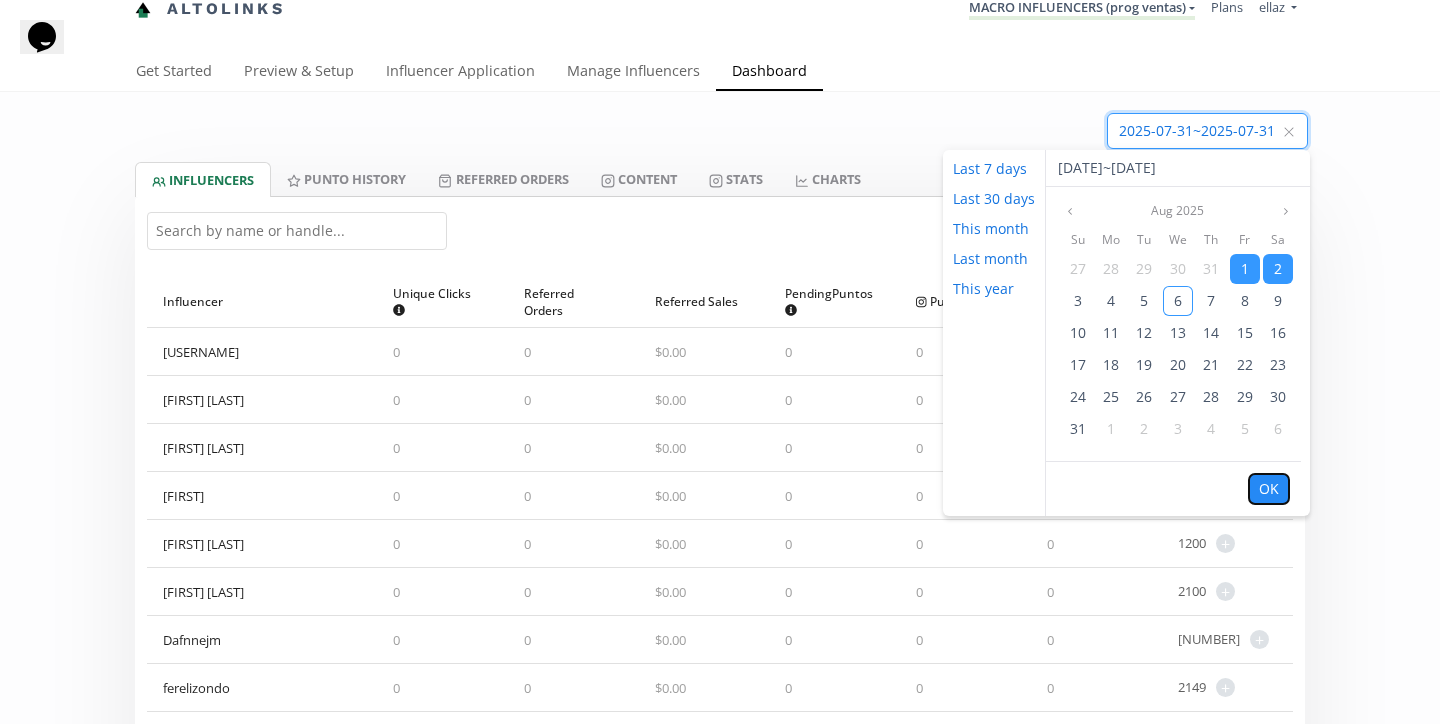 click on "OK" at bounding box center [1269, 489] 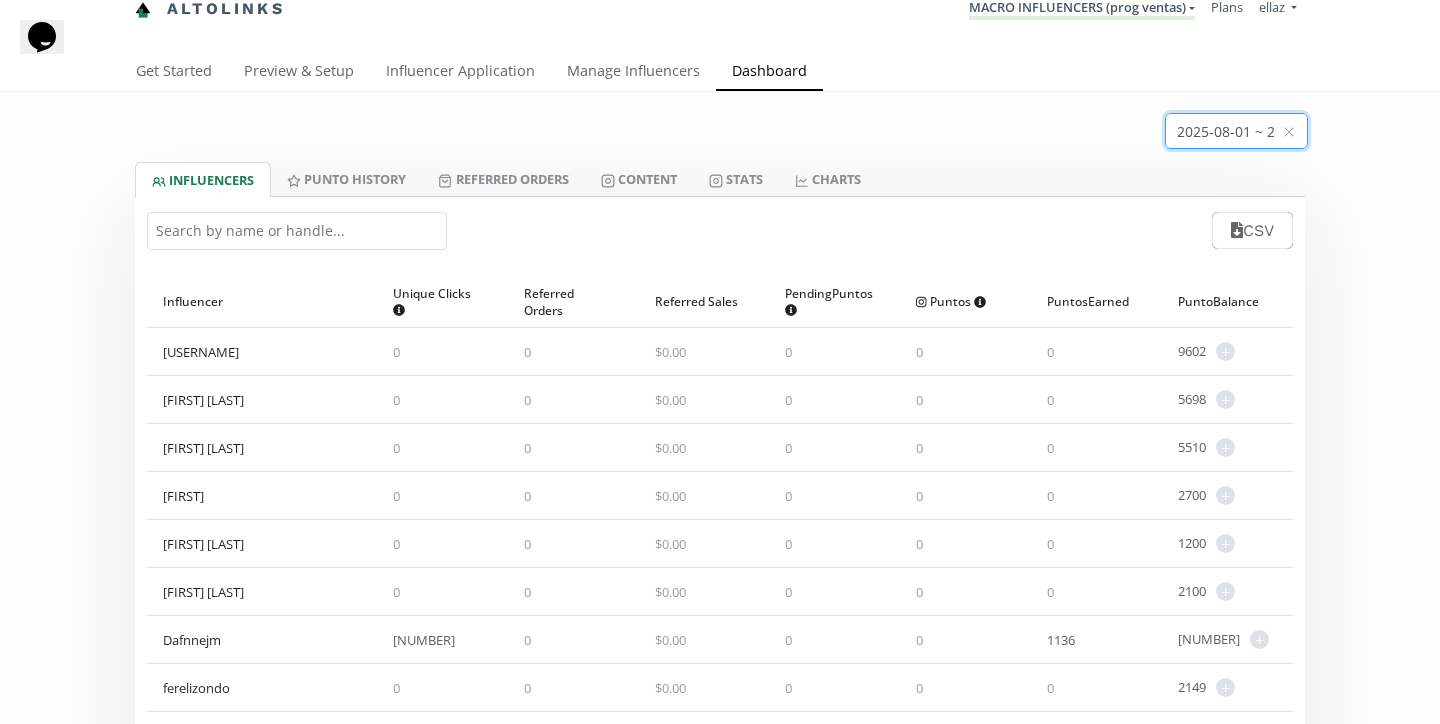 click at bounding box center (1236, 131) 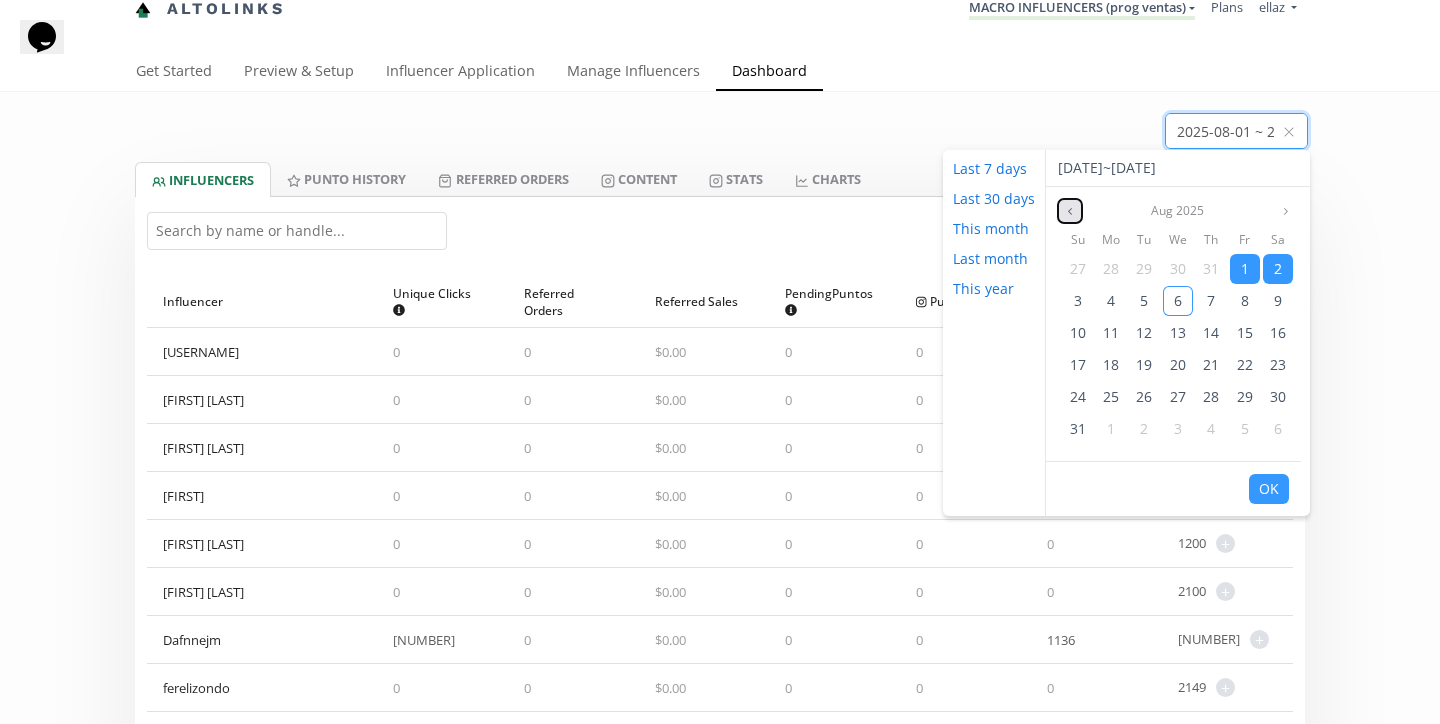 click at bounding box center [1070, 211] 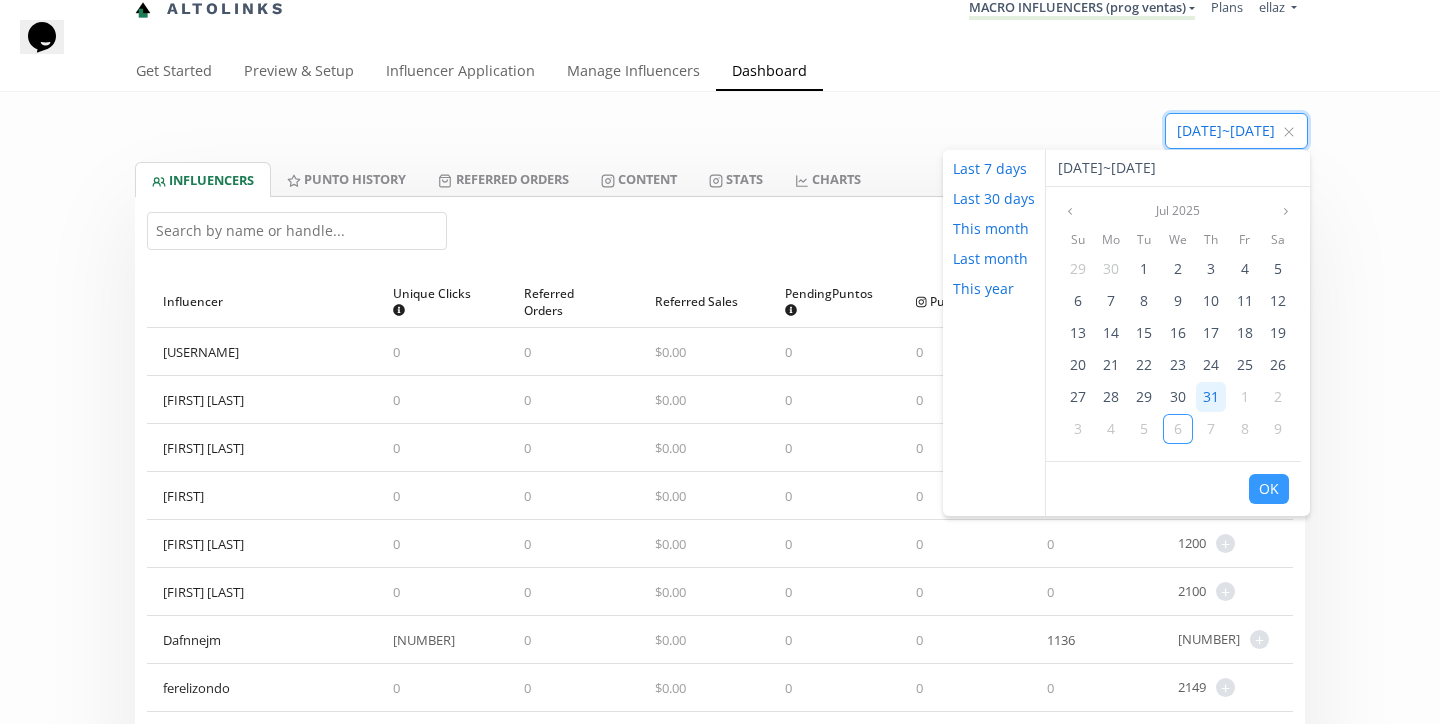 click on "31" at bounding box center [1211, 396] 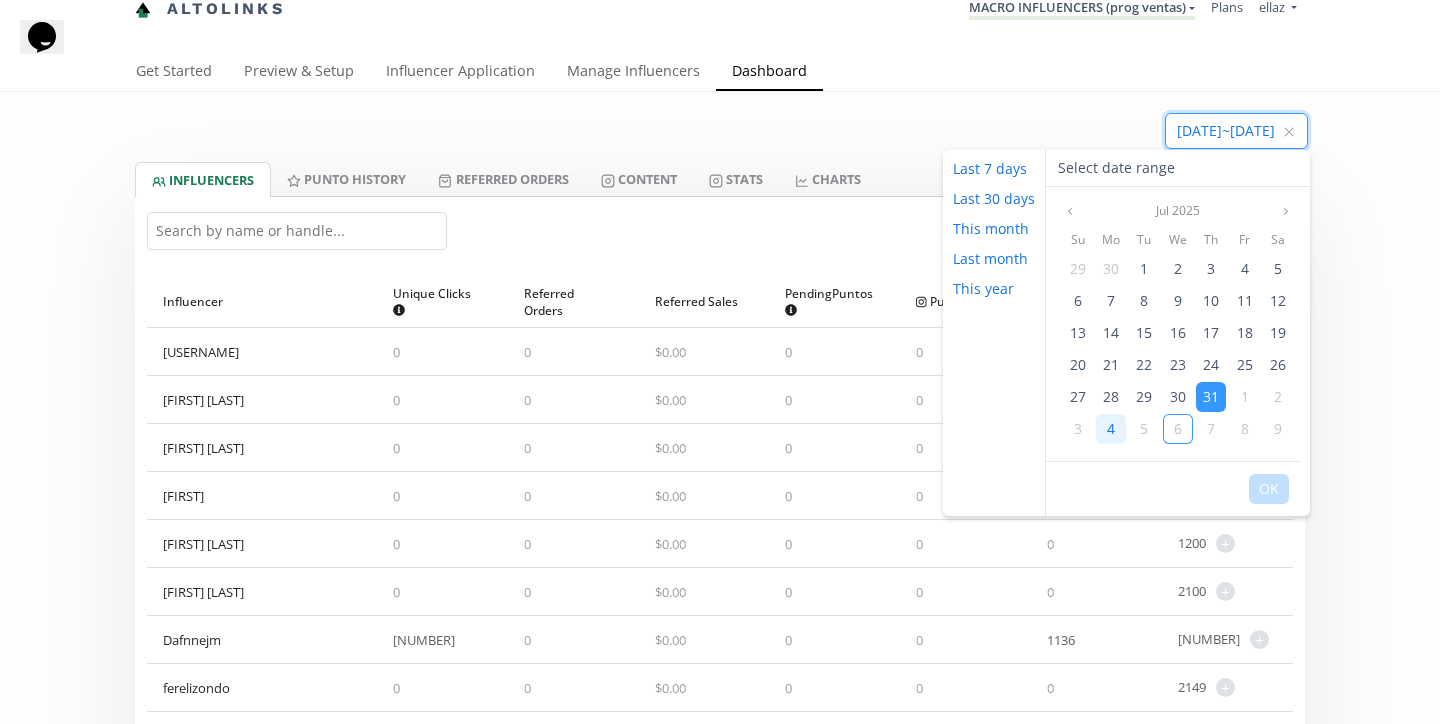 click on "4" at bounding box center (1111, 428) 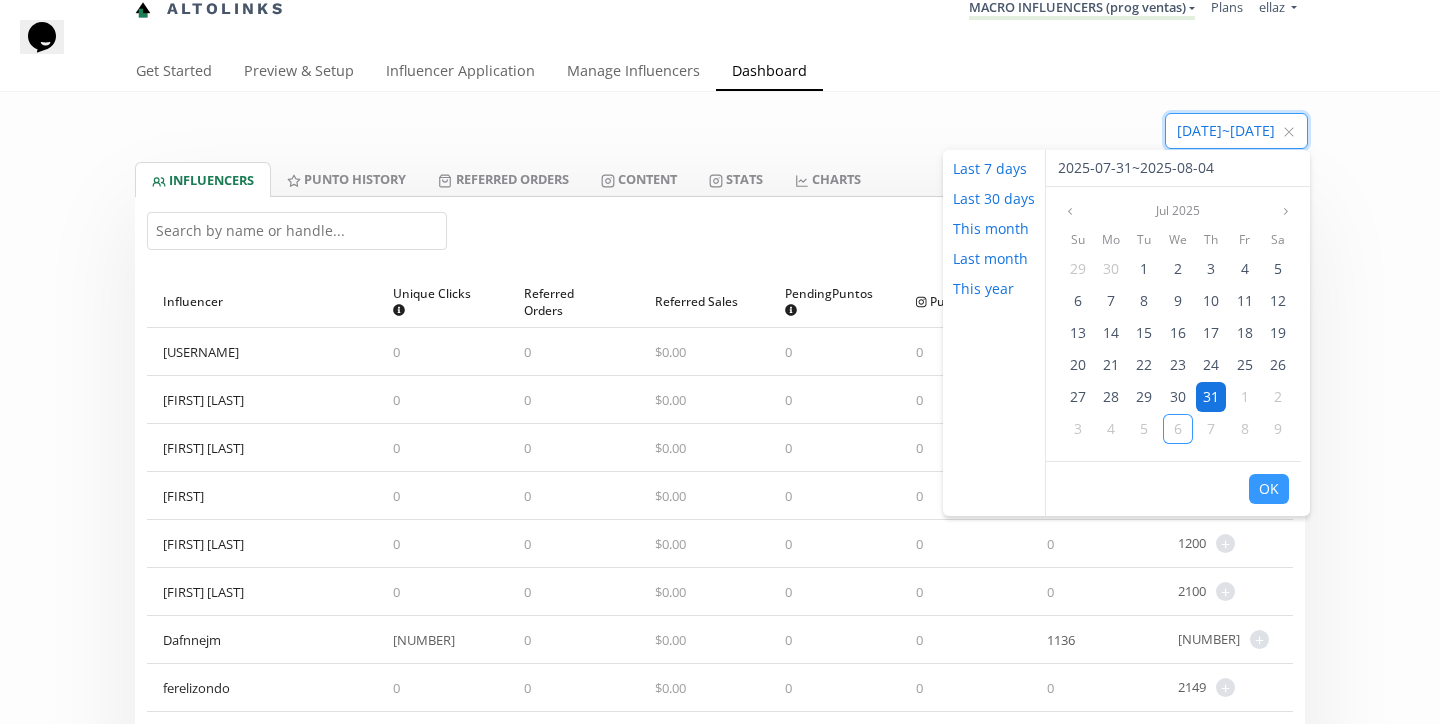click on "31" at bounding box center [1211, 397] 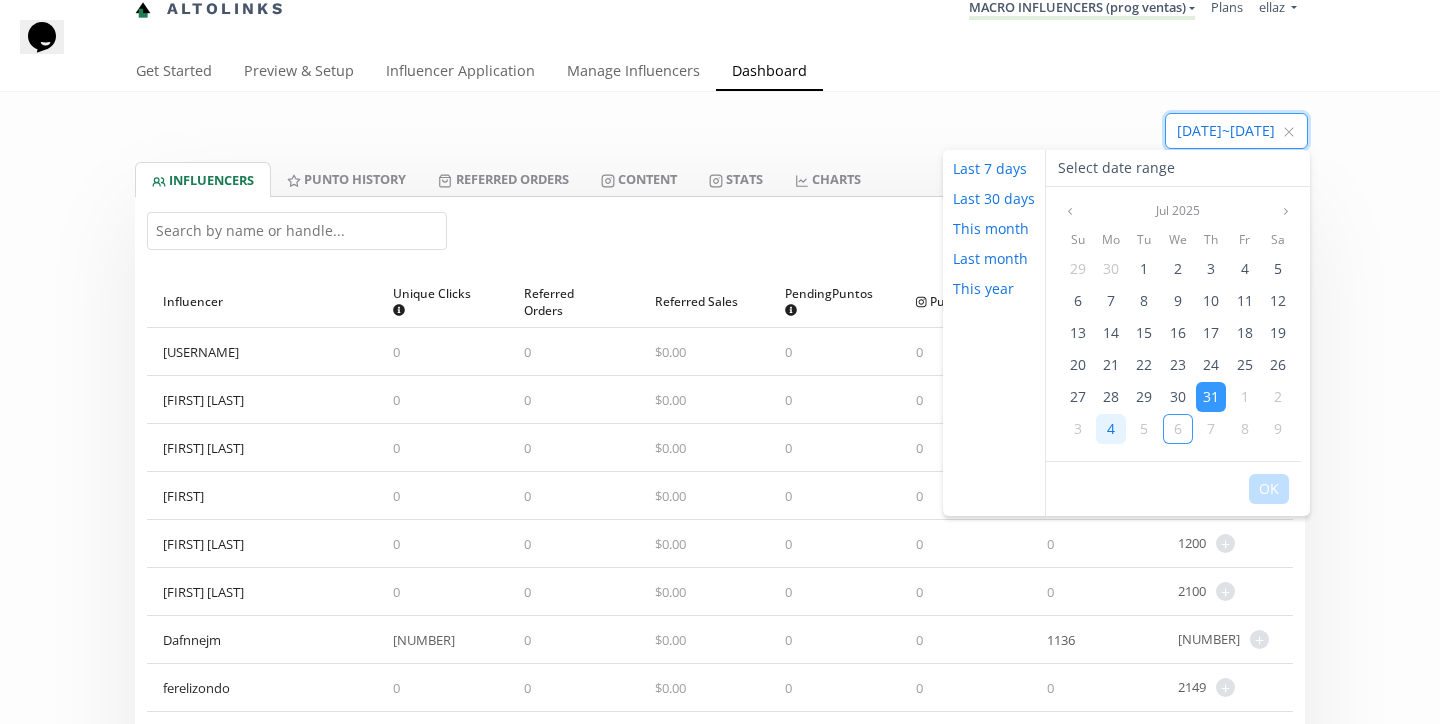 click on "4" at bounding box center [1111, 429] 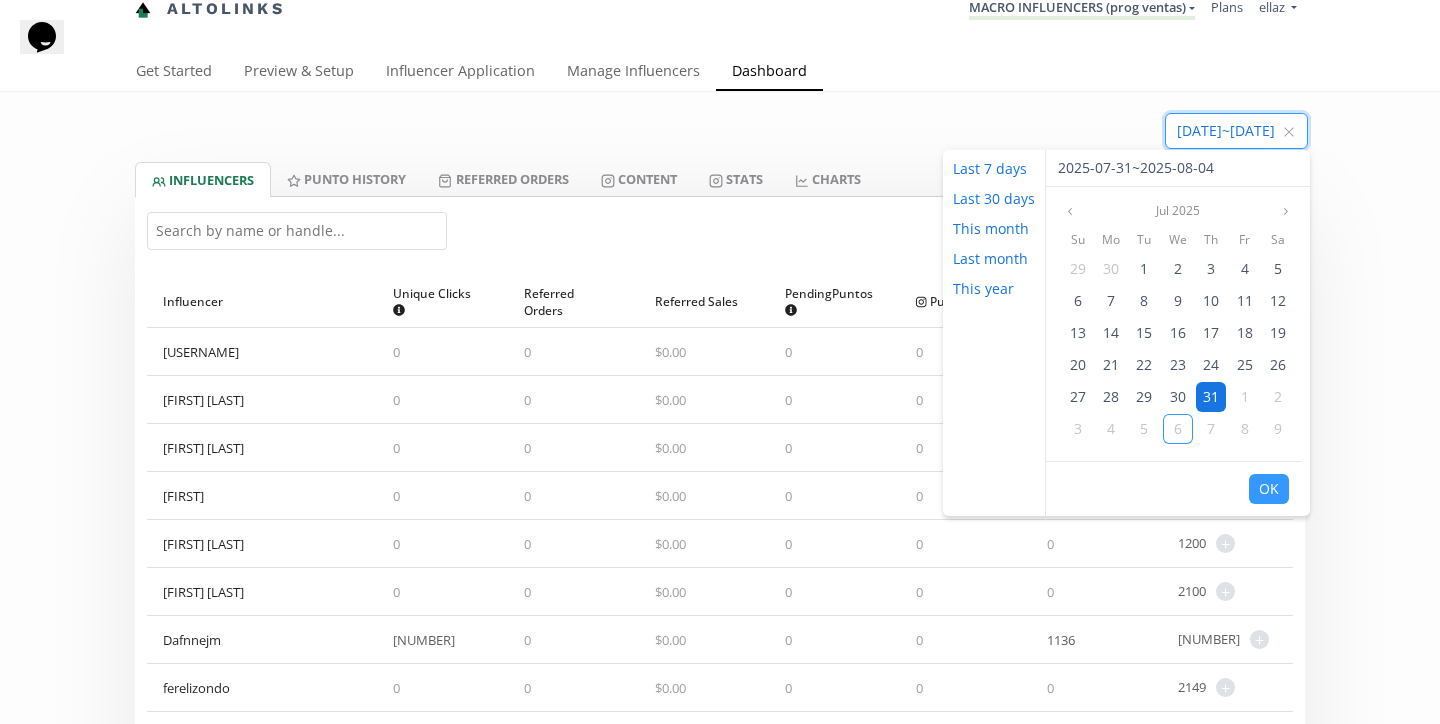 click on "31" at bounding box center (1211, 396) 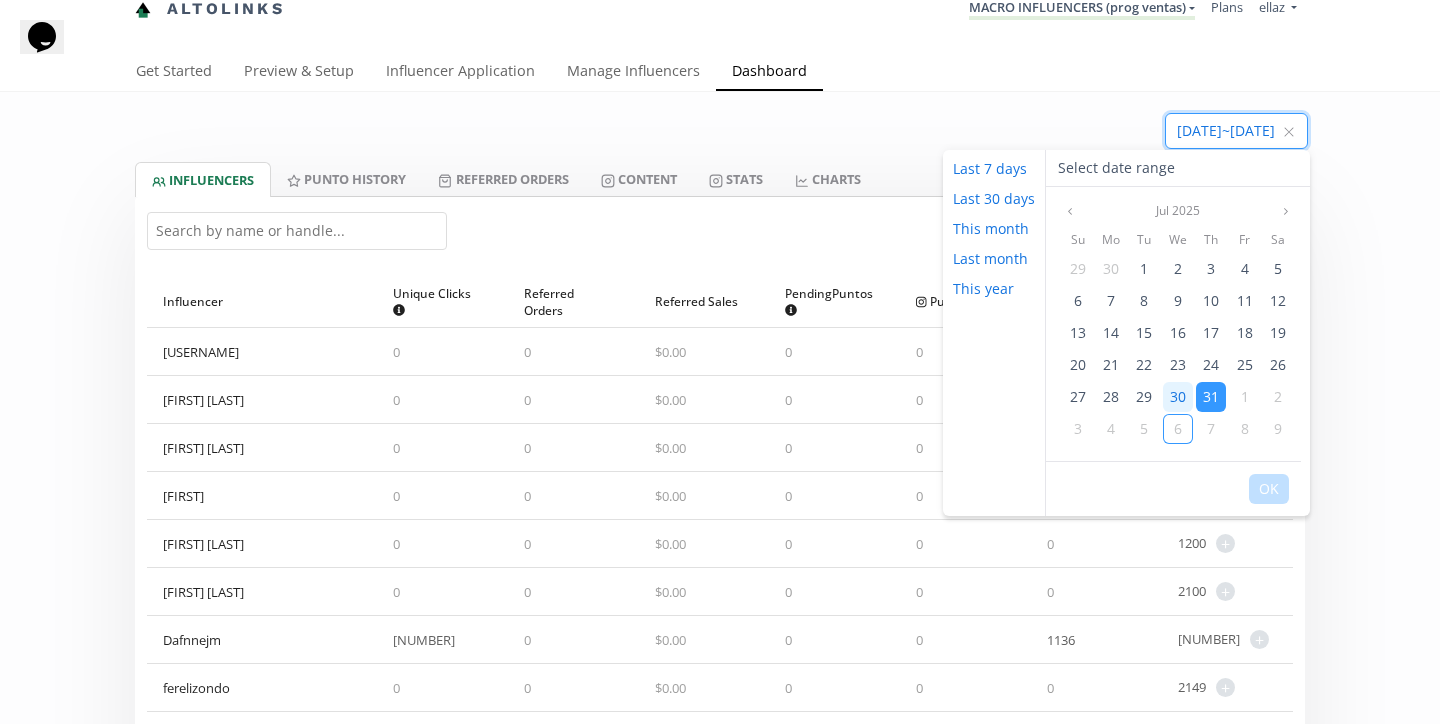 click on "30" at bounding box center (1177, 397) 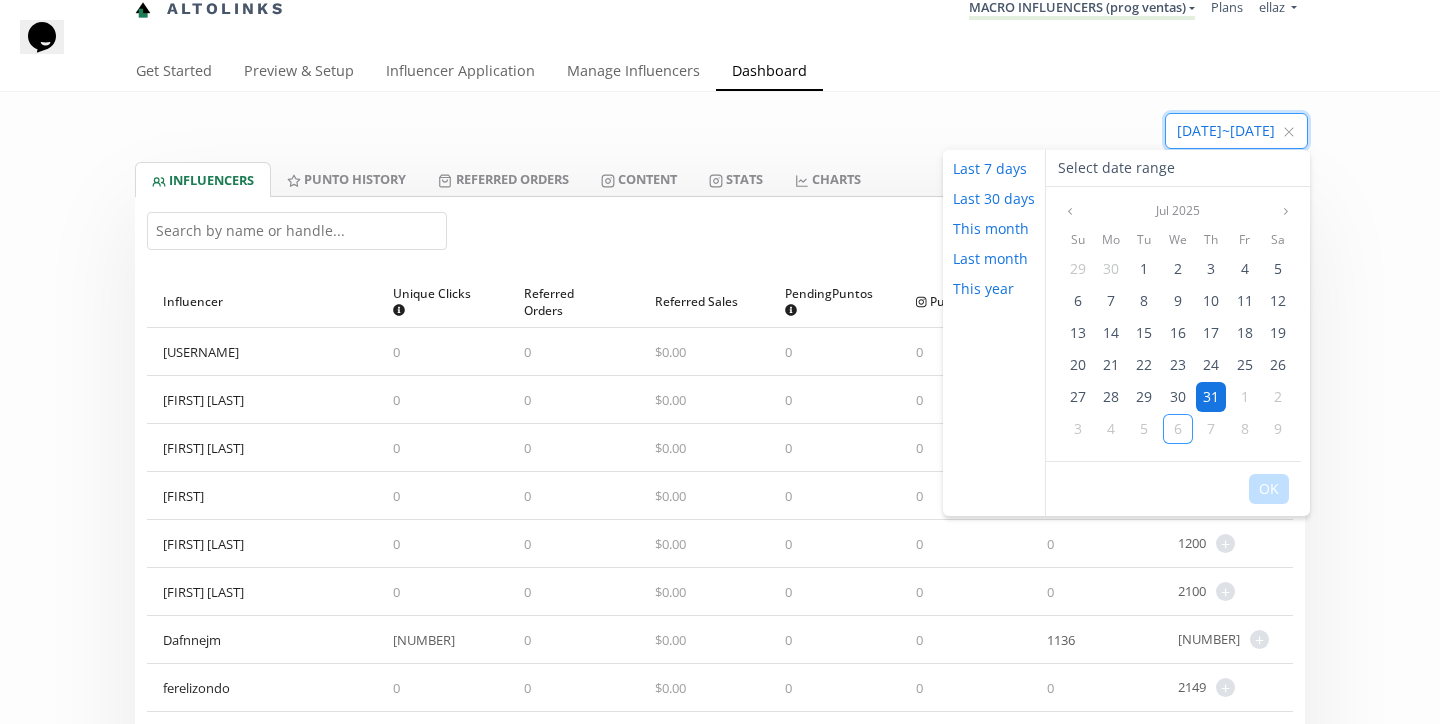 click on "31" at bounding box center [1211, 396] 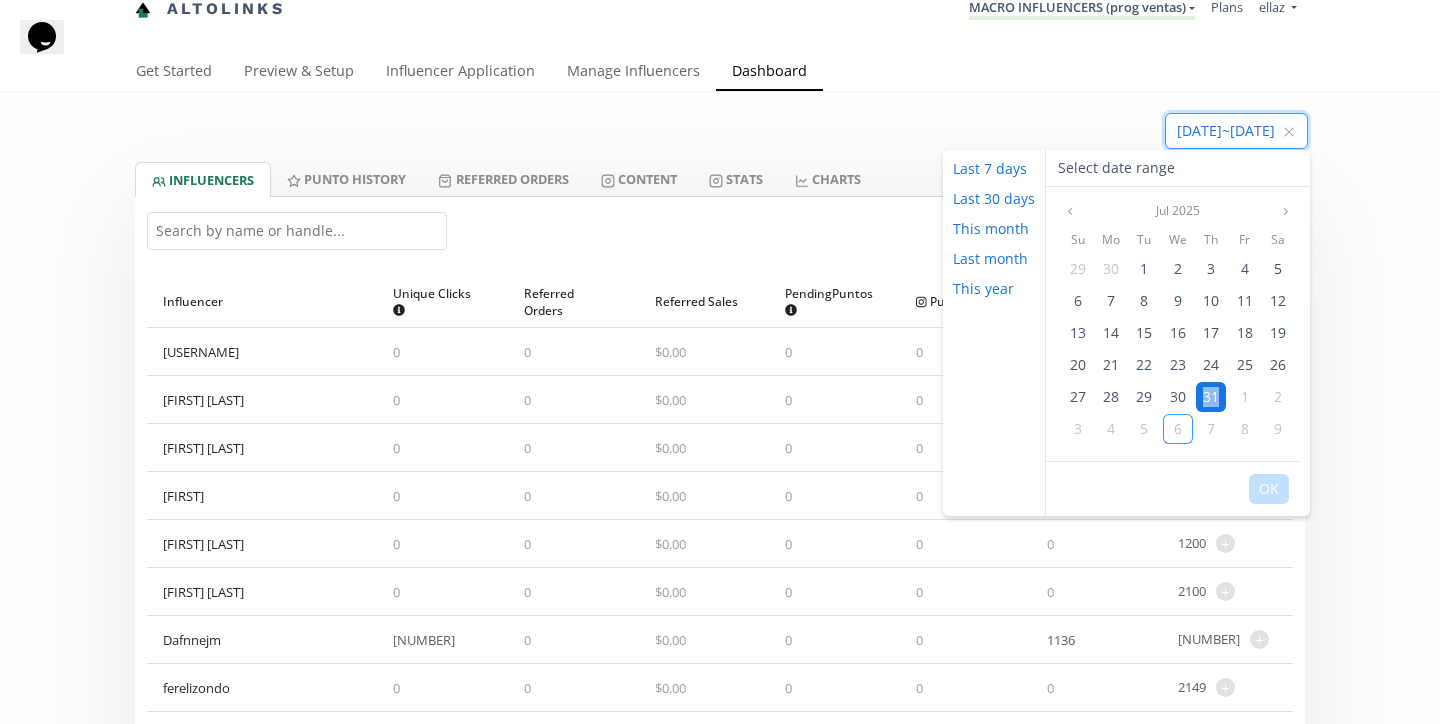 click on "31" at bounding box center [1211, 396] 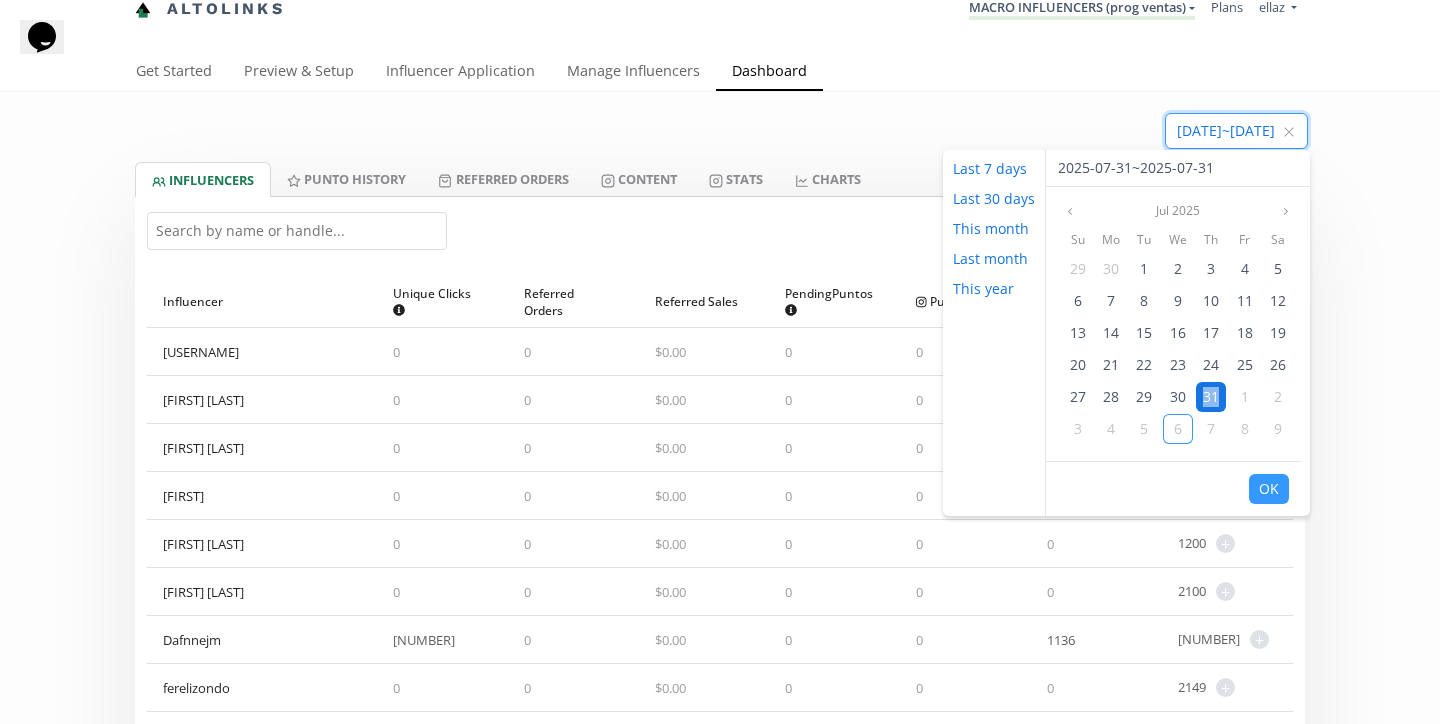click on "31" at bounding box center [1211, 396] 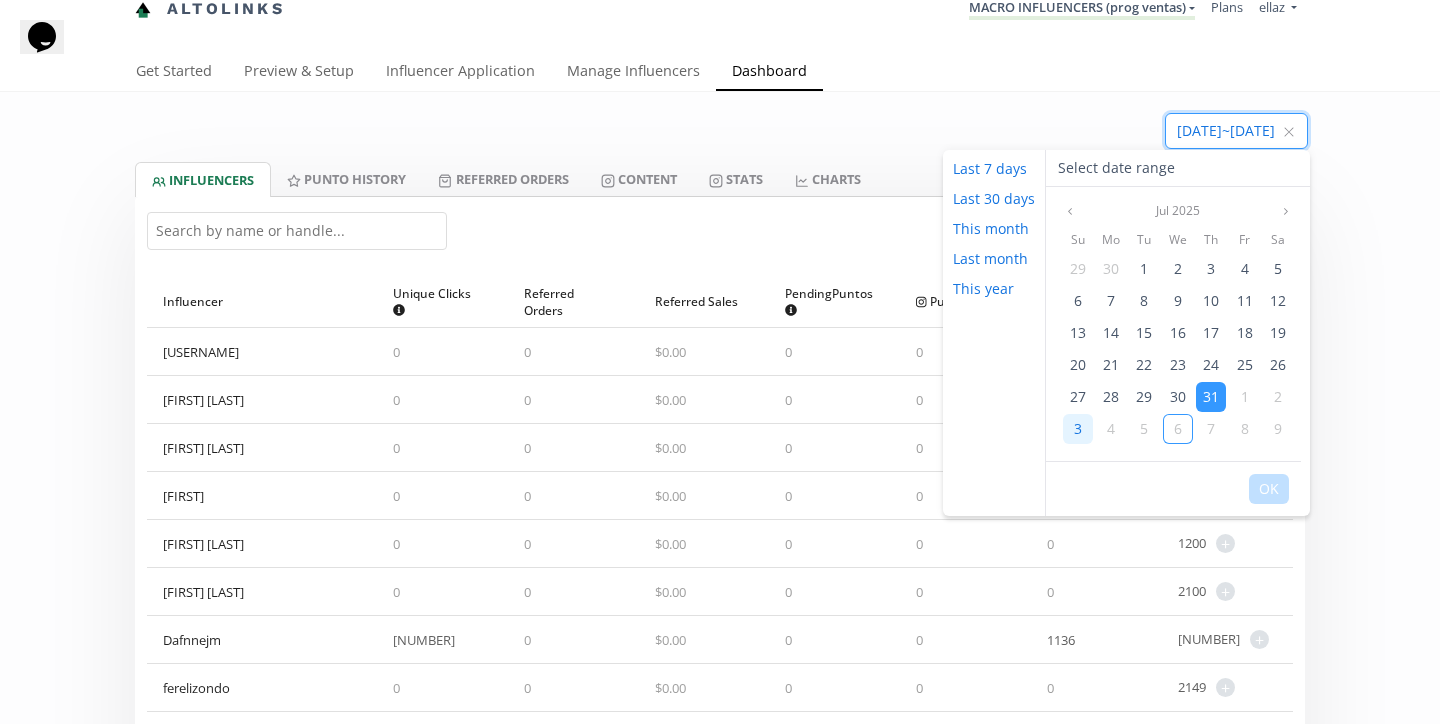 click on "3" at bounding box center (1078, 429) 